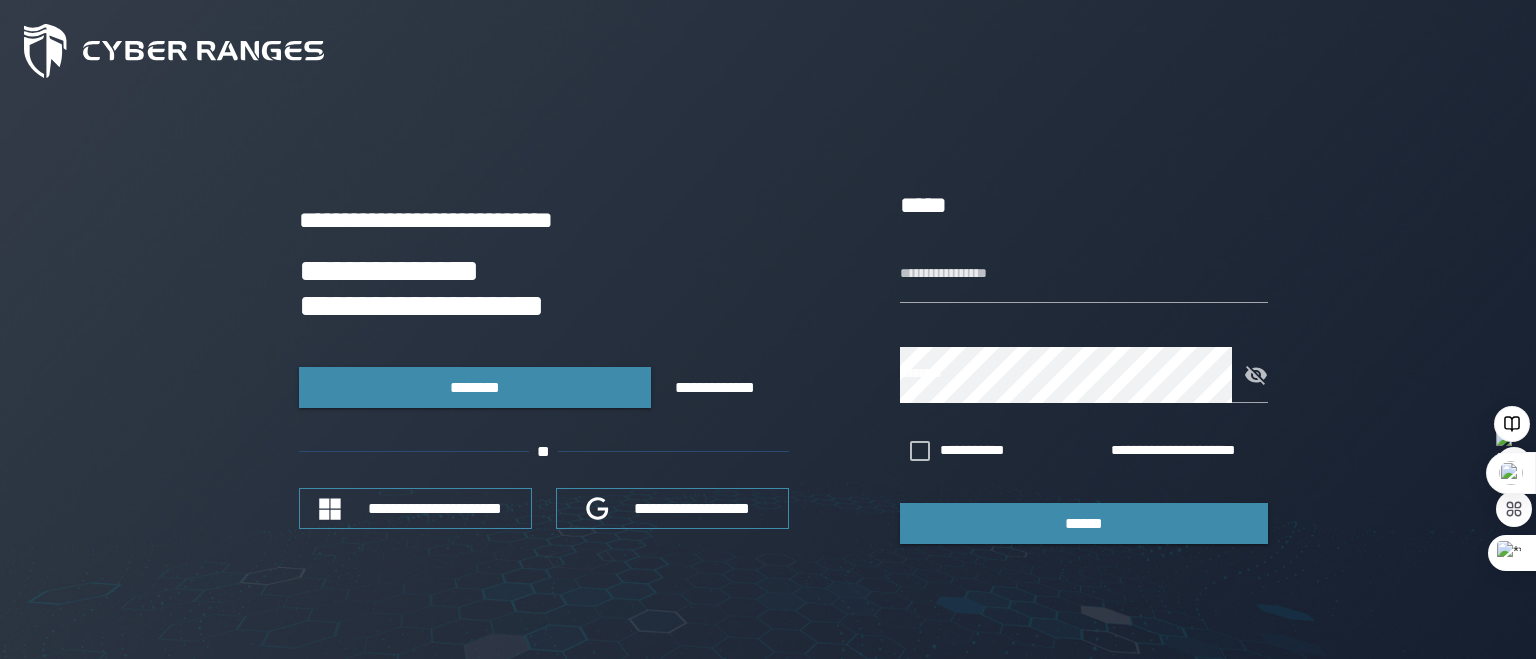 scroll, scrollTop: 0, scrollLeft: 0, axis: both 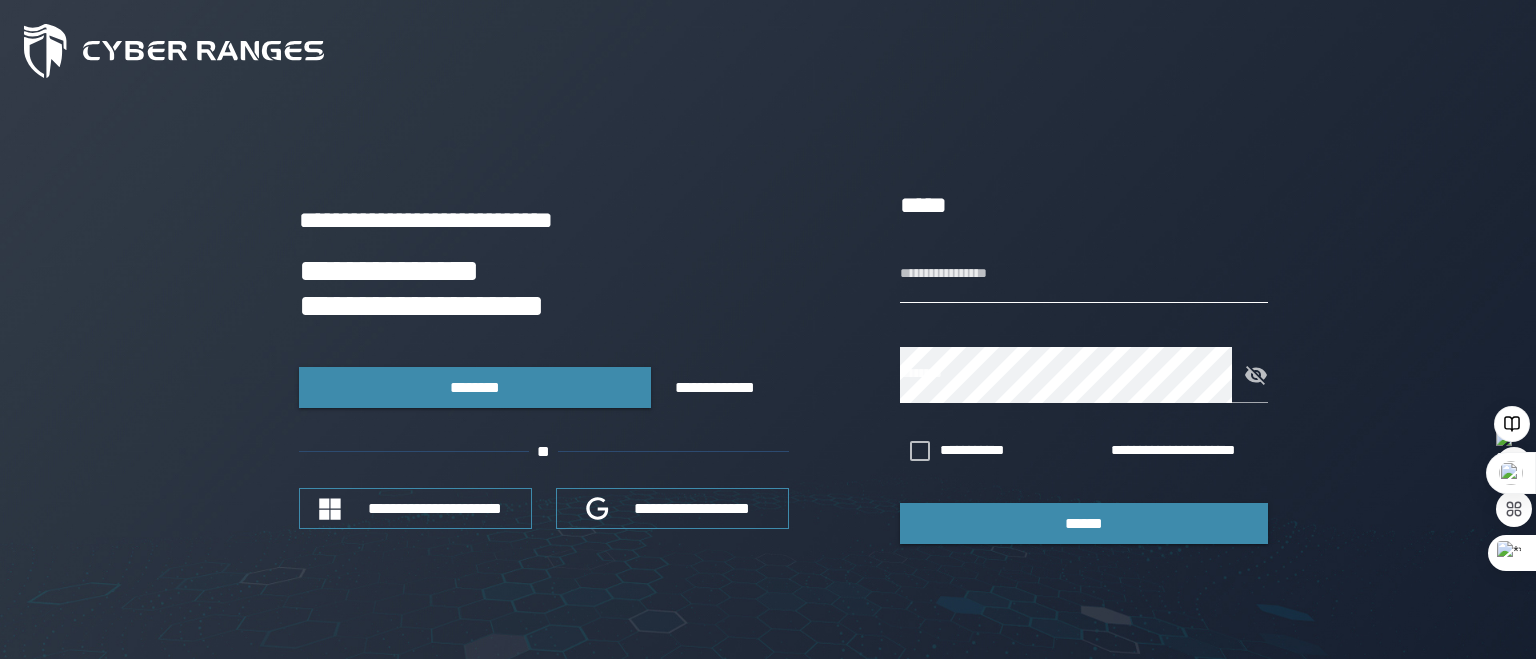 click on "**********" at bounding box center (1084, 275) 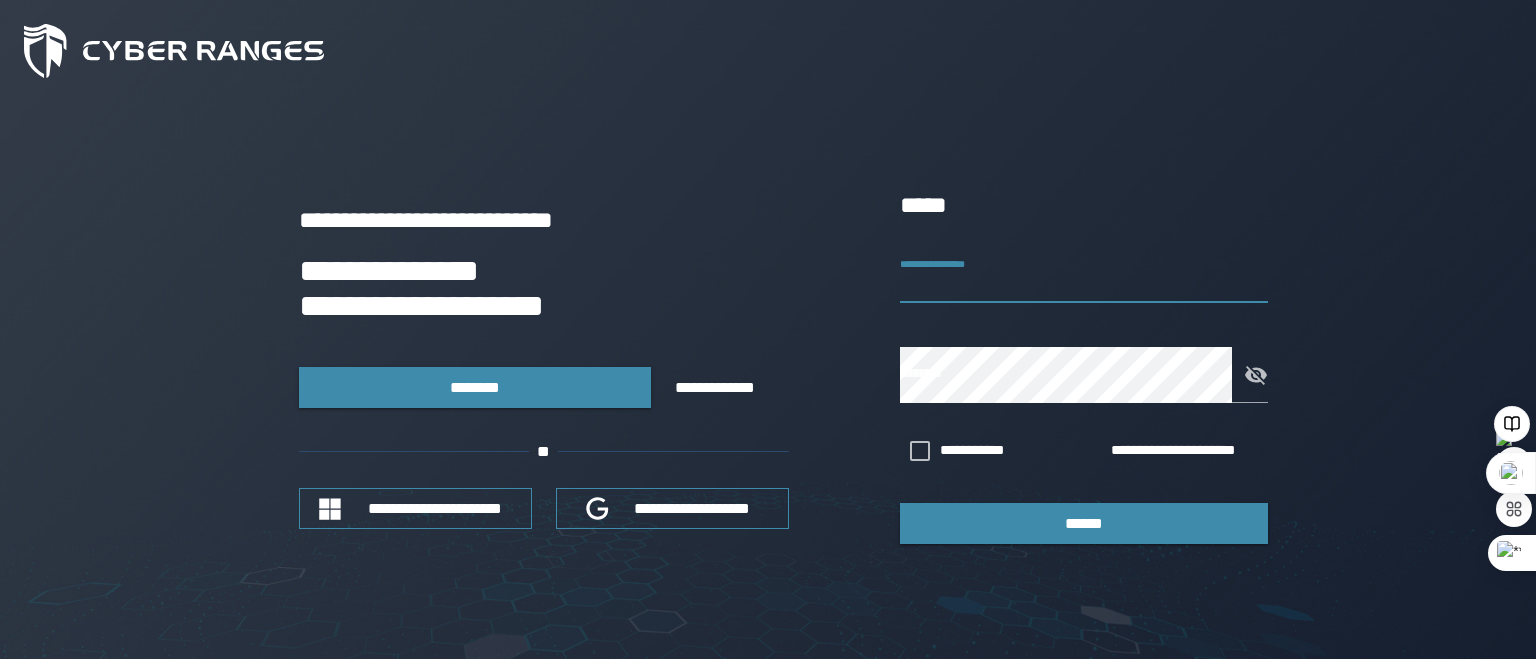 click on "**********" at bounding box center (1084, 275) 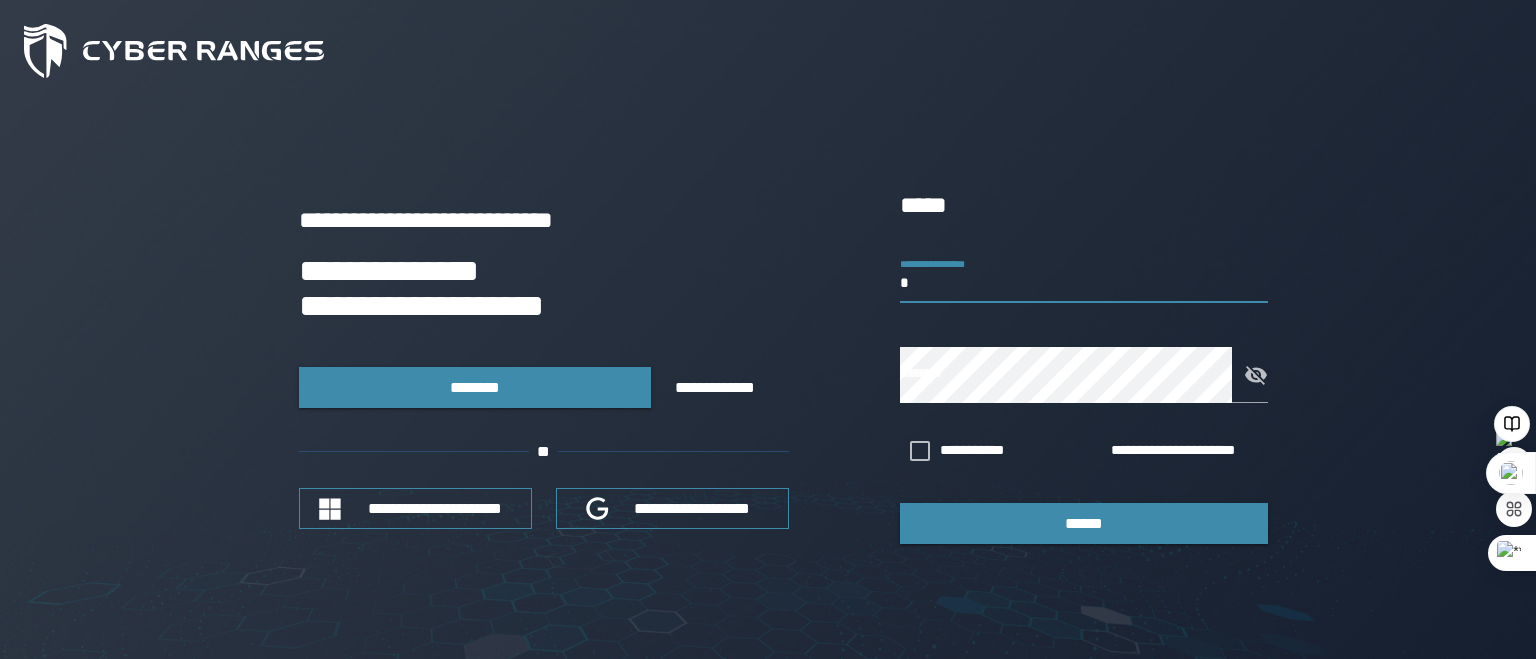 click on "*" at bounding box center [1084, 275] 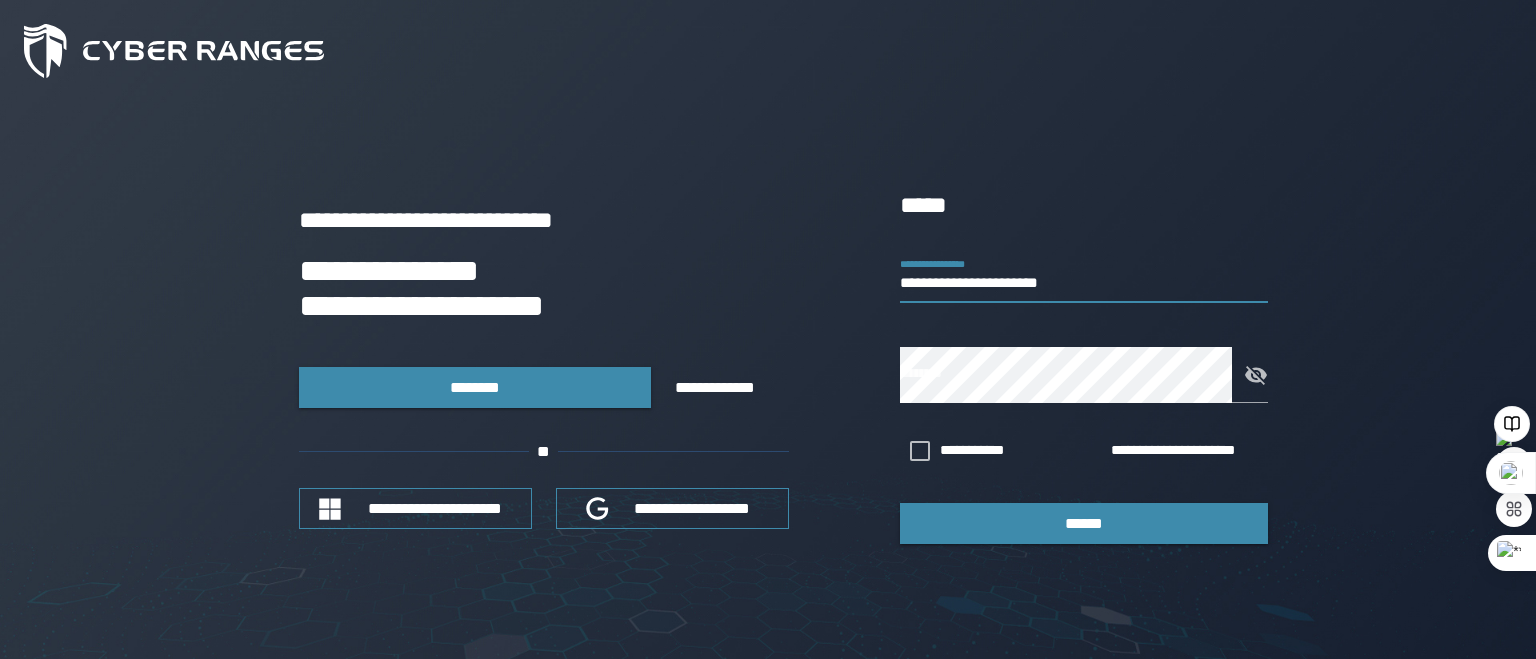 click on "**********" at bounding box center [1084, 275] 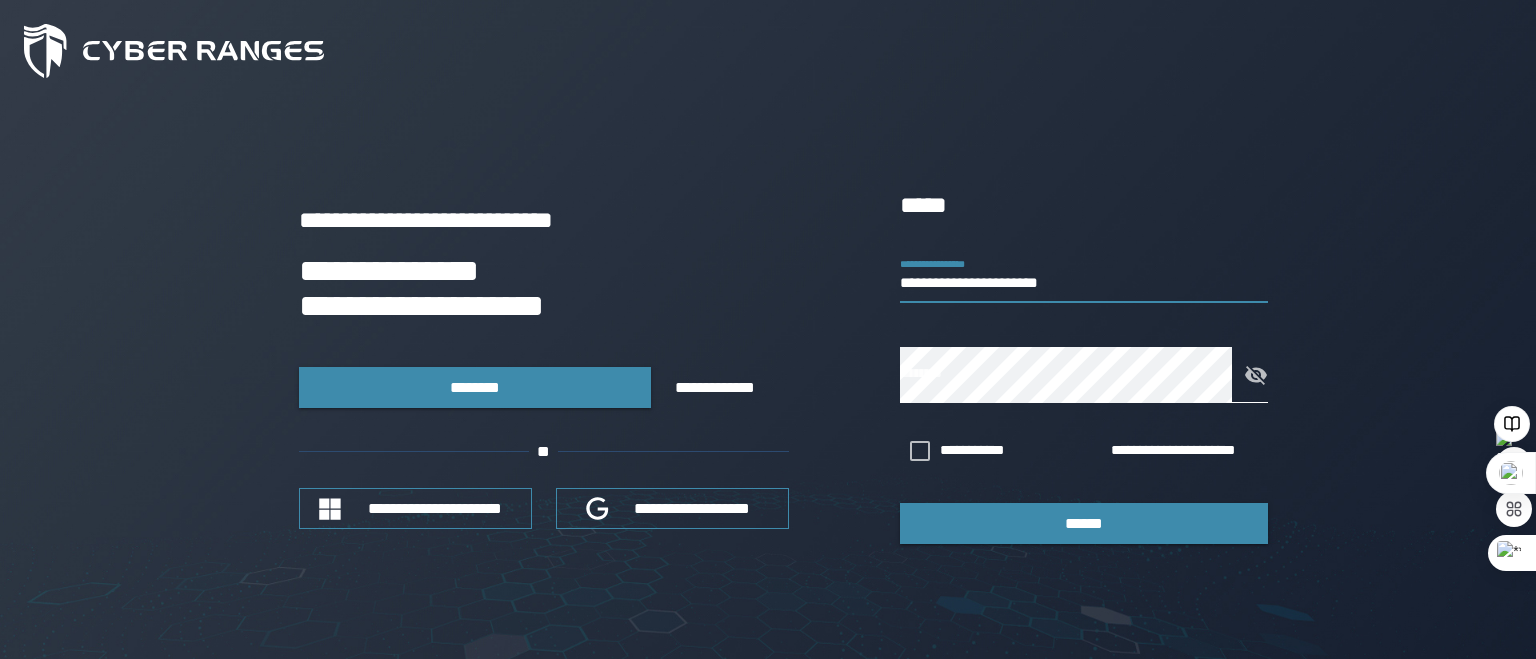 click 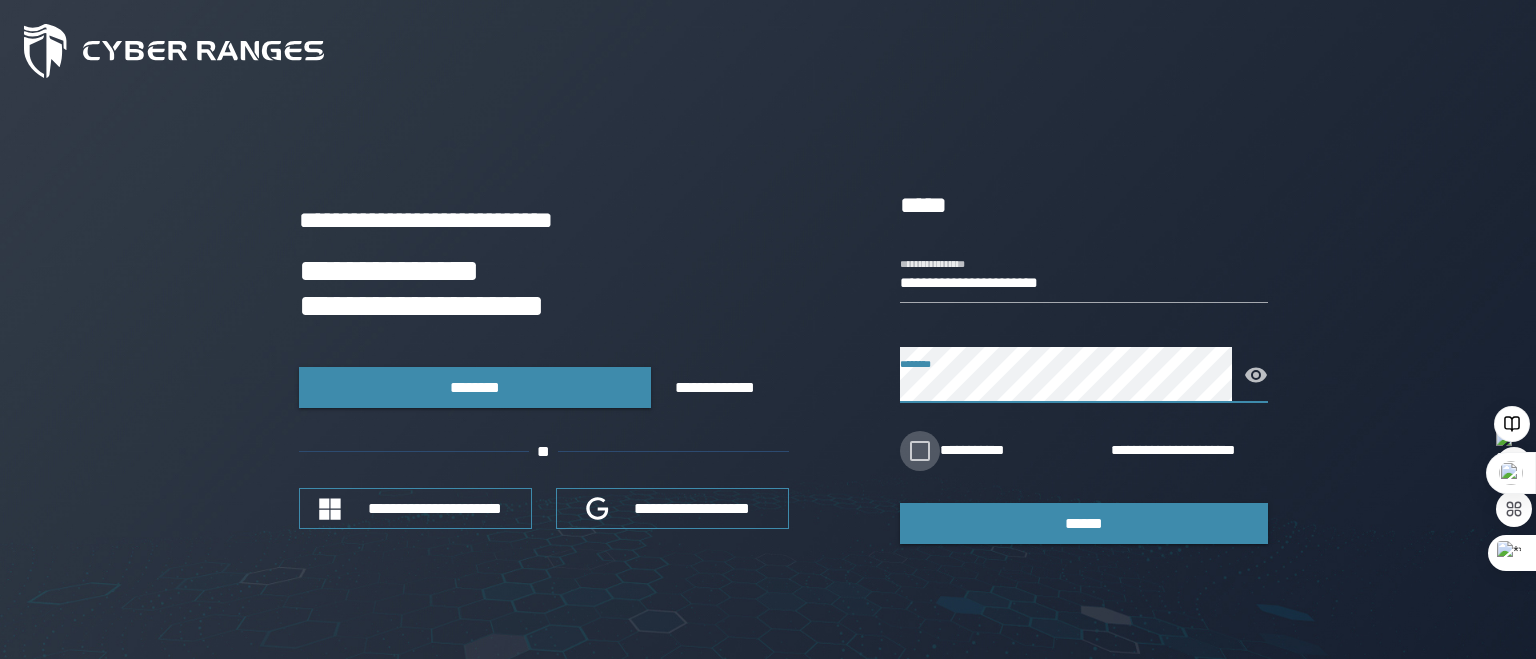 click on "**********" at bounding box center (987, 451) 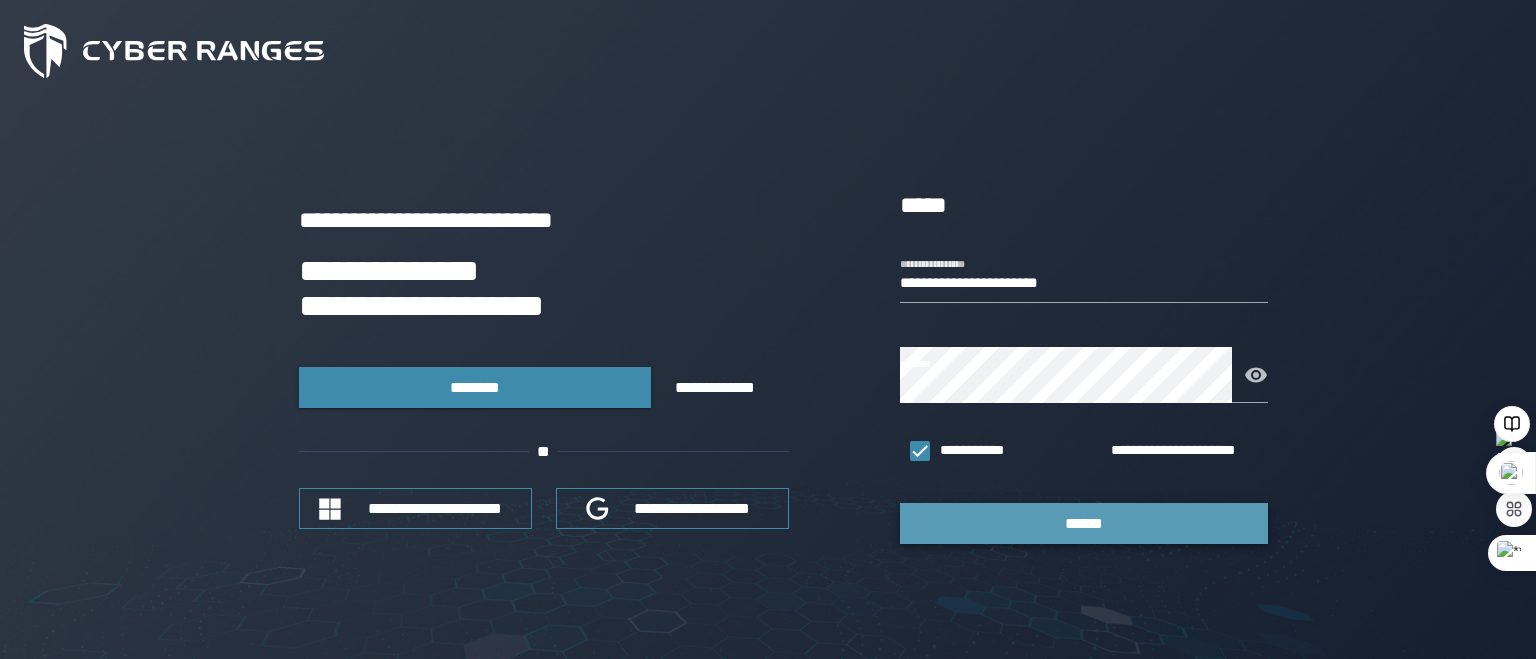 click on "******" at bounding box center [1084, 523] 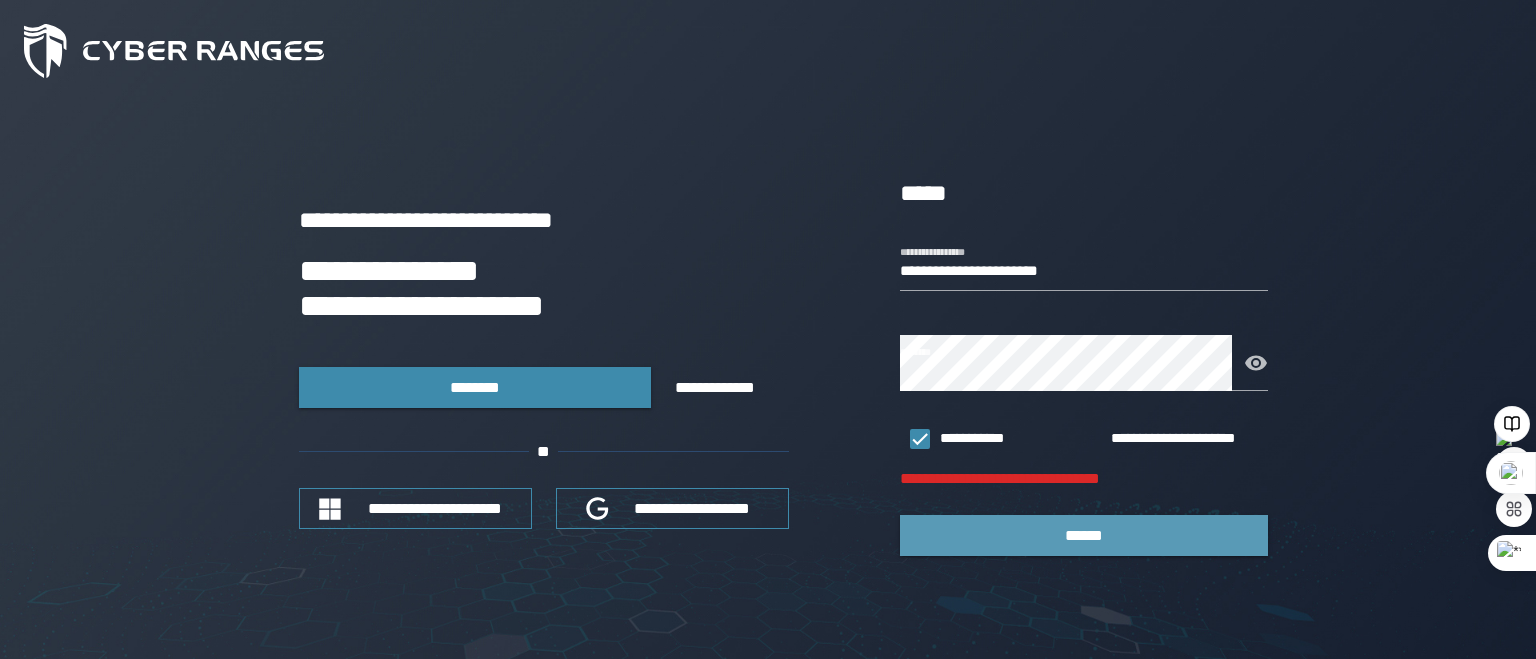 click on "******" at bounding box center (1084, 535) 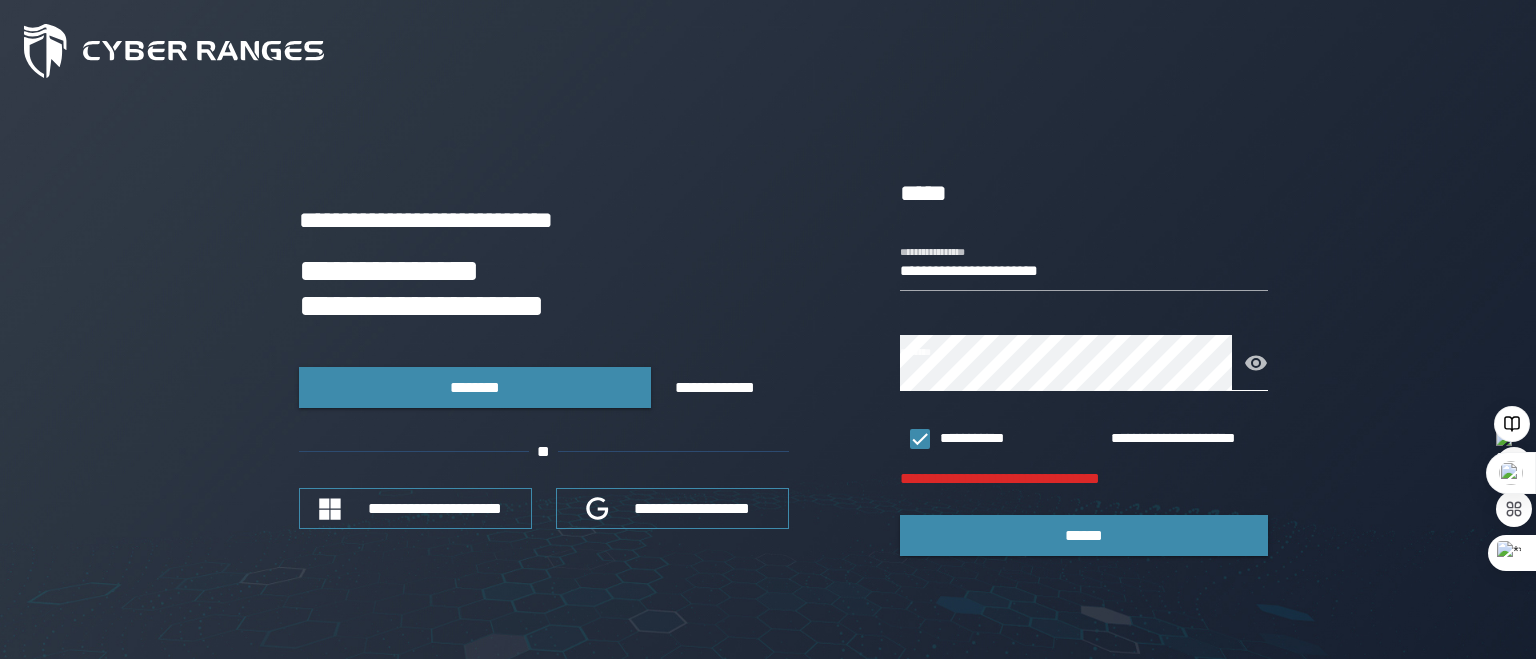 click 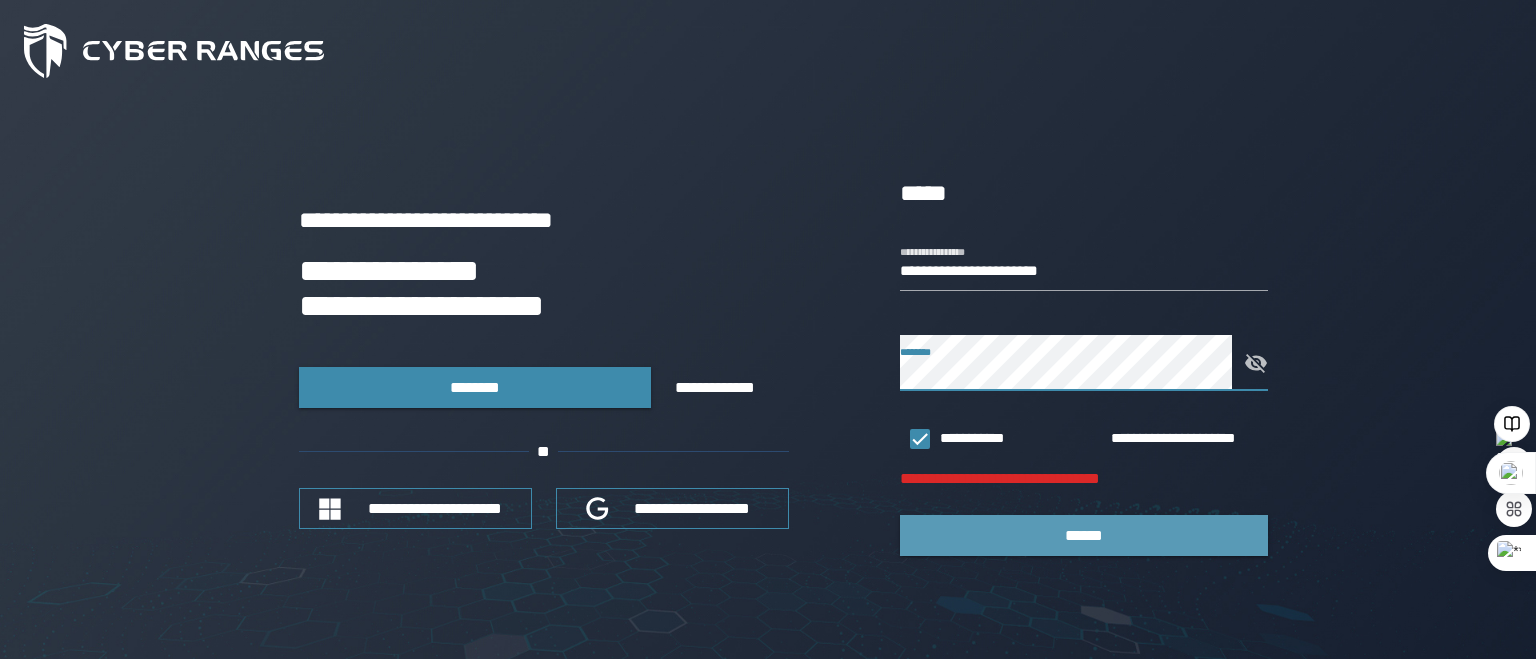 click on "******" at bounding box center (1084, 535) 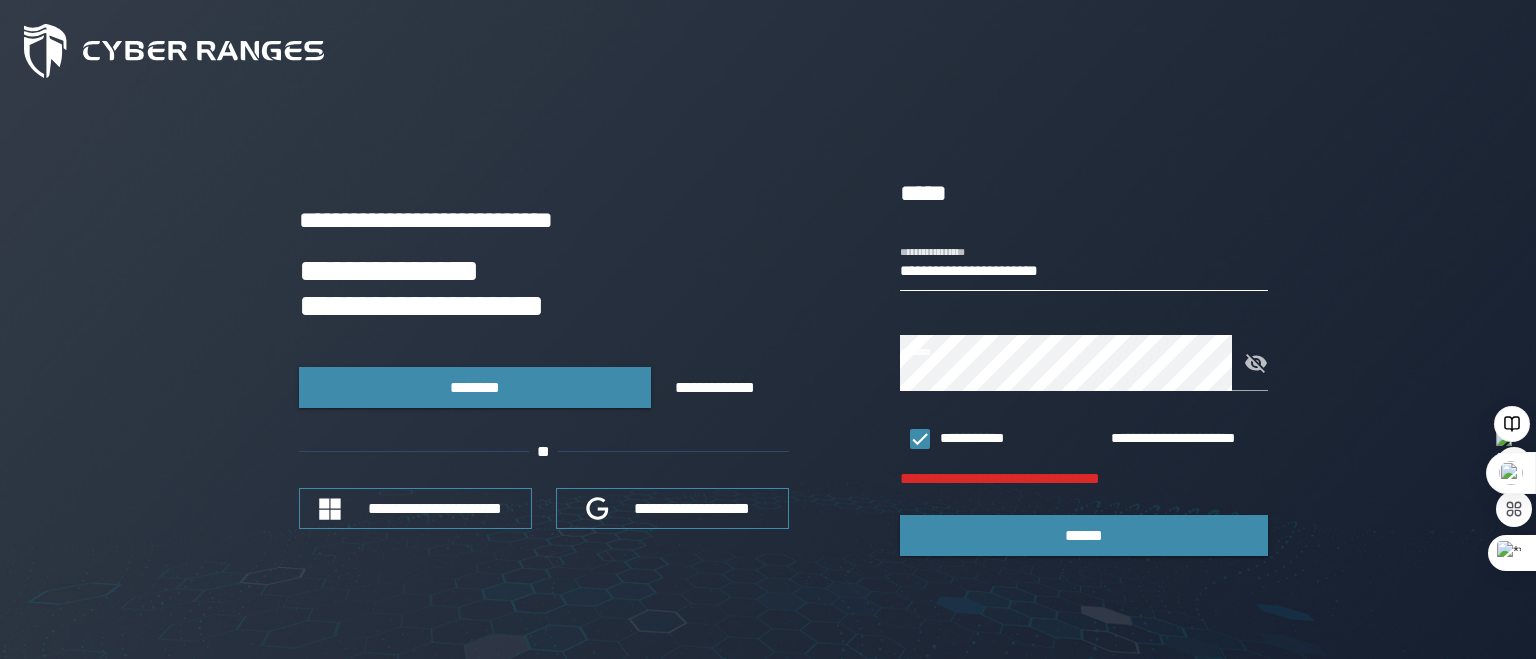 click on "**********" at bounding box center [1084, 263] 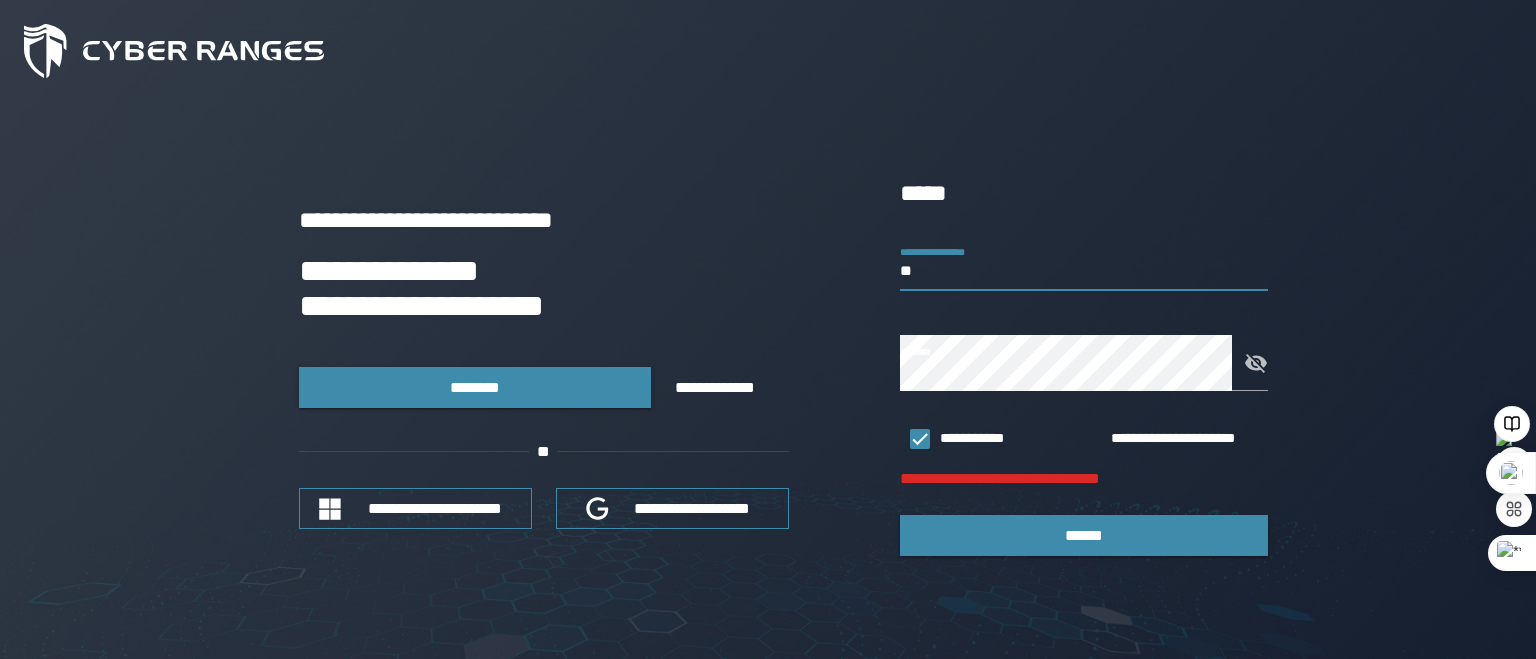 type on "*" 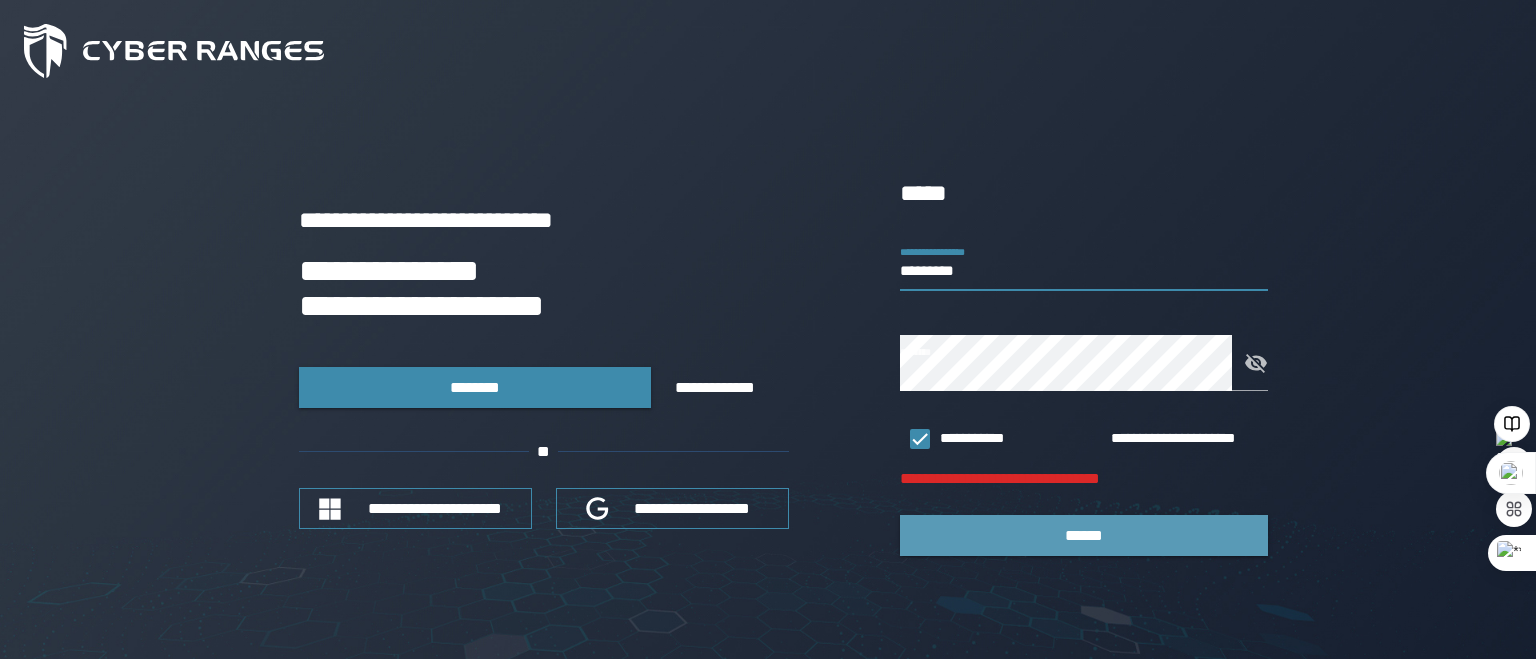 type on "*********" 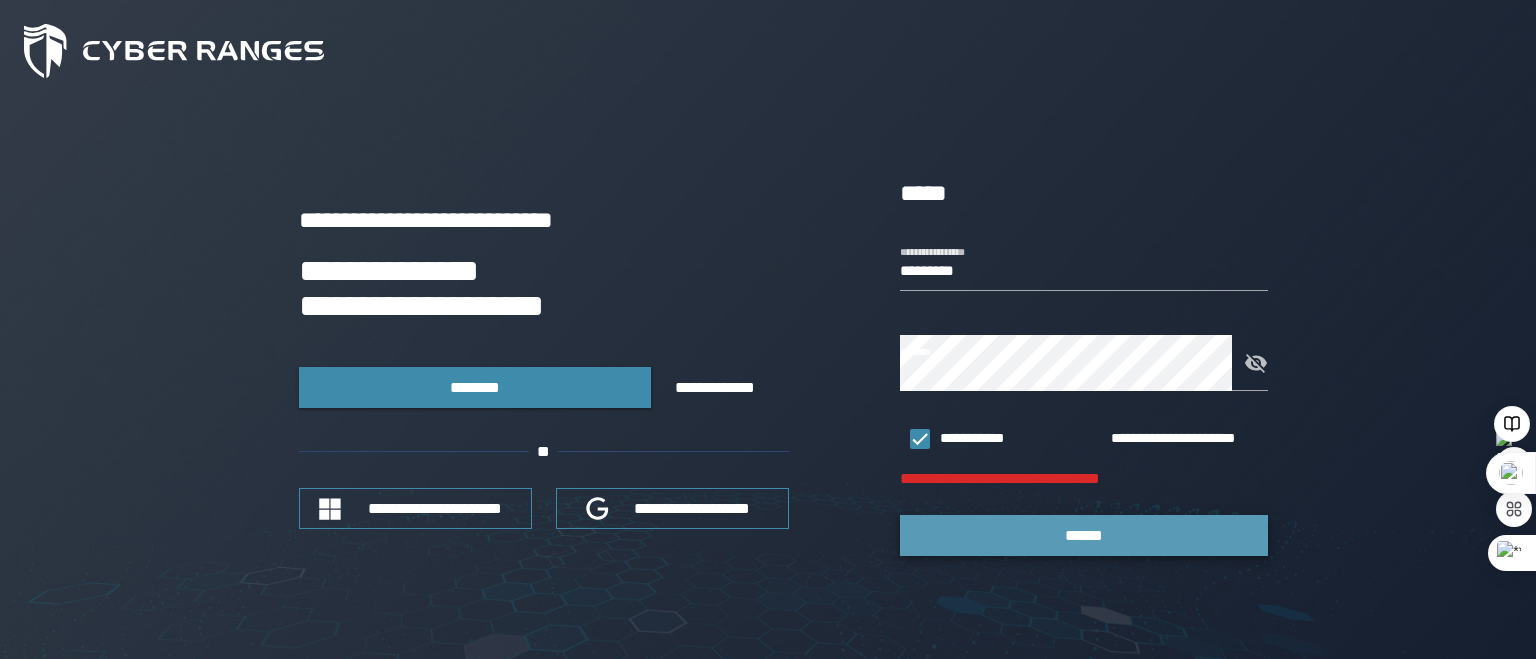 click on "******" at bounding box center [1084, 535] 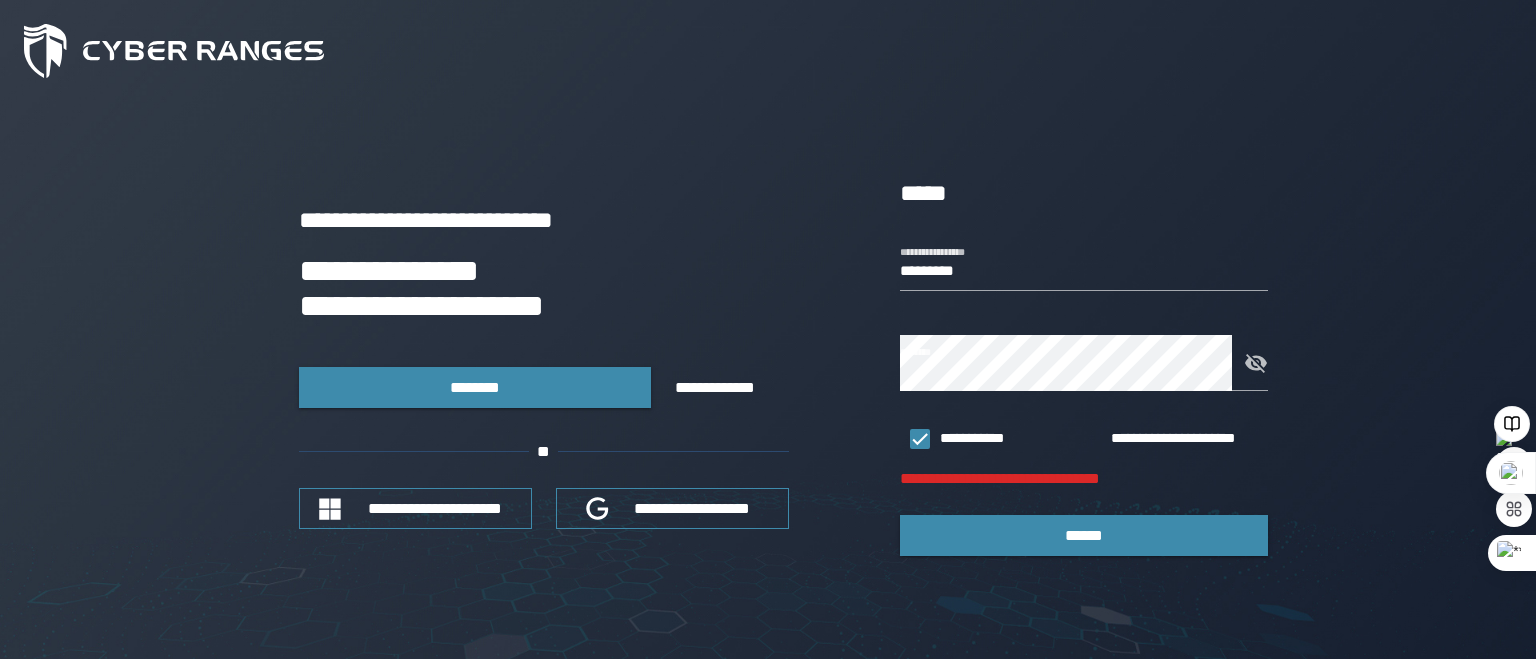 click on "**********" at bounding box center [1084, 439] 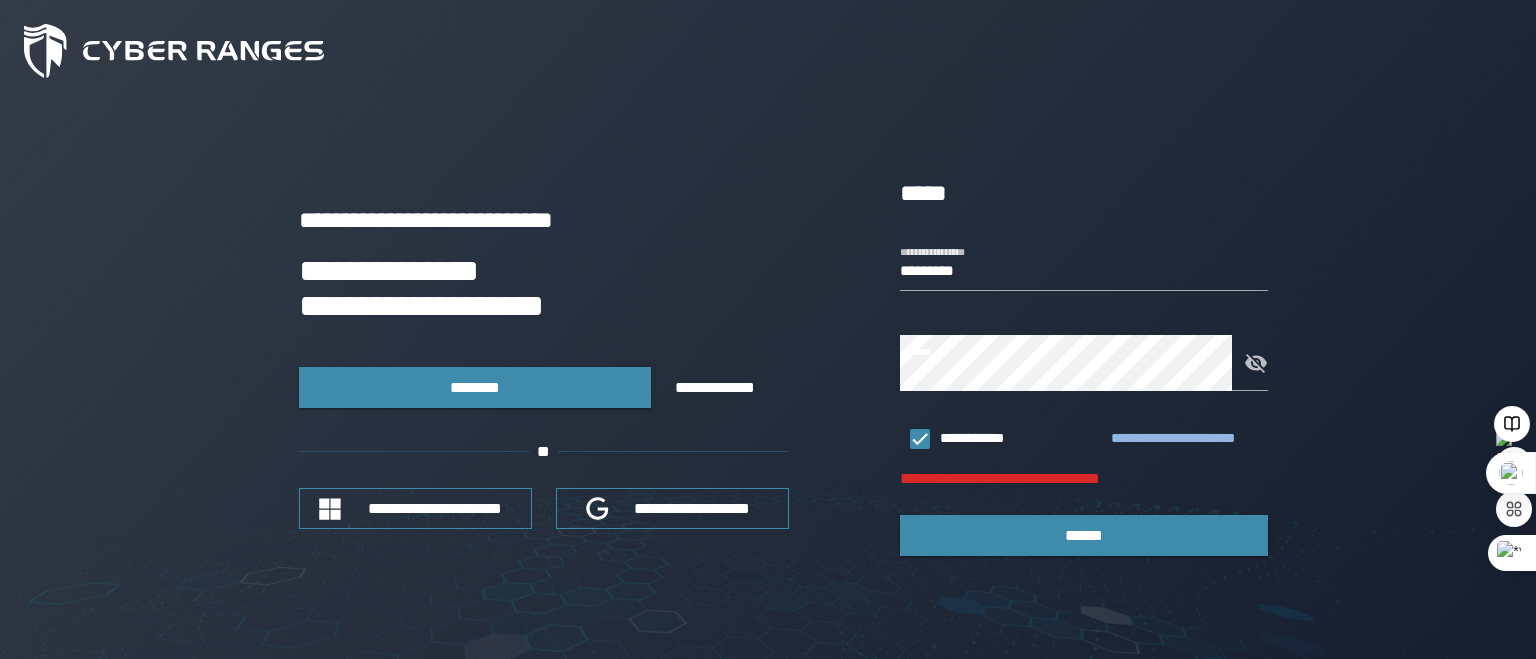 click on "**********" at bounding box center (1185, 439) 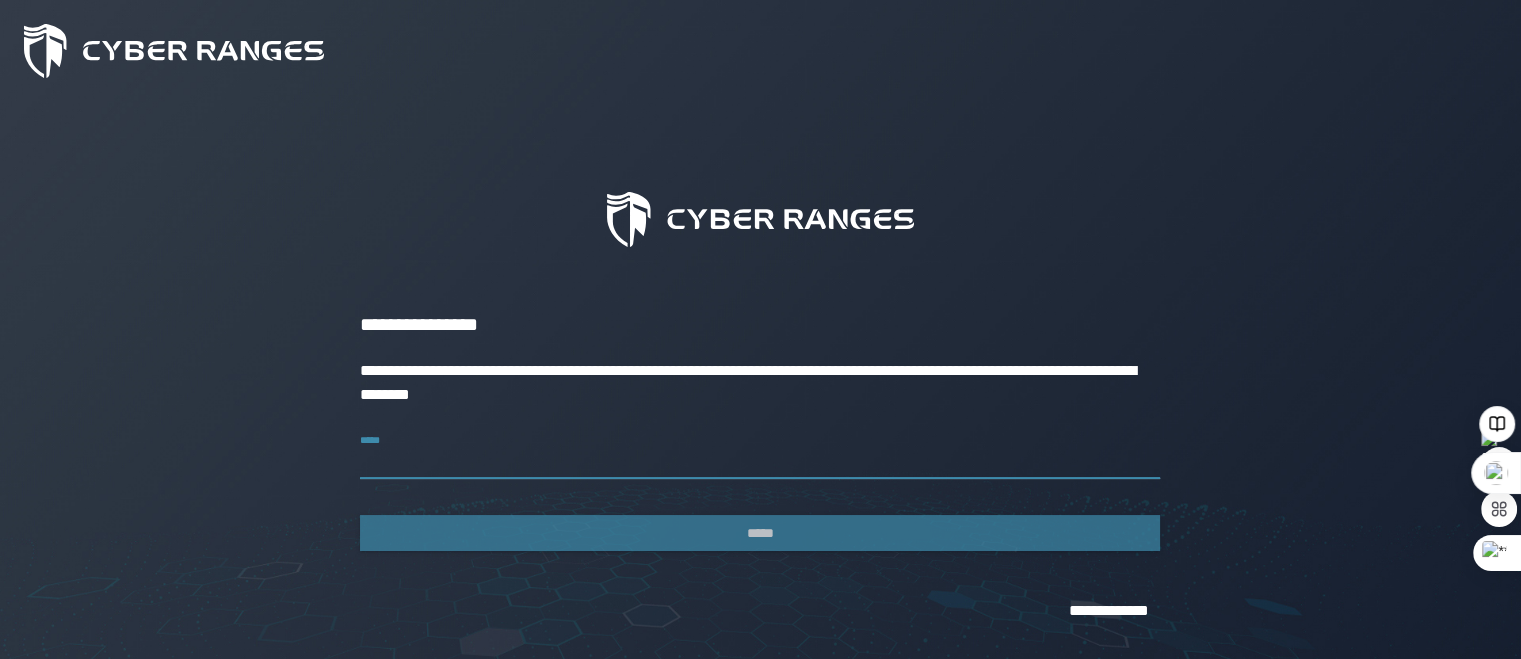 click on "*****" at bounding box center [760, 451] 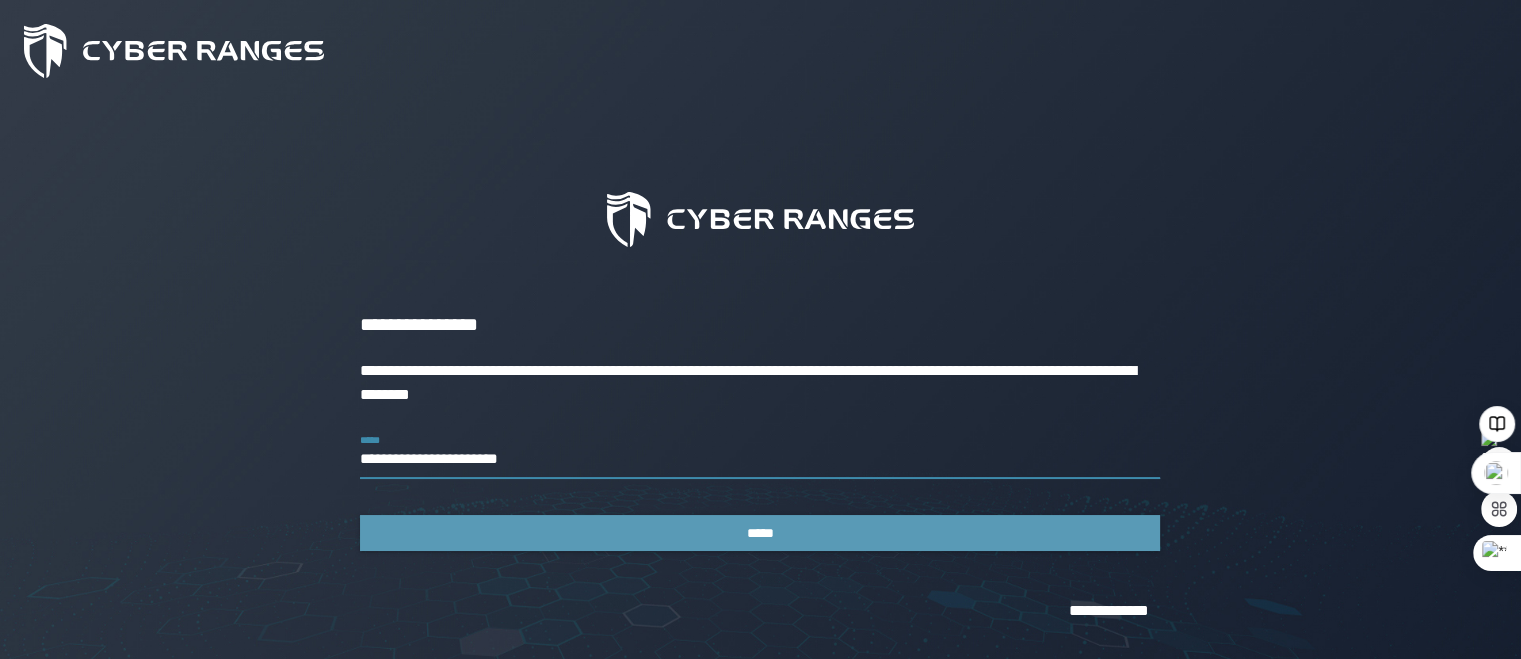 type on "**********" 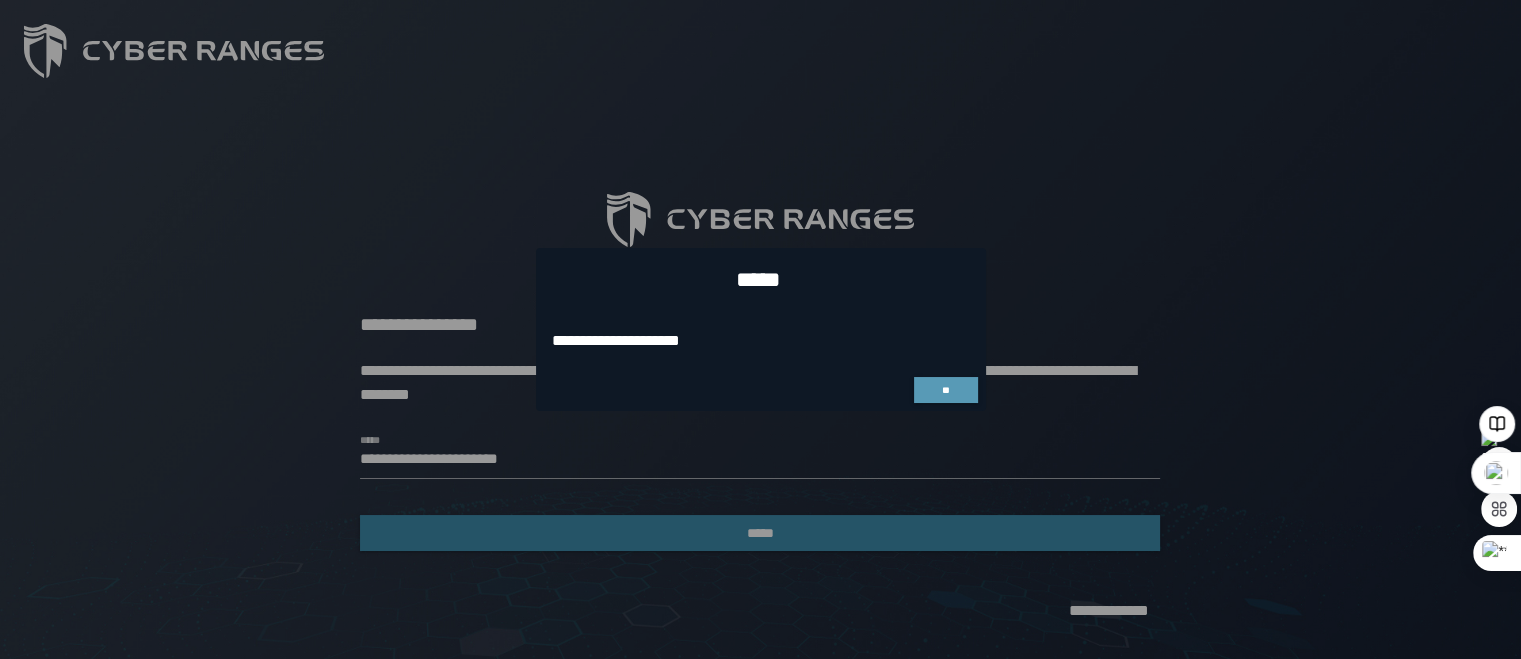 click on "**" at bounding box center (946, 390) 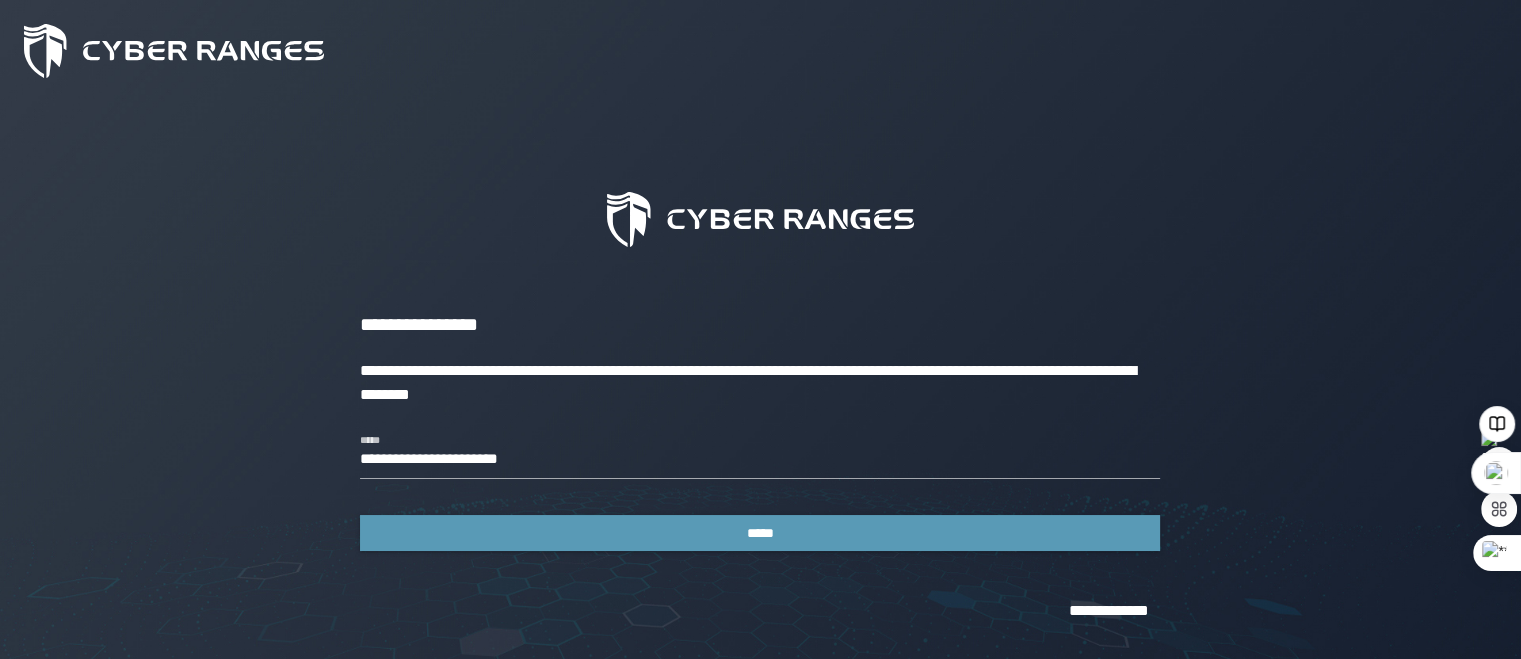 click on "*****" at bounding box center [760, 533] 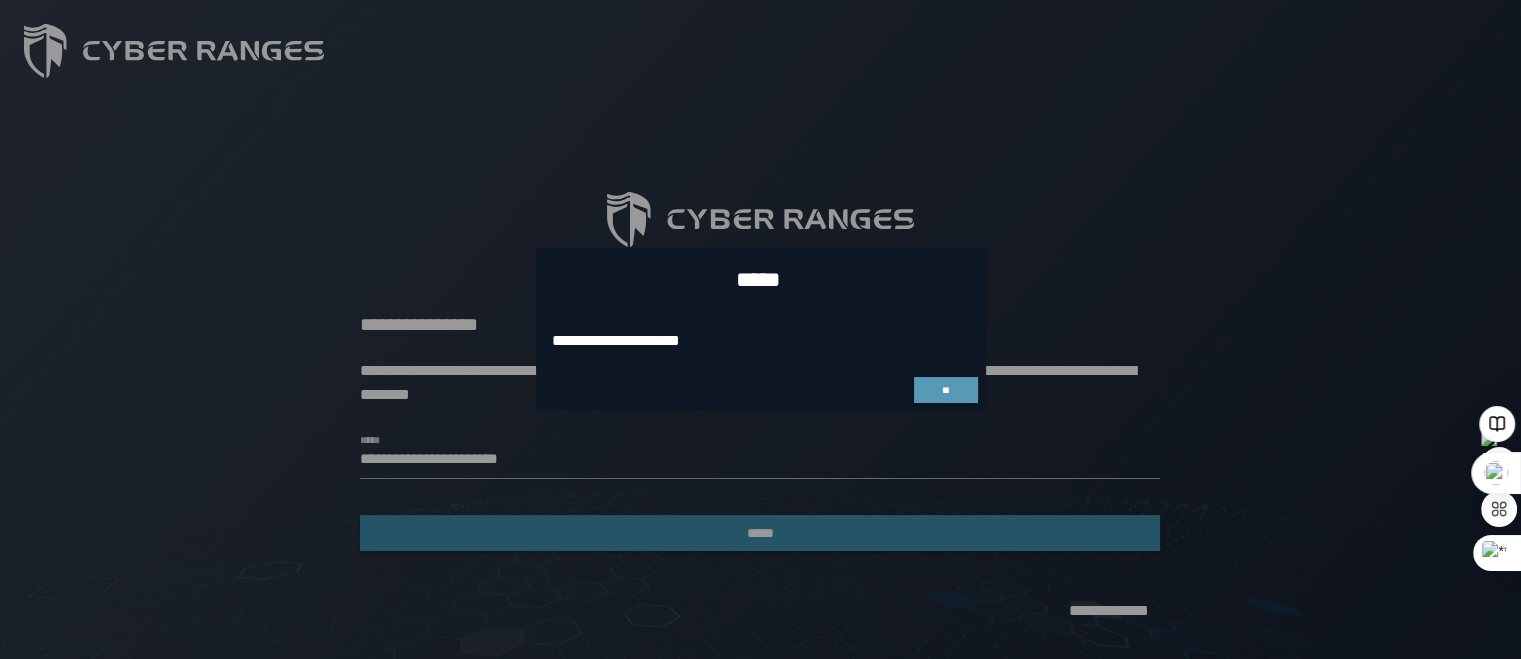 click on "**" at bounding box center [945, 390] 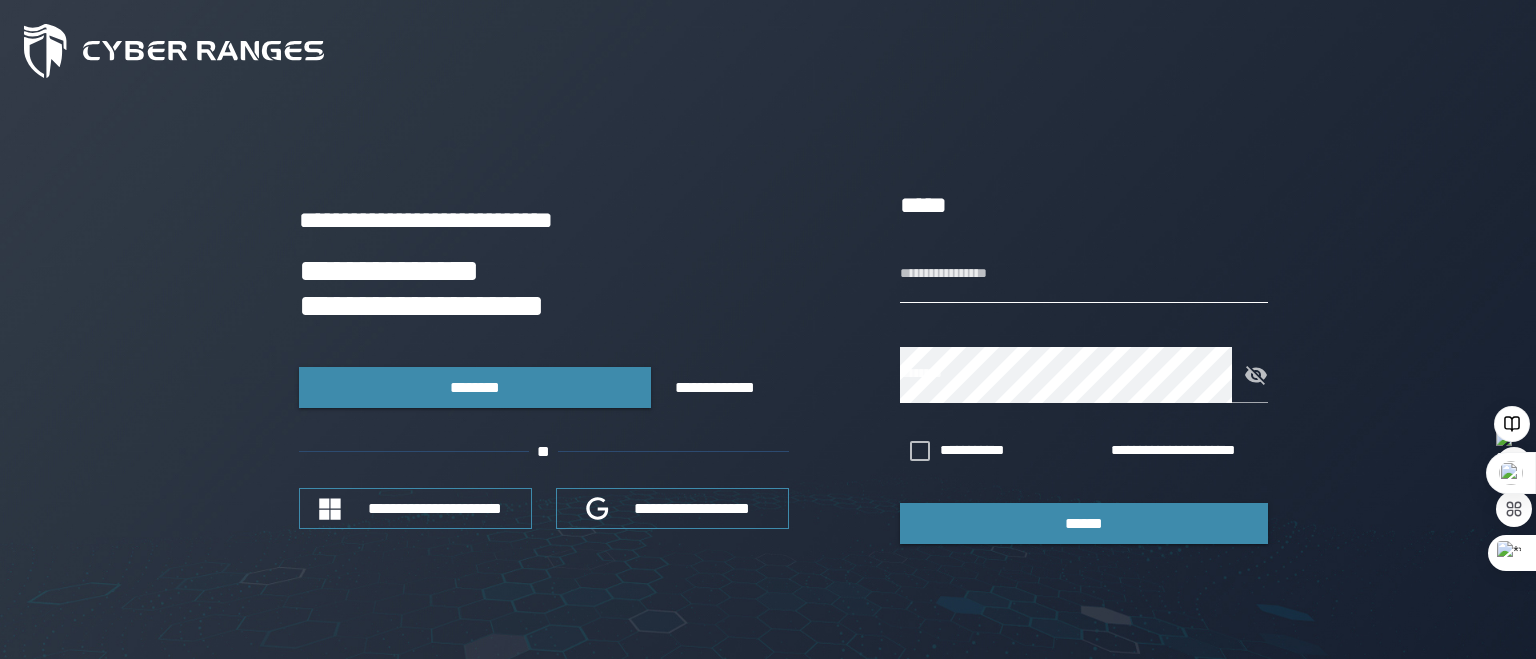 click on "**********" at bounding box center [1084, 275] 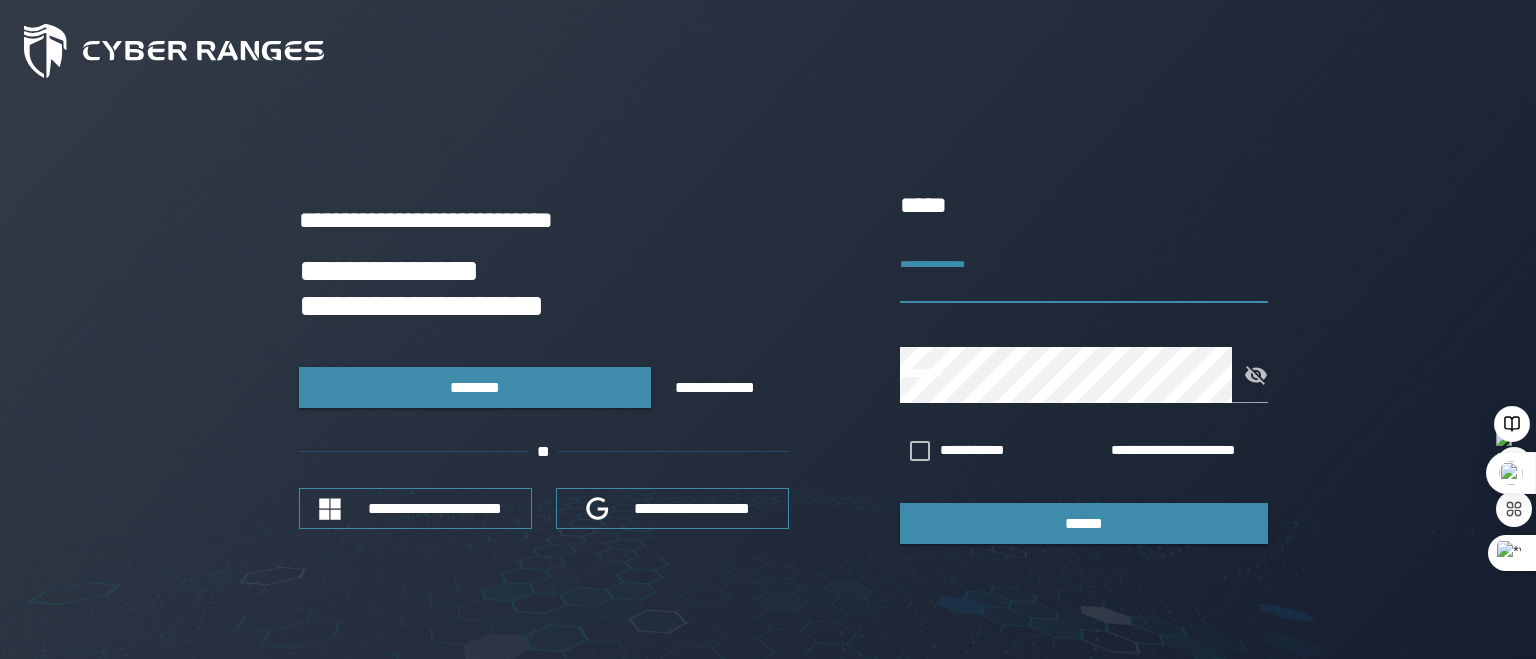 click on "**********" at bounding box center (1084, 275) 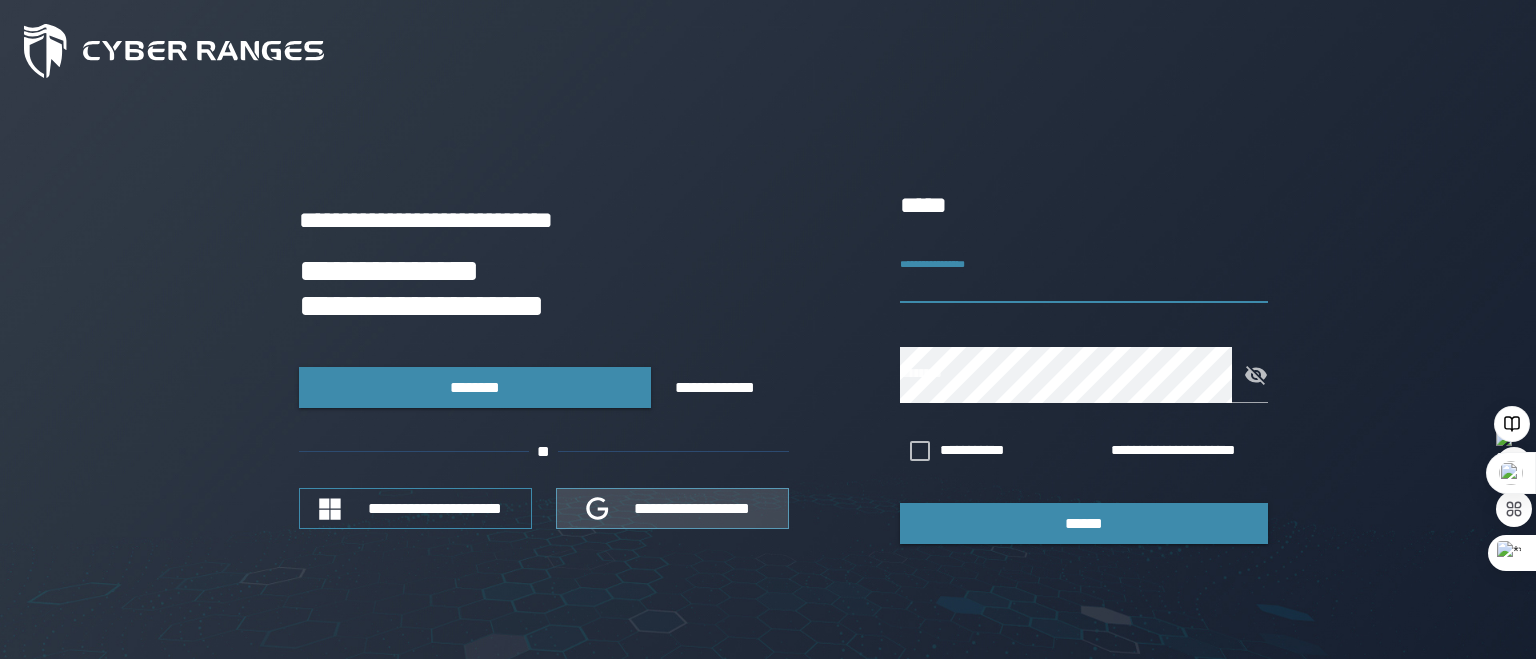 click on "**********" at bounding box center [693, 508] 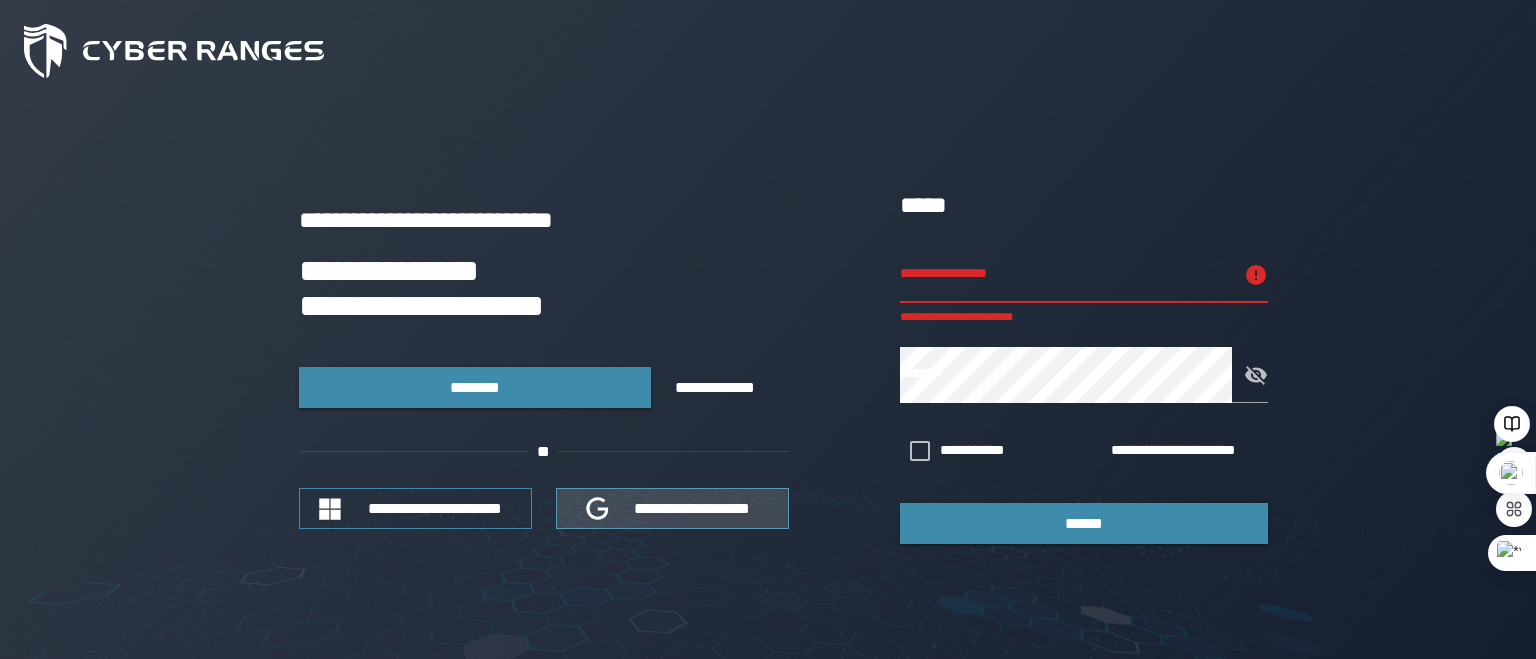 click on "**********" at bounding box center (693, 508) 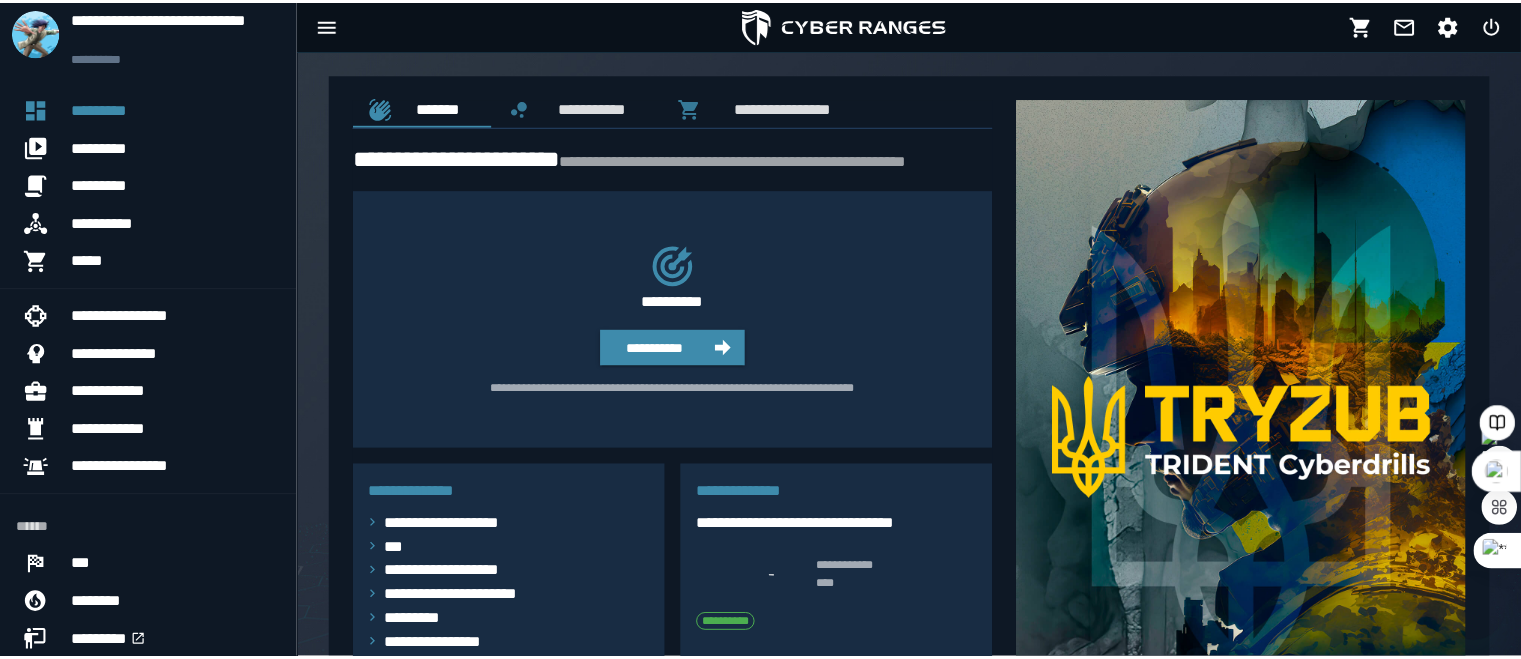 scroll, scrollTop: 0, scrollLeft: 0, axis: both 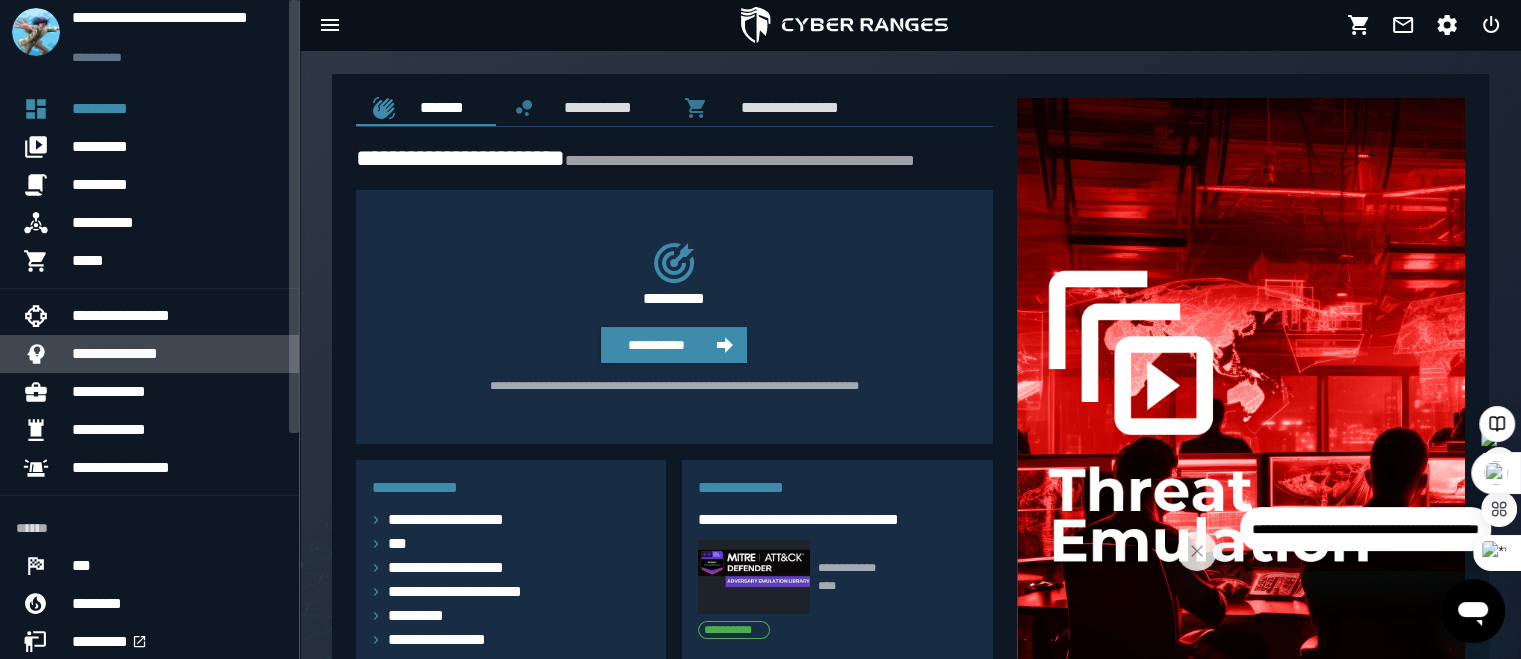 click on "**********" at bounding box center (177, 354) 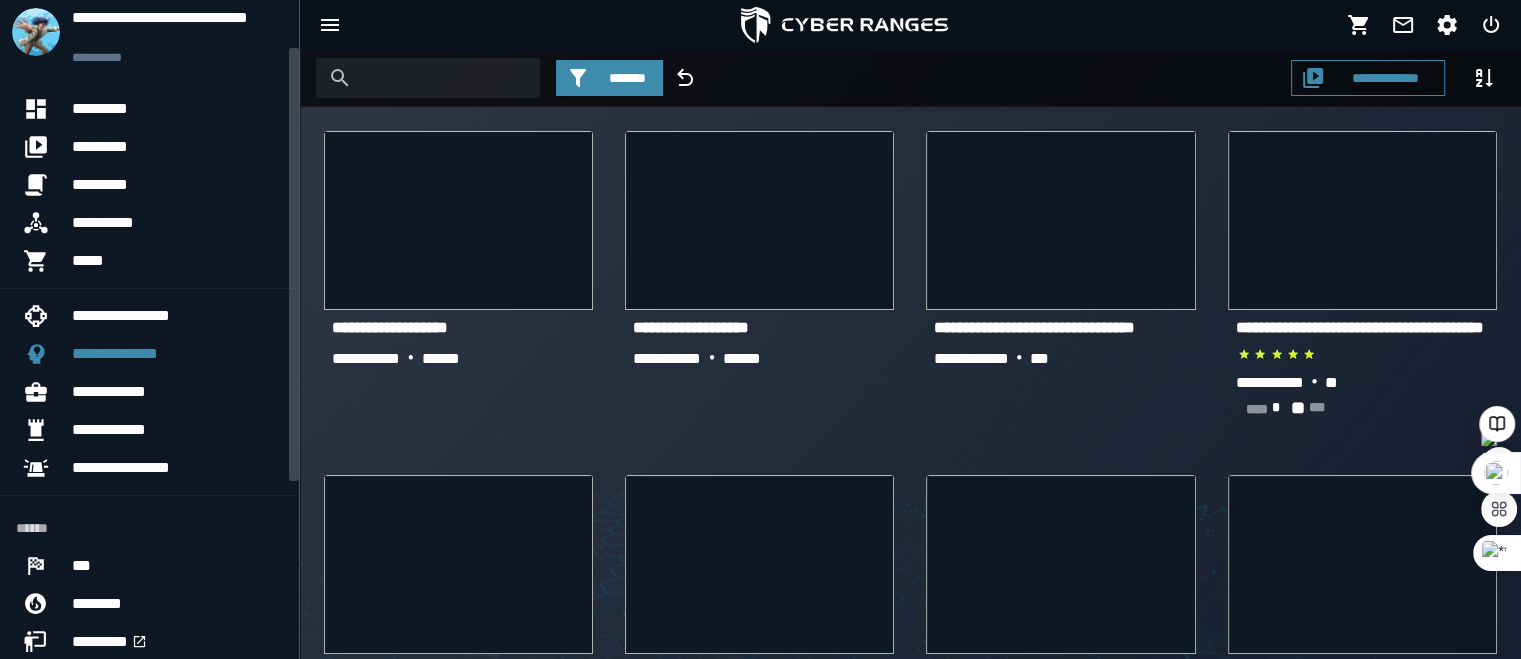 scroll, scrollTop: 344, scrollLeft: 0, axis: vertical 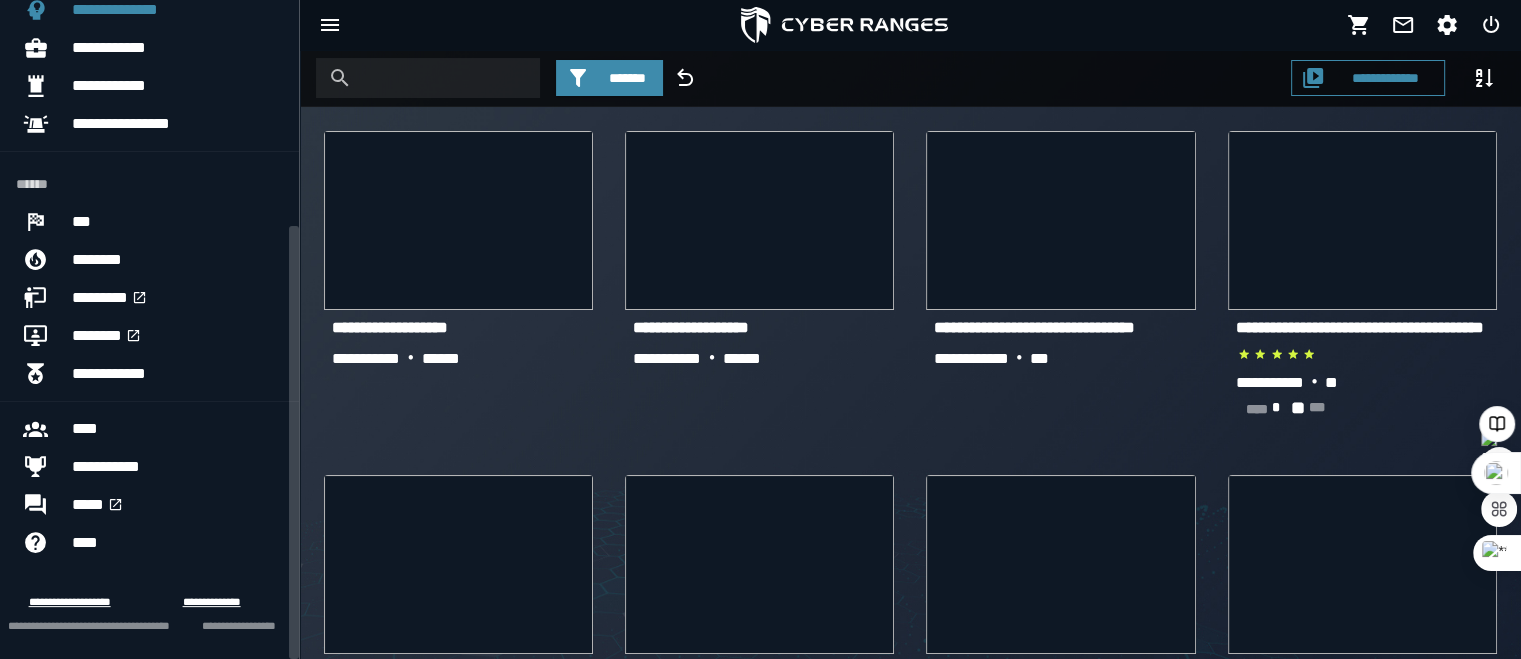 drag, startPoint x: 296, startPoint y: 120, endPoint x: 305, endPoint y: 355, distance: 235.17227 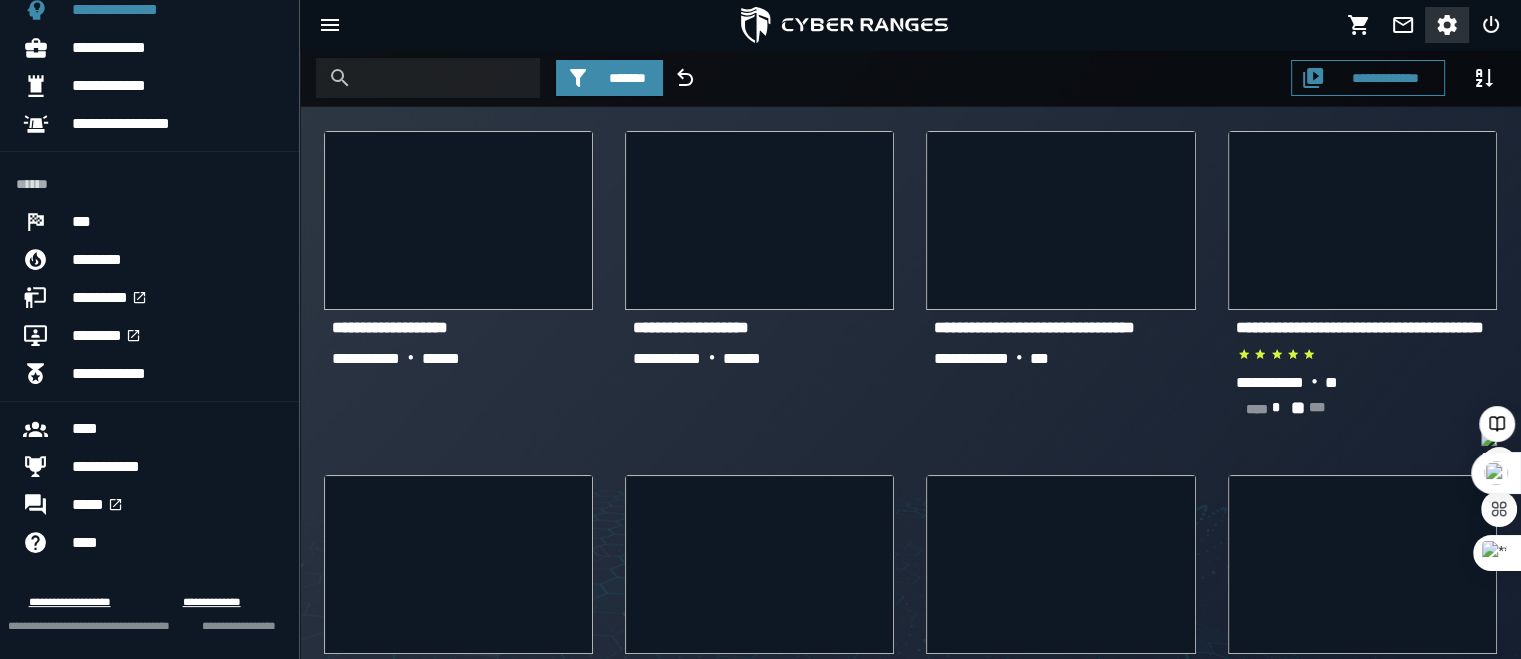 click 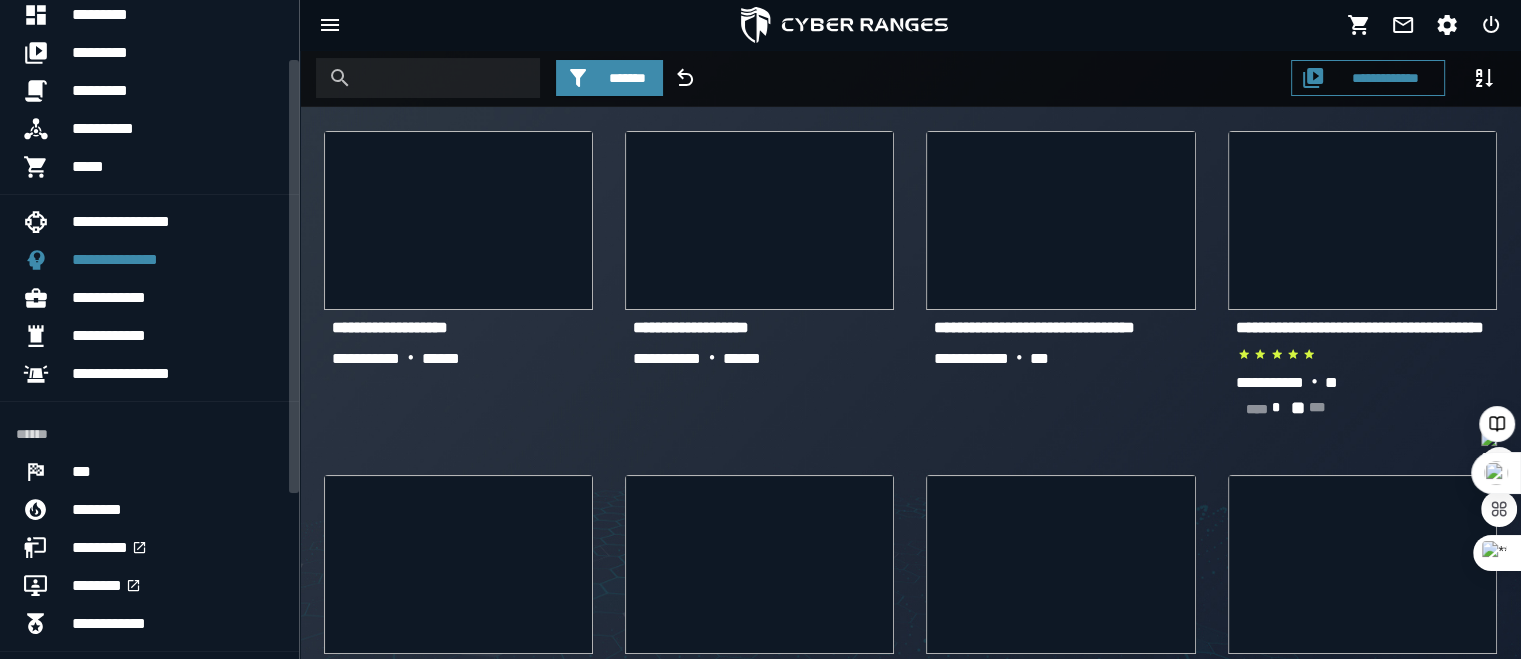 scroll, scrollTop: 72, scrollLeft: 0, axis: vertical 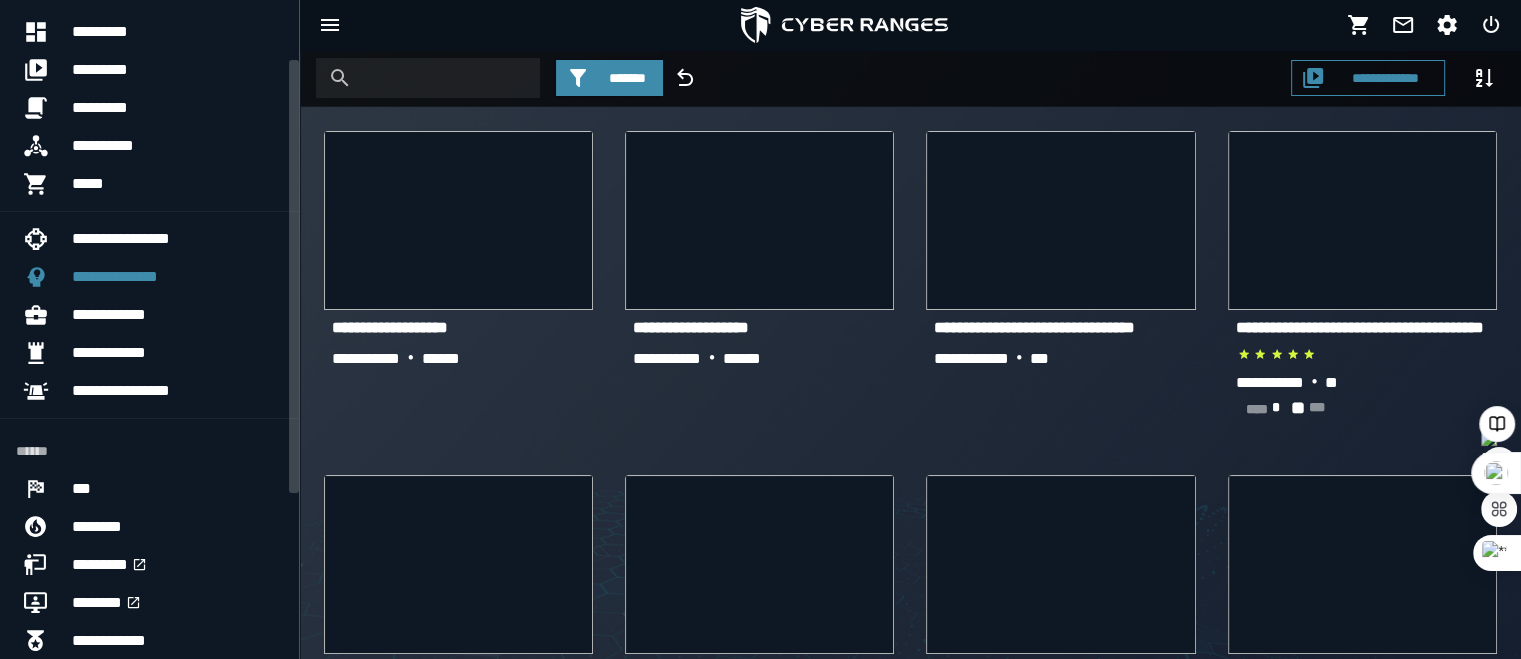 drag, startPoint x: 298, startPoint y: 271, endPoint x: 315, endPoint y: 93, distance: 178.80995 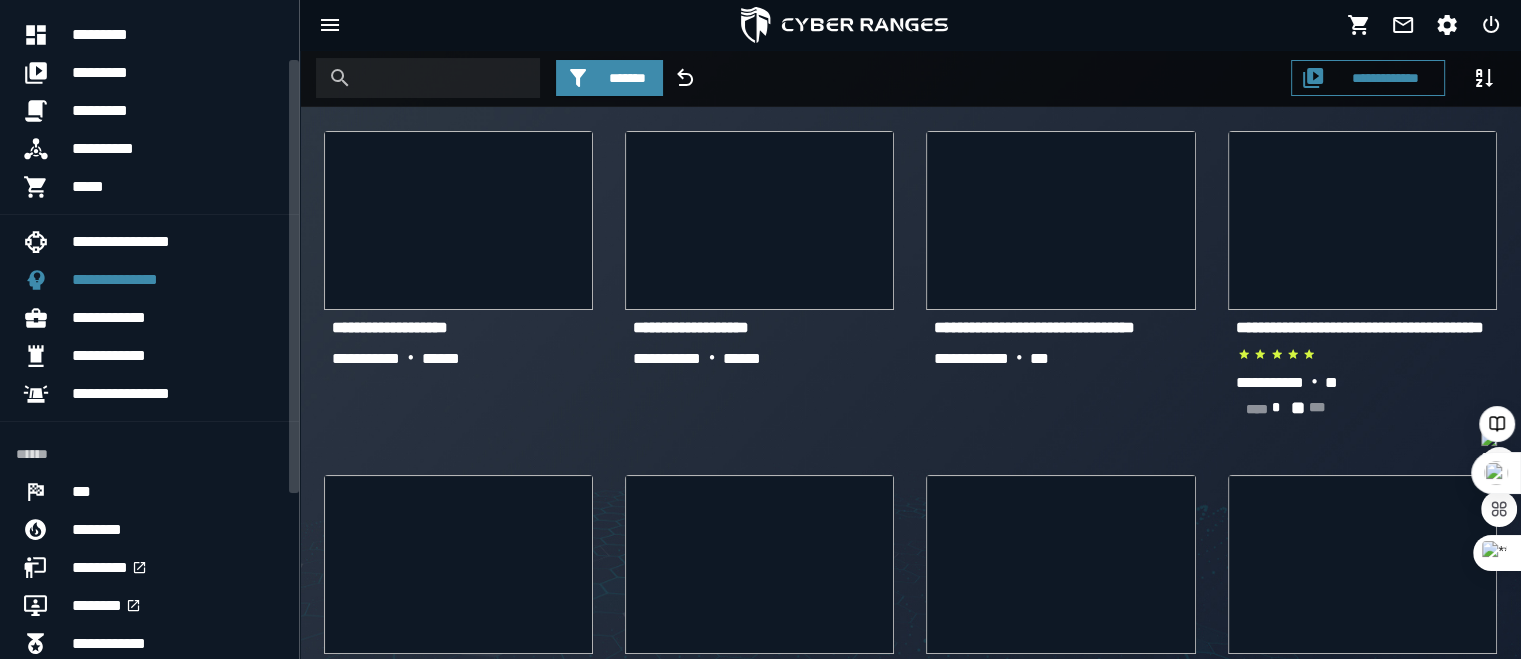 click on "**********" at bounding box center (760, 918) 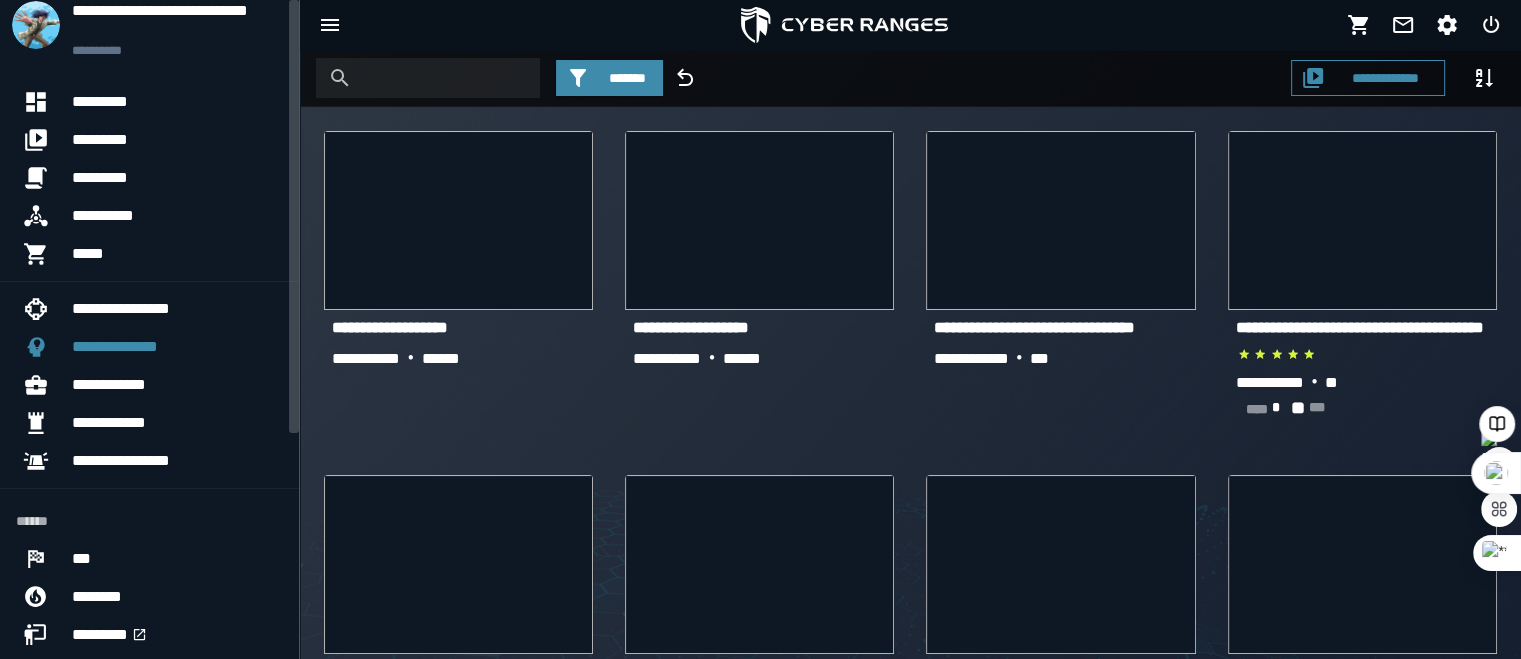 scroll, scrollTop: 0, scrollLeft: 0, axis: both 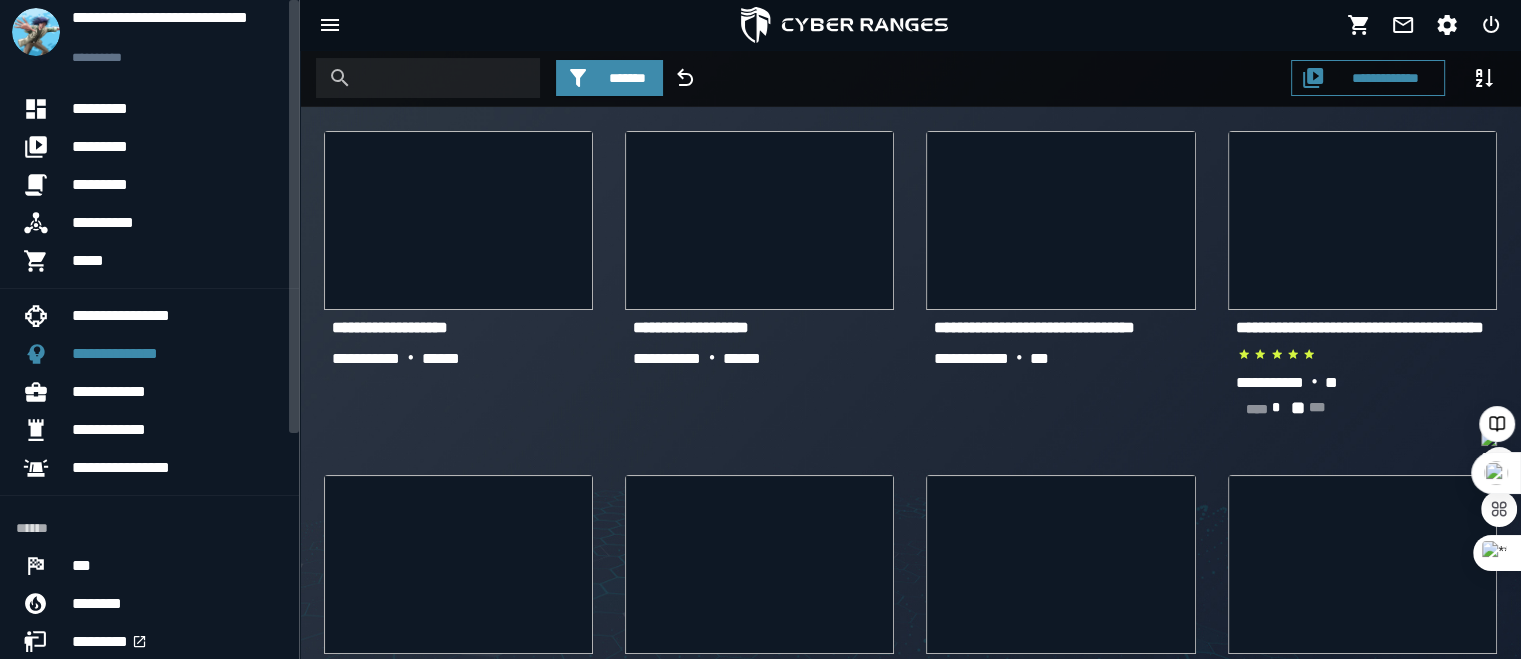 drag, startPoint x: 292, startPoint y: 109, endPoint x: 293, endPoint y: 44, distance: 65.00769 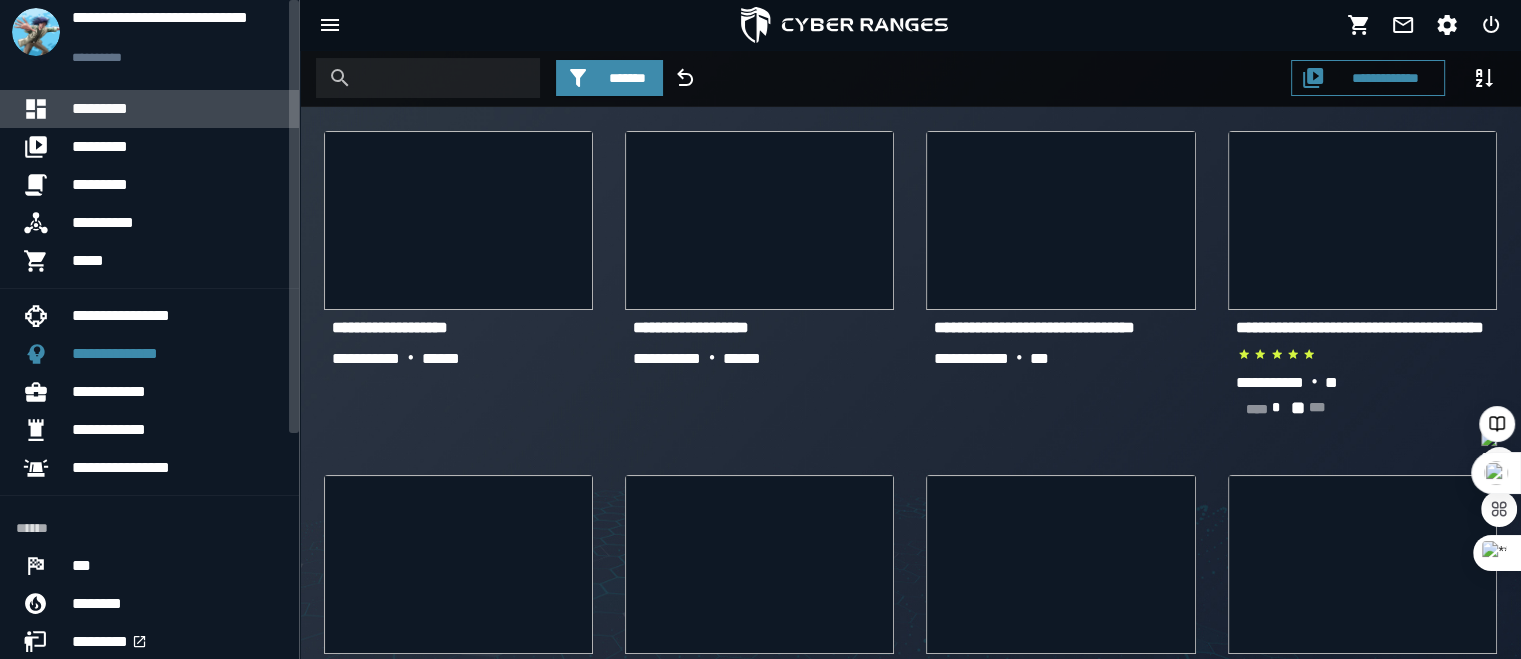click on "*********" at bounding box center [177, 109] 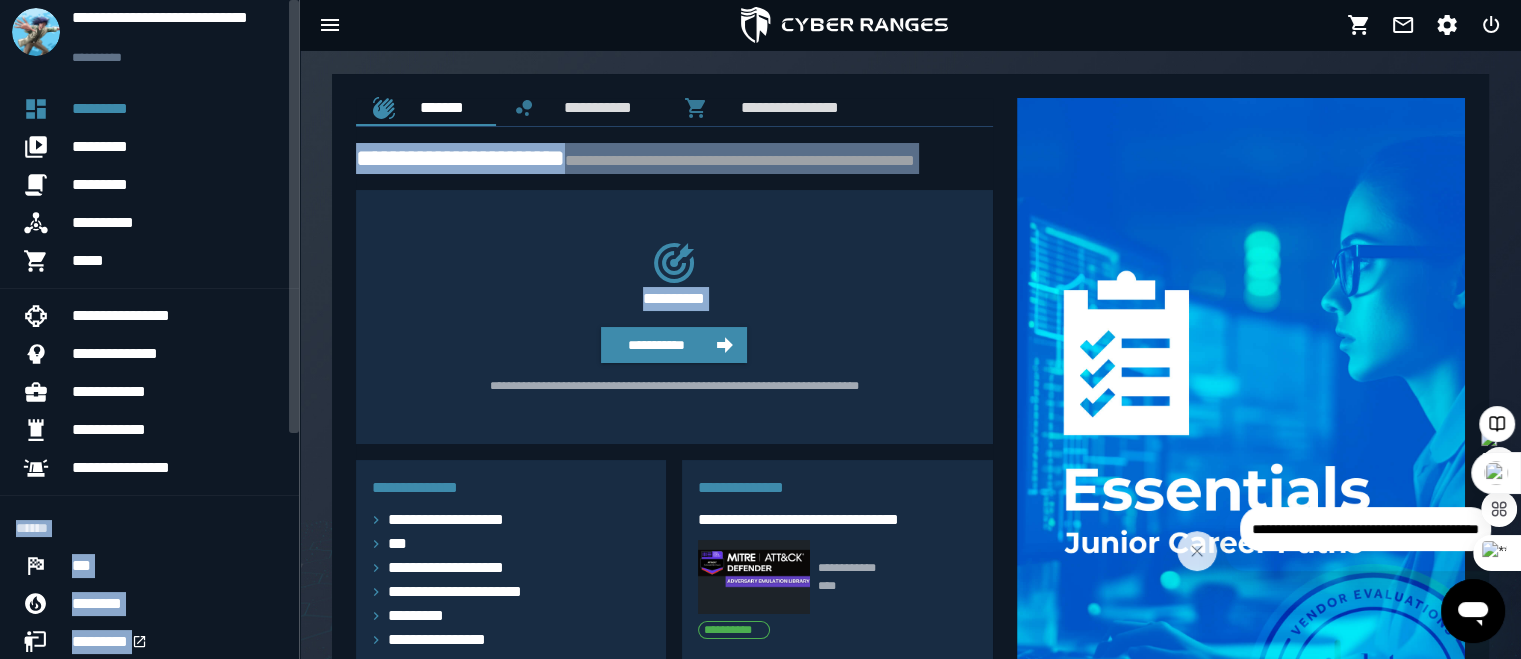 drag, startPoint x: 301, startPoint y: 337, endPoint x: 268, endPoint y: 491, distance: 157.49603 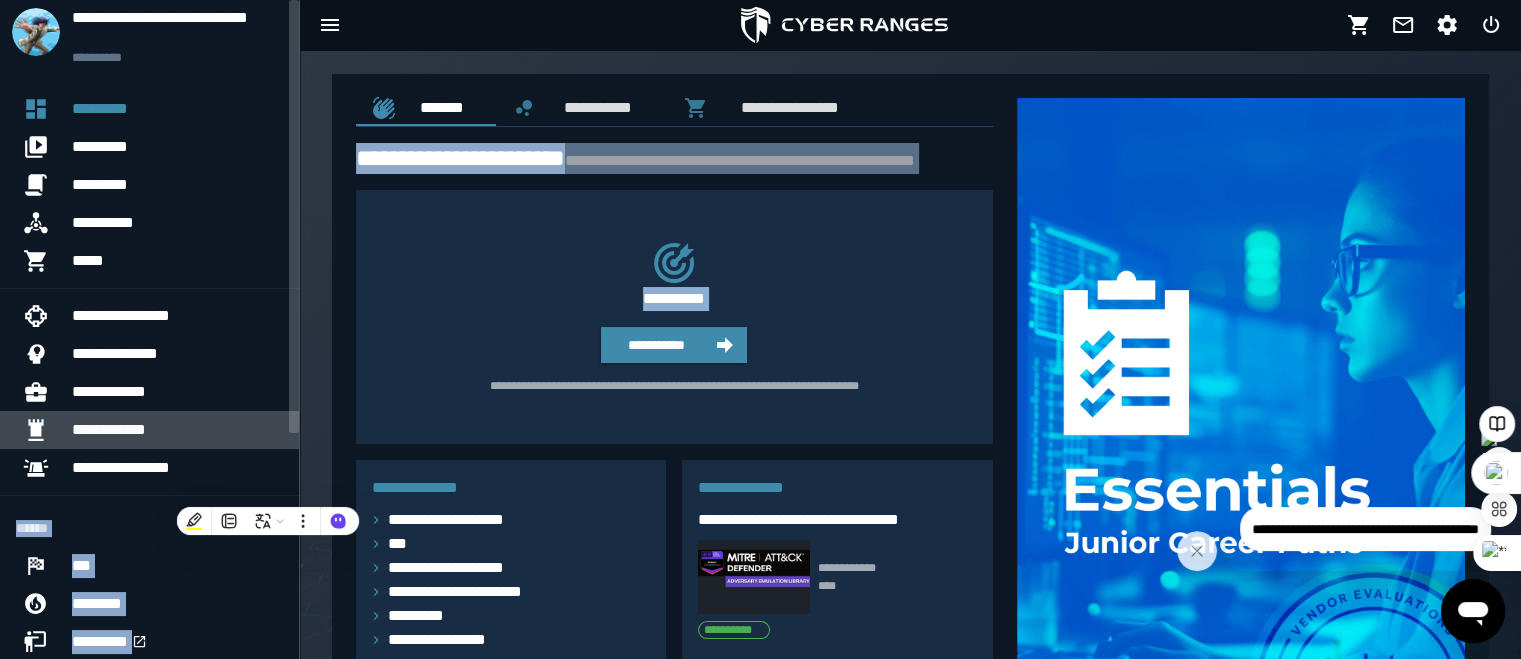 click on "**********" at bounding box center (177, 430) 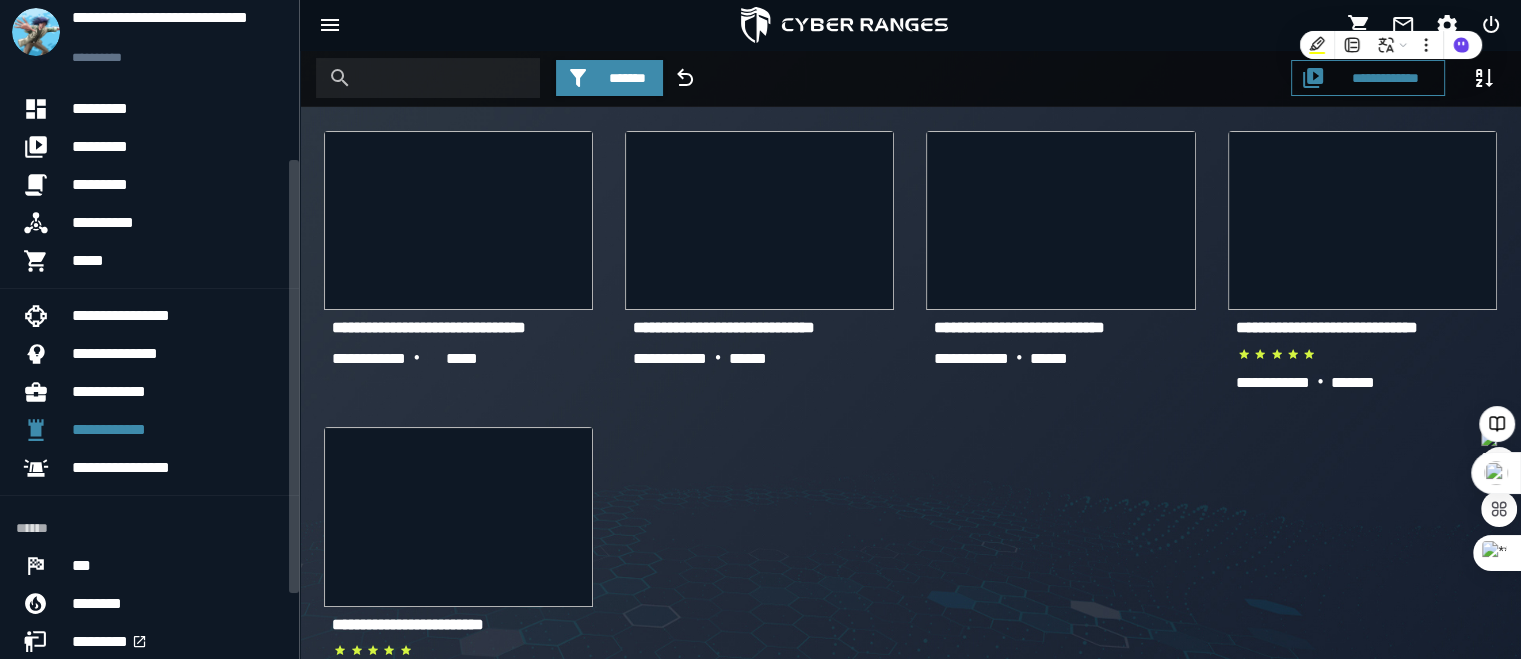 scroll, scrollTop: 243, scrollLeft: 0, axis: vertical 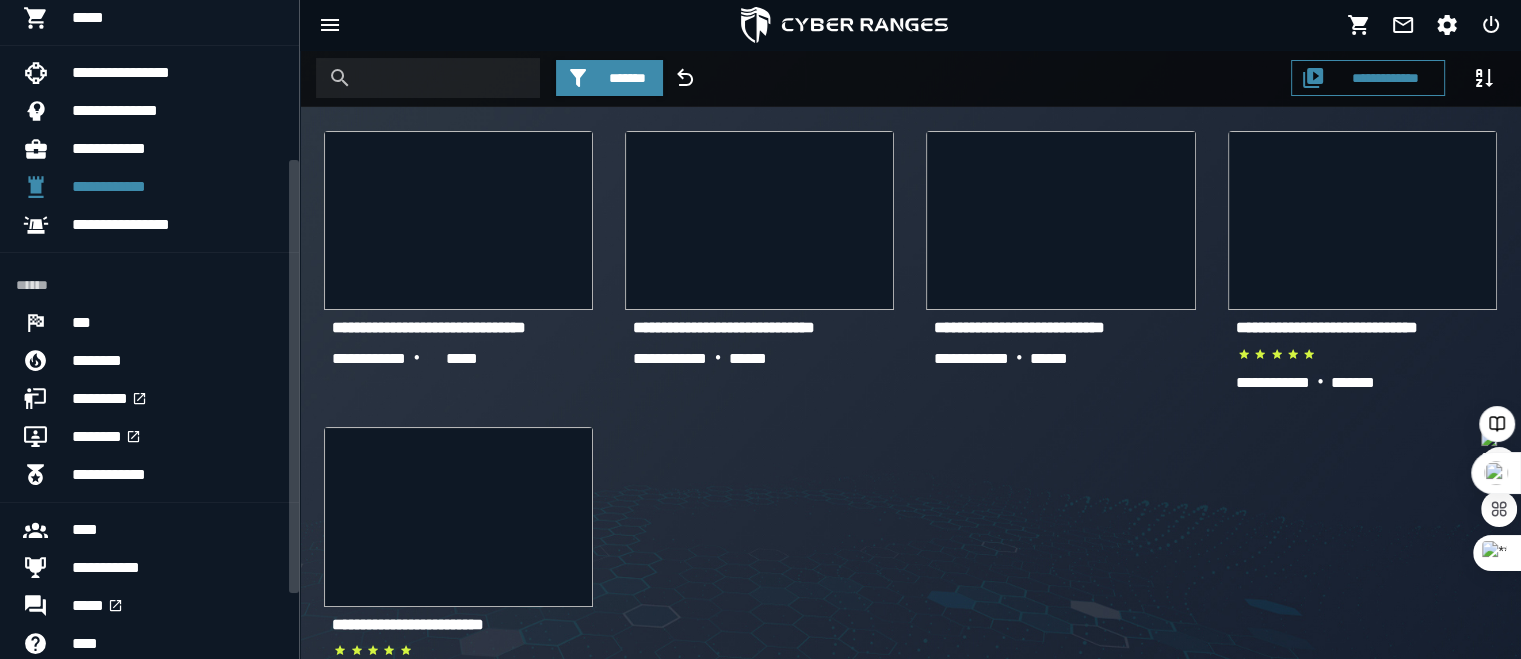drag, startPoint x: 295, startPoint y: 105, endPoint x: 285, endPoint y: 265, distance: 160.3122 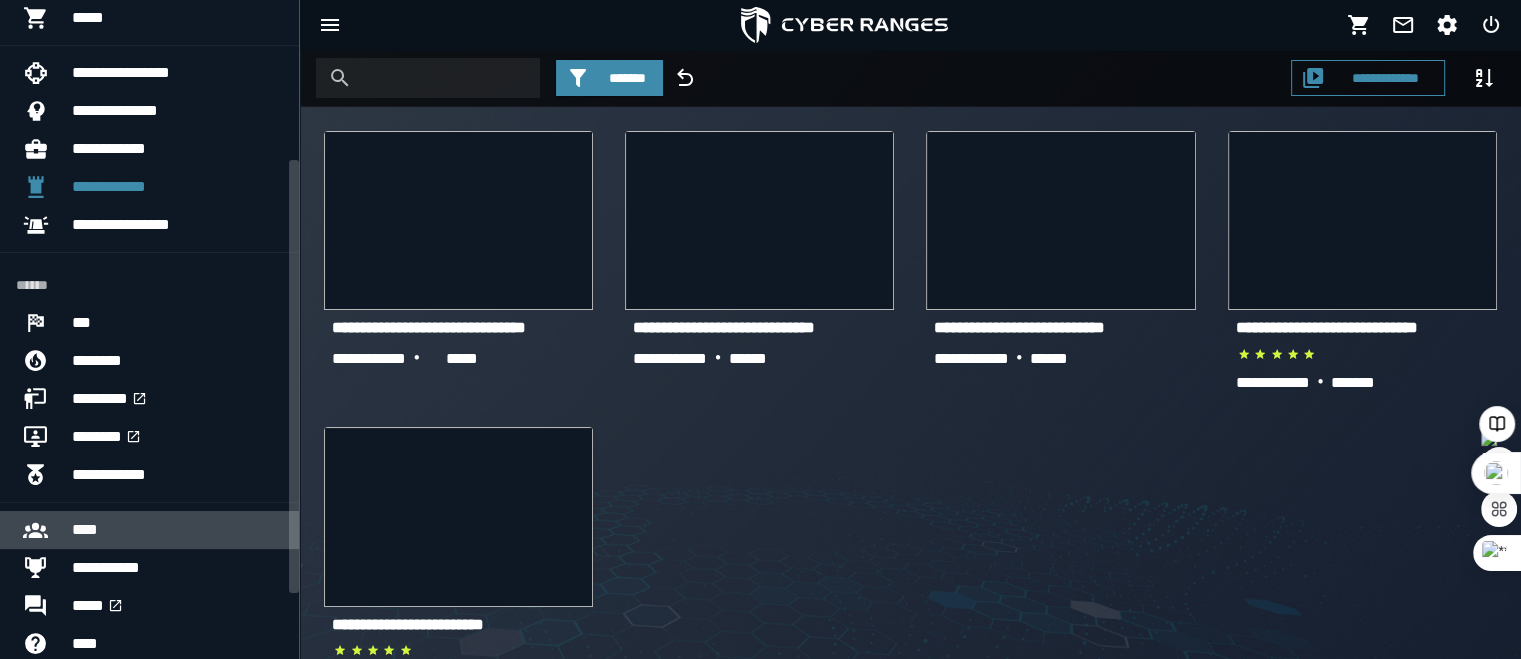 click on "****" at bounding box center [177, 530] 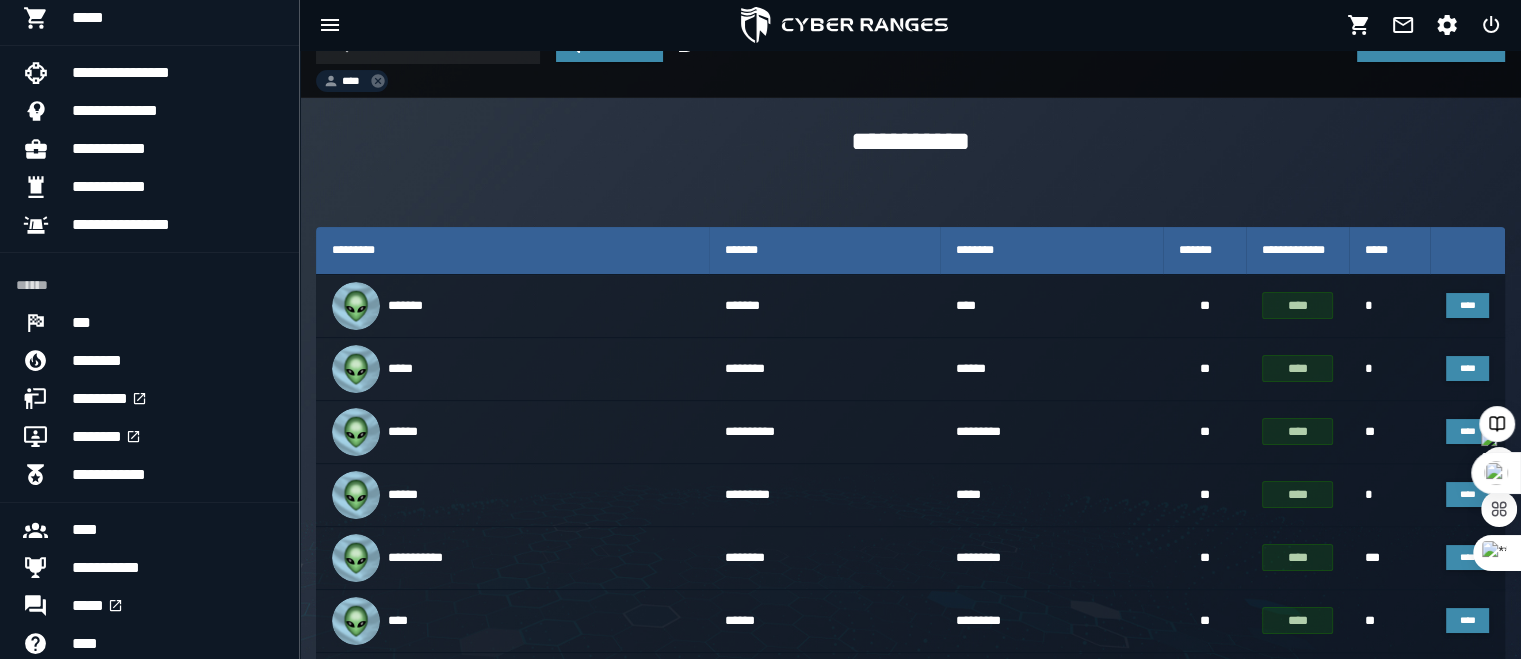 scroll, scrollTop: 67, scrollLeft: 0, axis: vertical 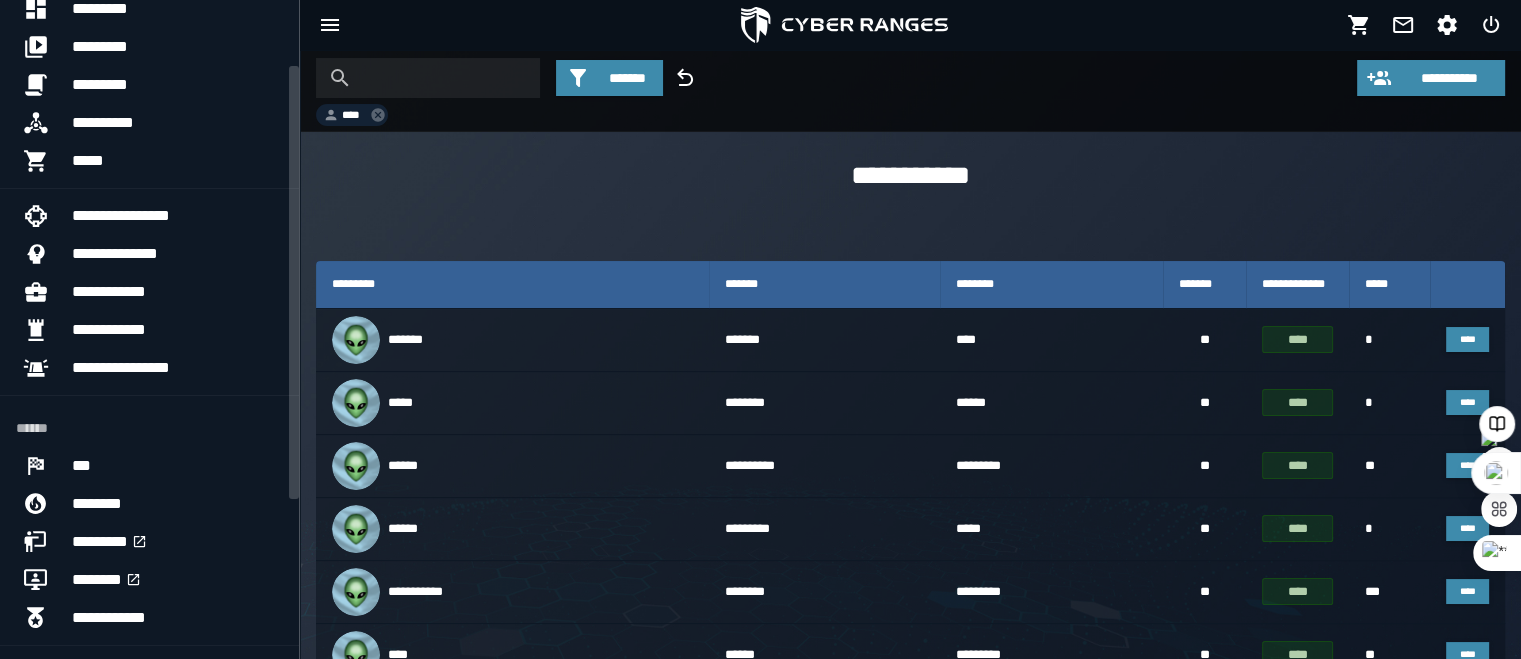 drag, startPoint x: 292, startPoint y: 256, endPoint x: 326, endPoint y: 162, distance: 99.95999 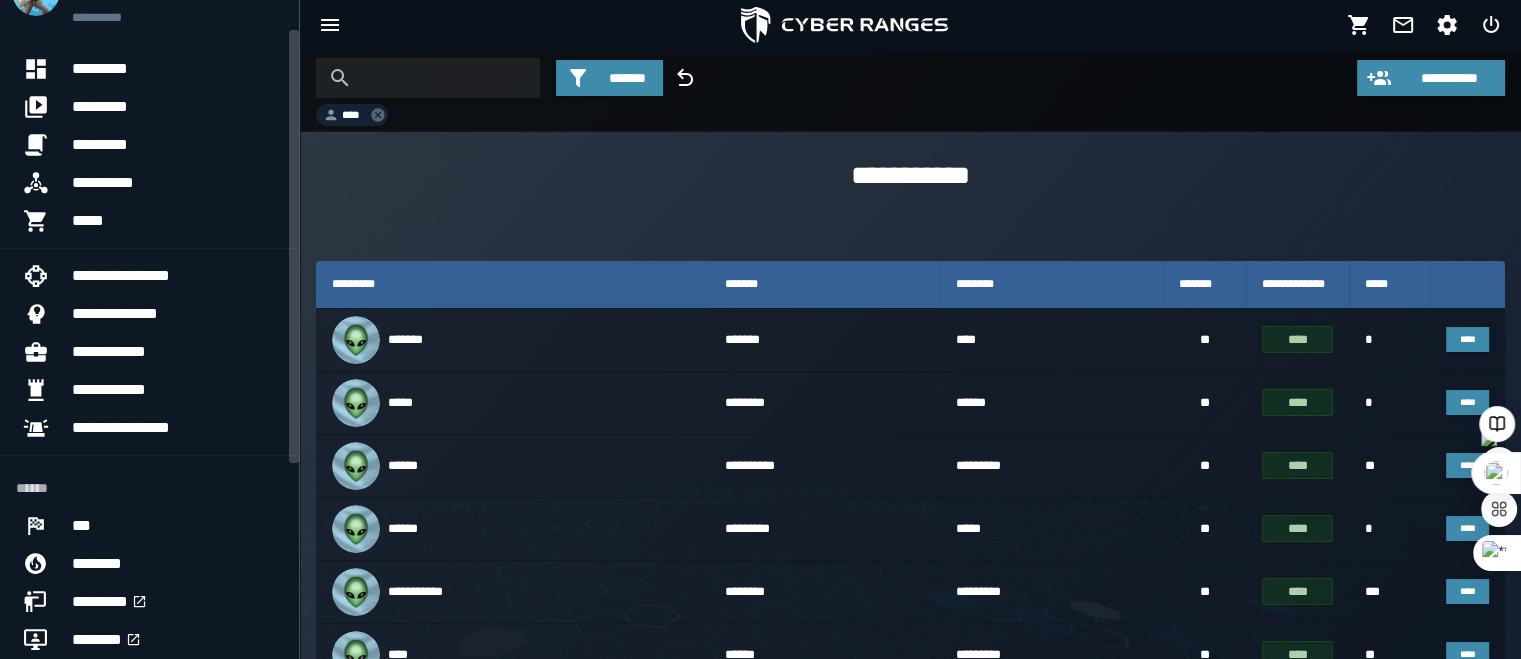scroll, scrollTop: 0, scrollLeft: 0, axis: both 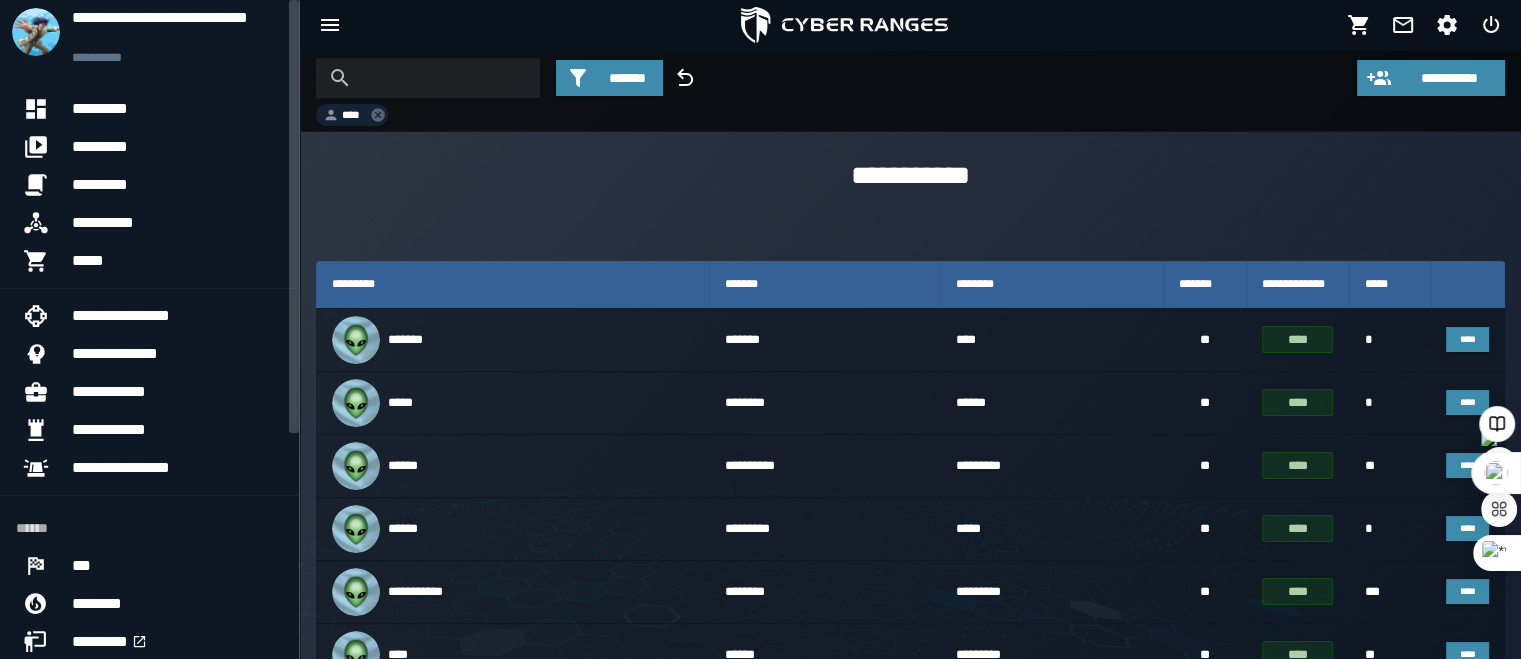 drag, startPoint x: 295, startPoint y: 173, endPoint x: 336, endPoint y: 60, distance: 120.20815 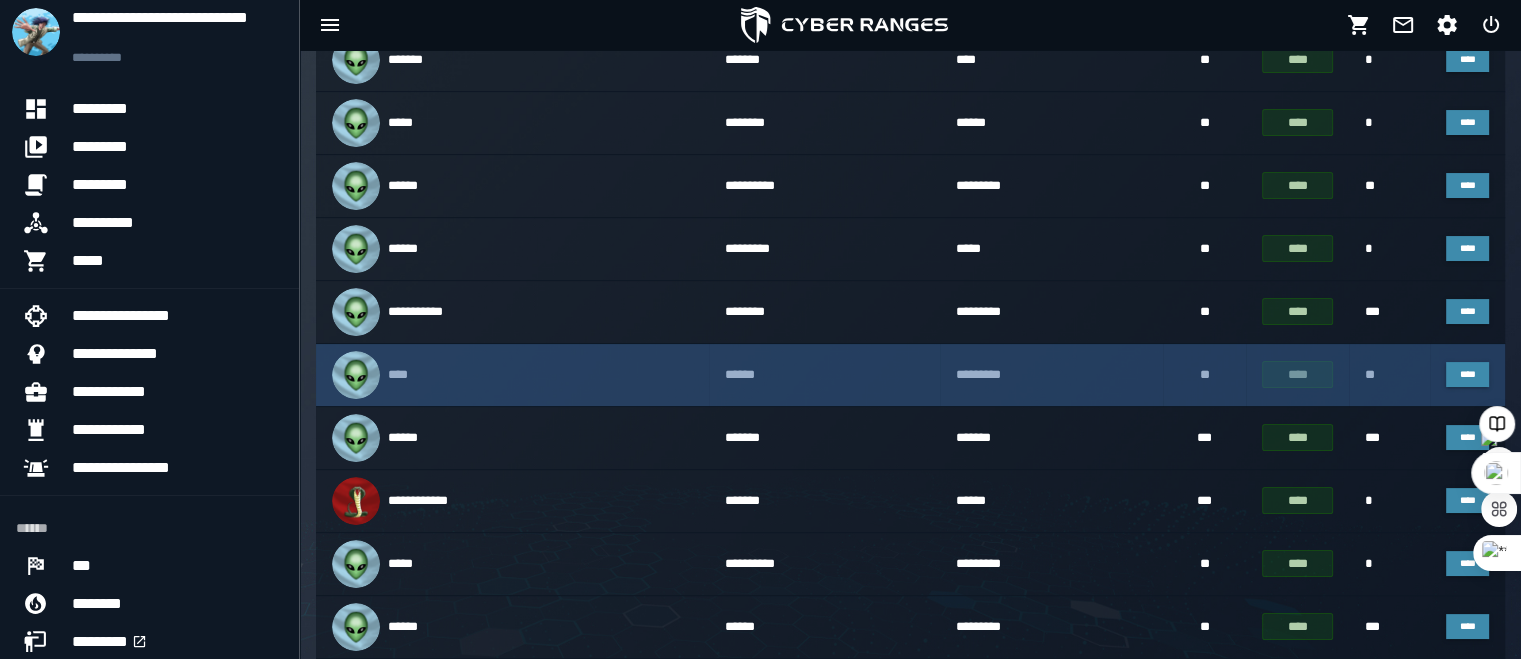 scroll, scrollTop: 290, scrollLeft: 0, axis: vertical 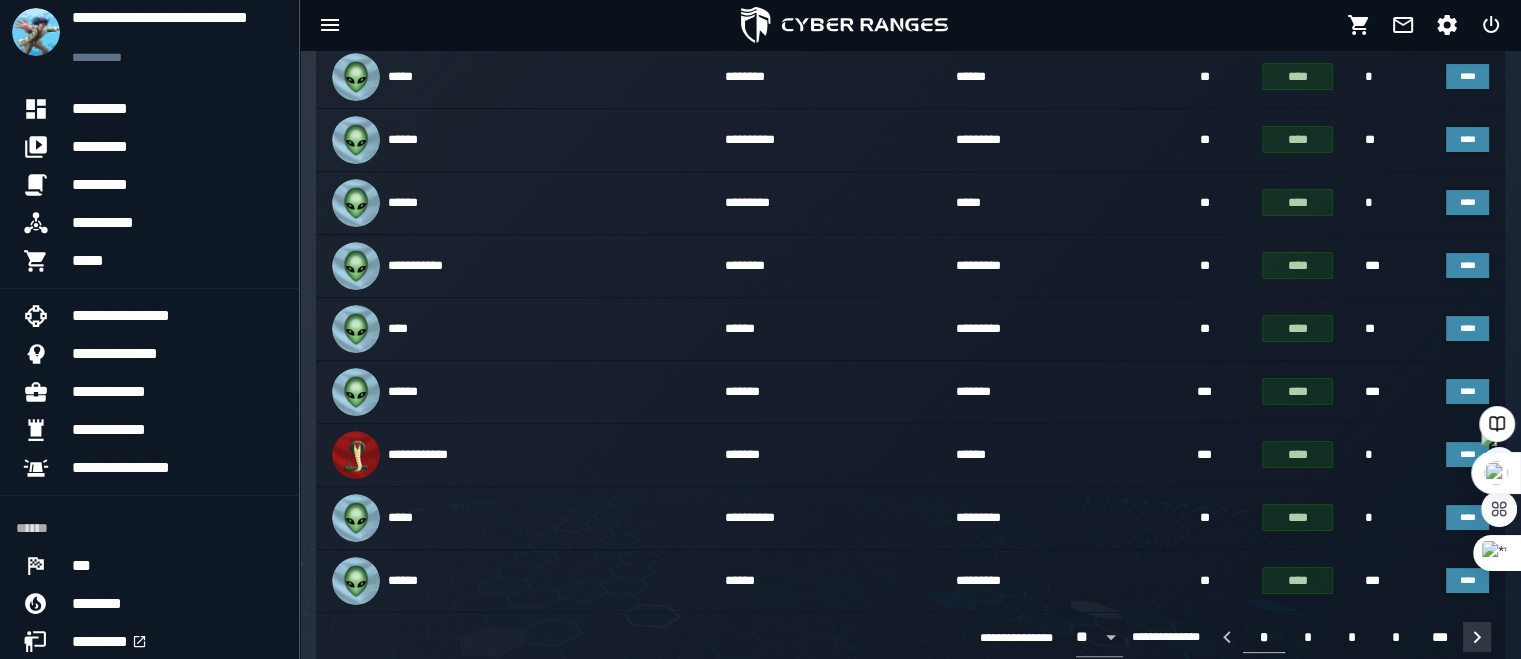 click 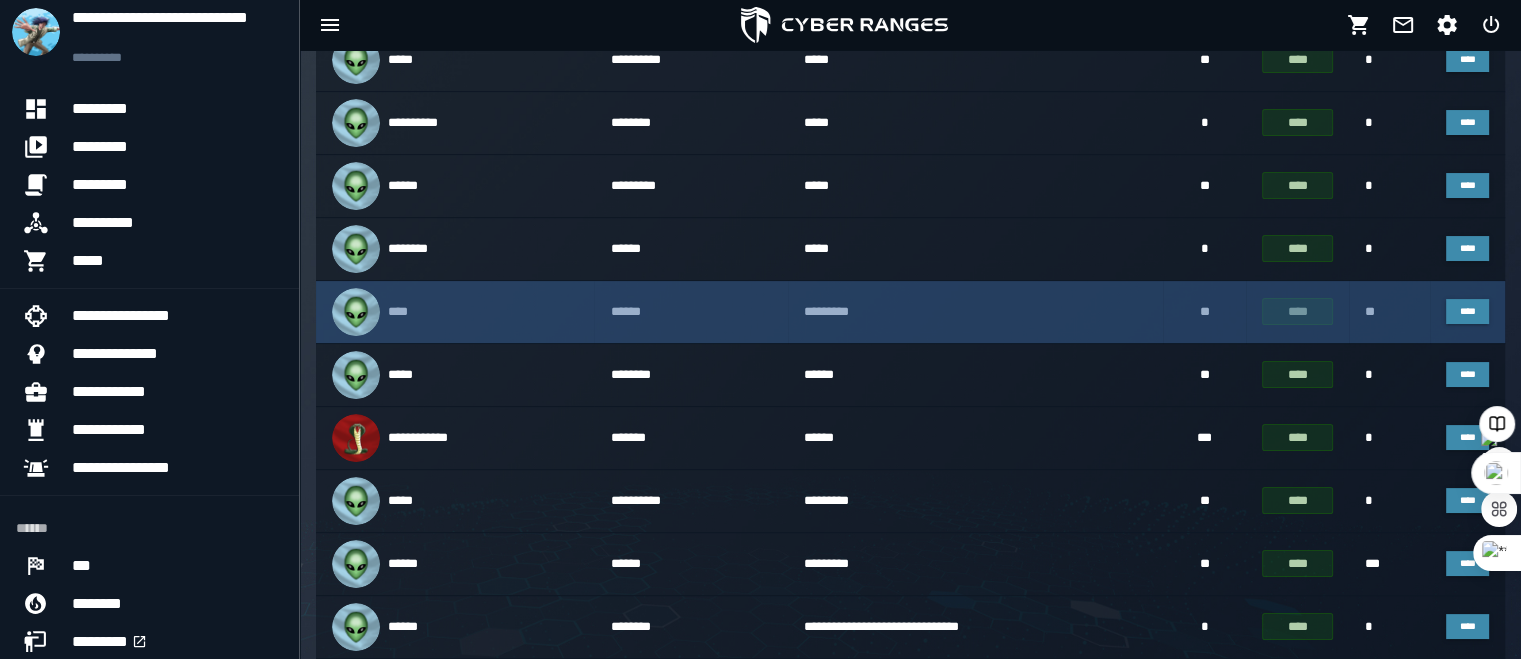 scroll, scrollTop: 326, scrollLeft: 0, axis: vertical 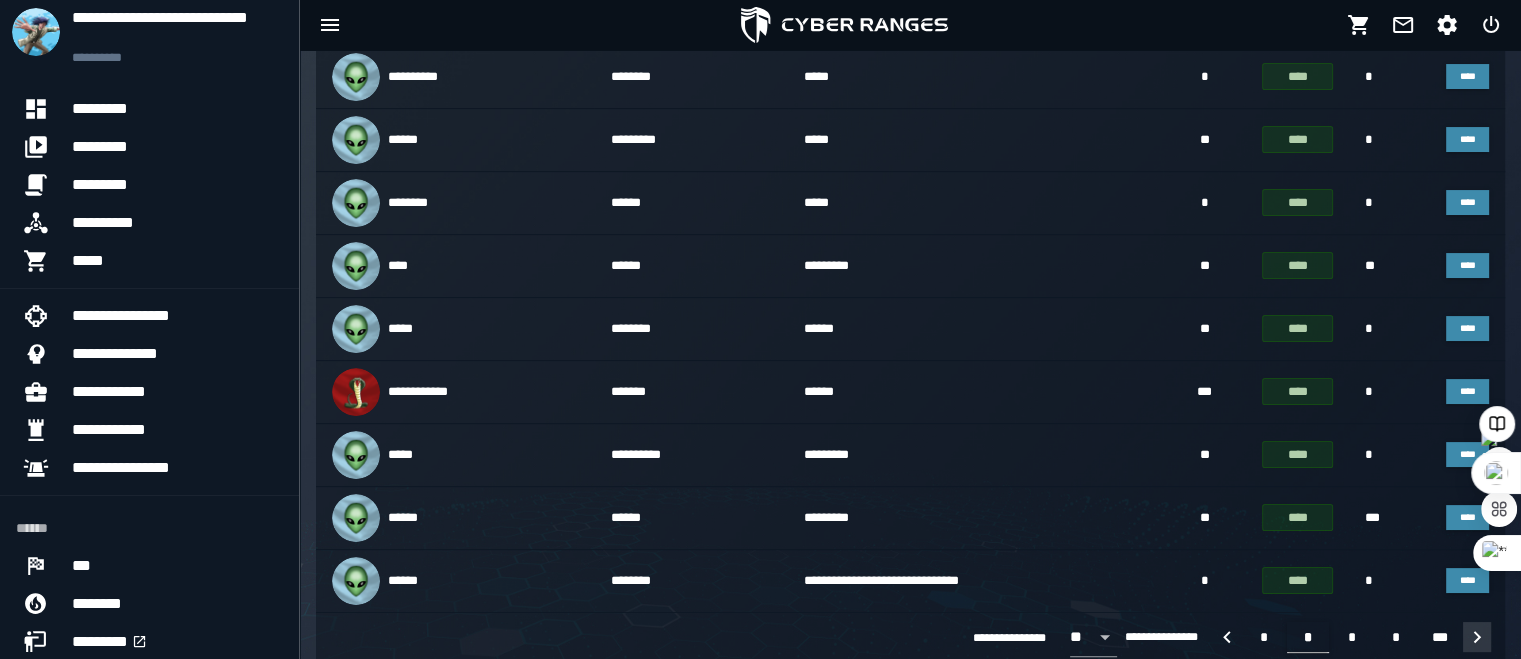 click 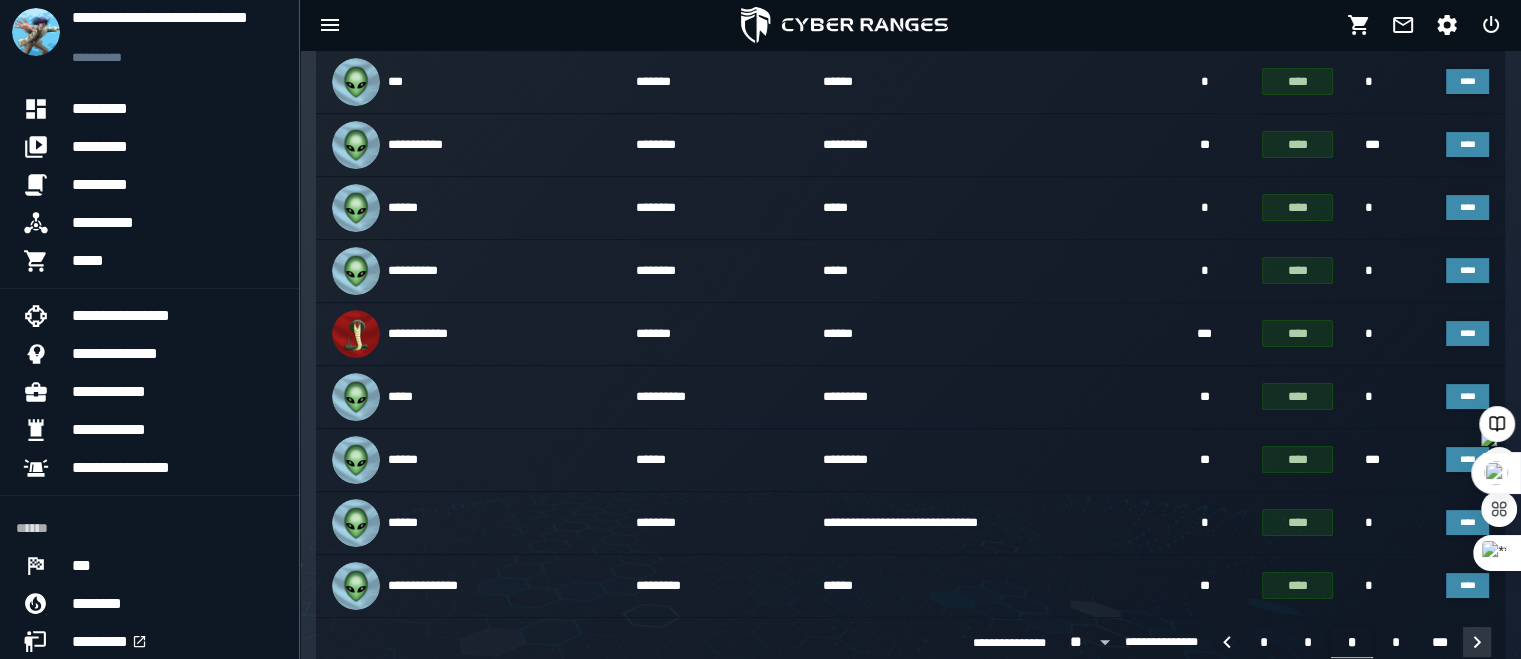 scroll, scrollTop: 326, scrollLeft: 0, axis: vertical 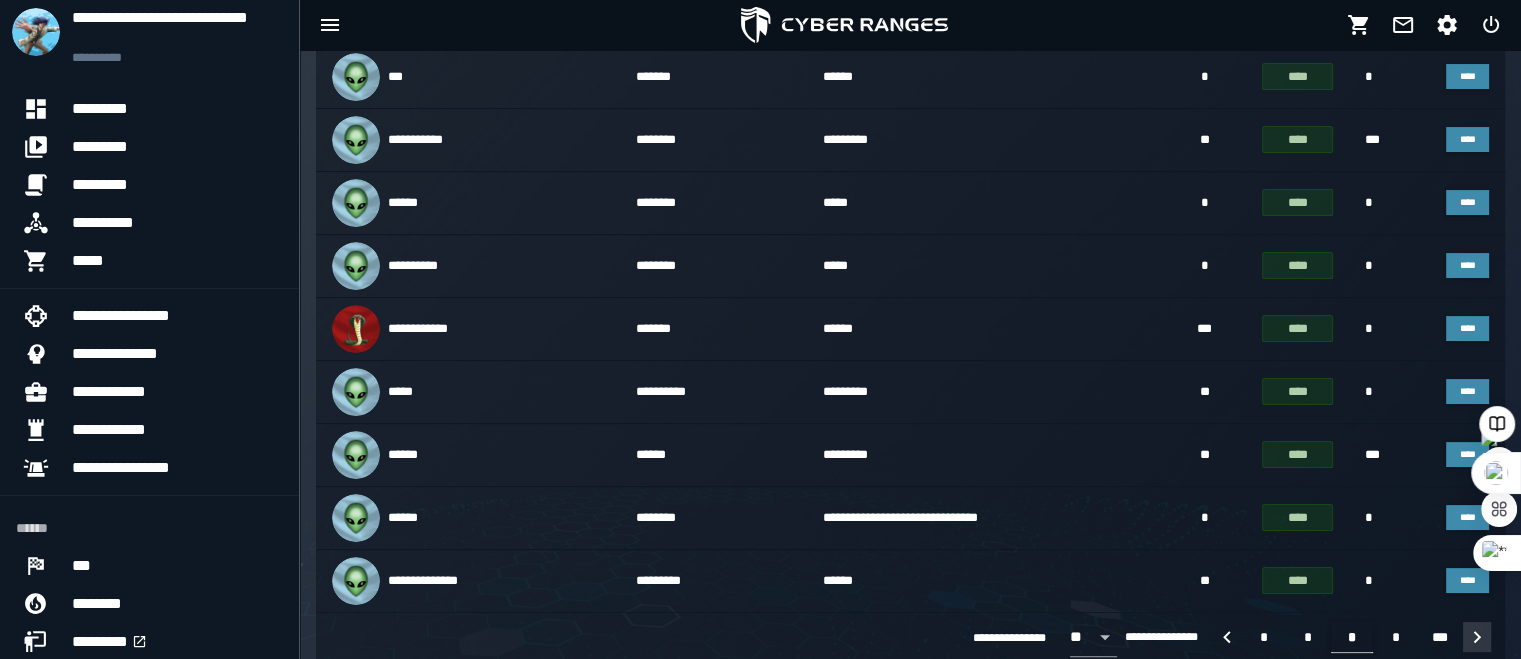 click 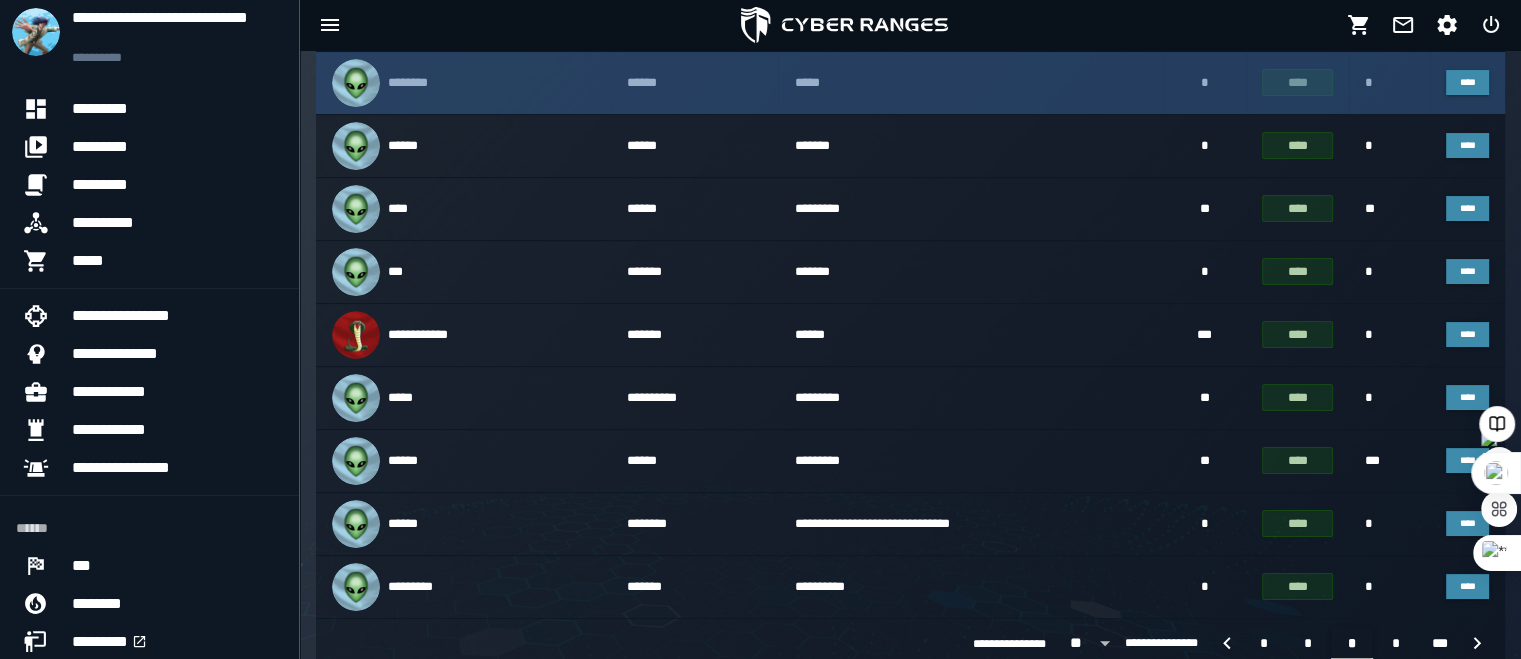 scroll, scrollTop: 326, scrollLeft: 0, axis: vertical 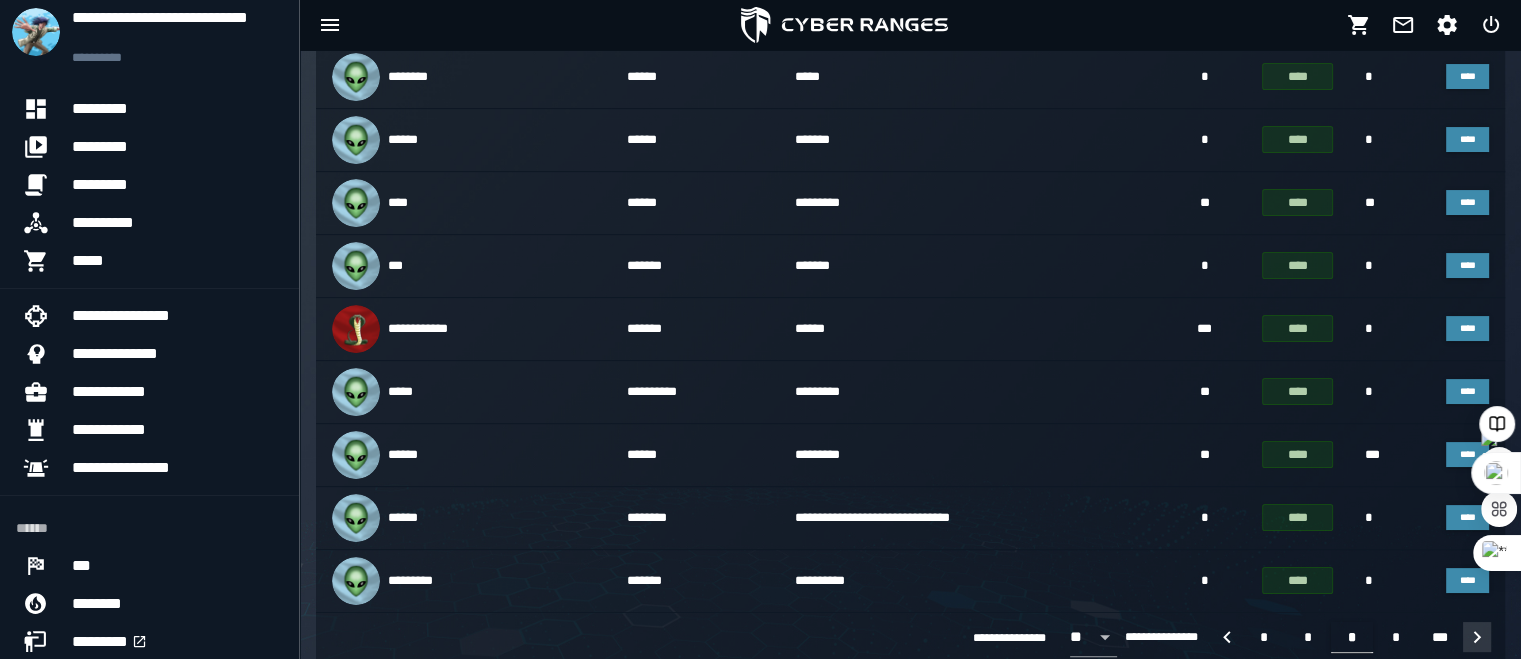 click 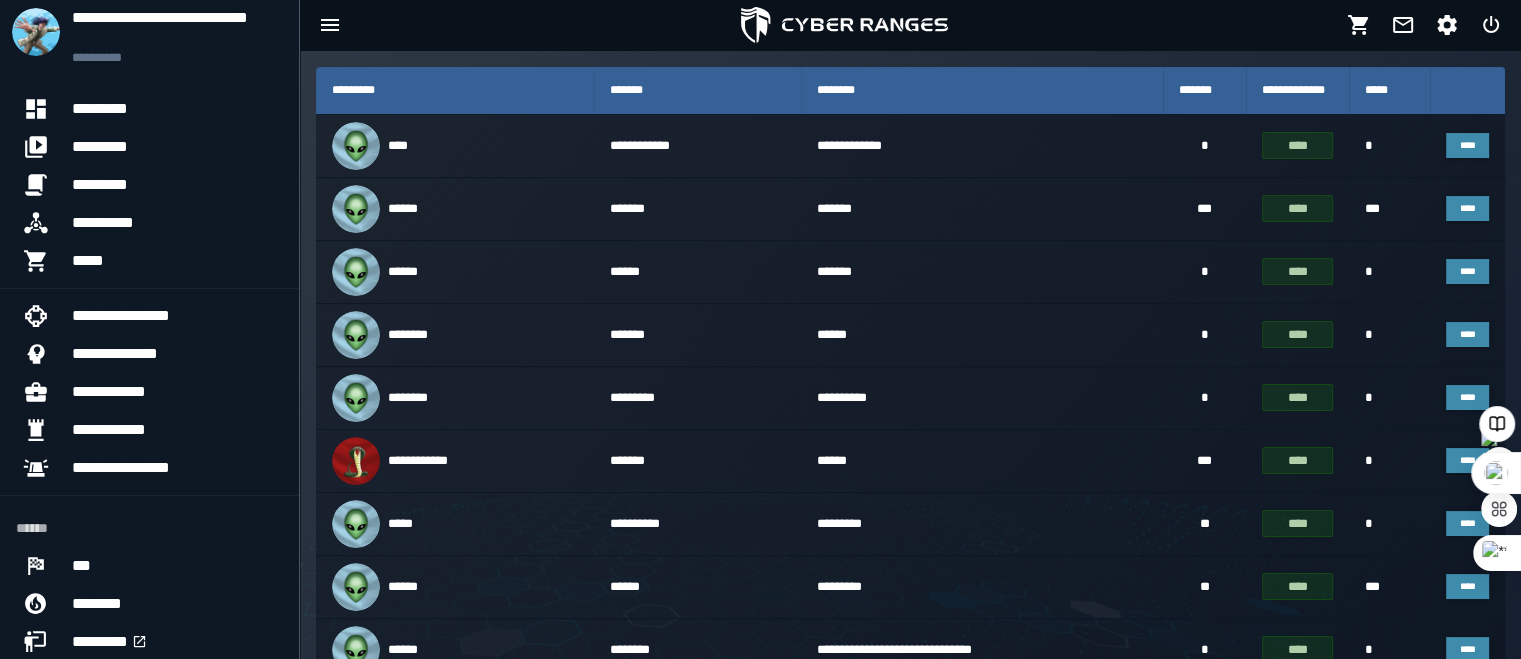 scroll, scrollTop: 0, scrollLeft: 0, axis: both 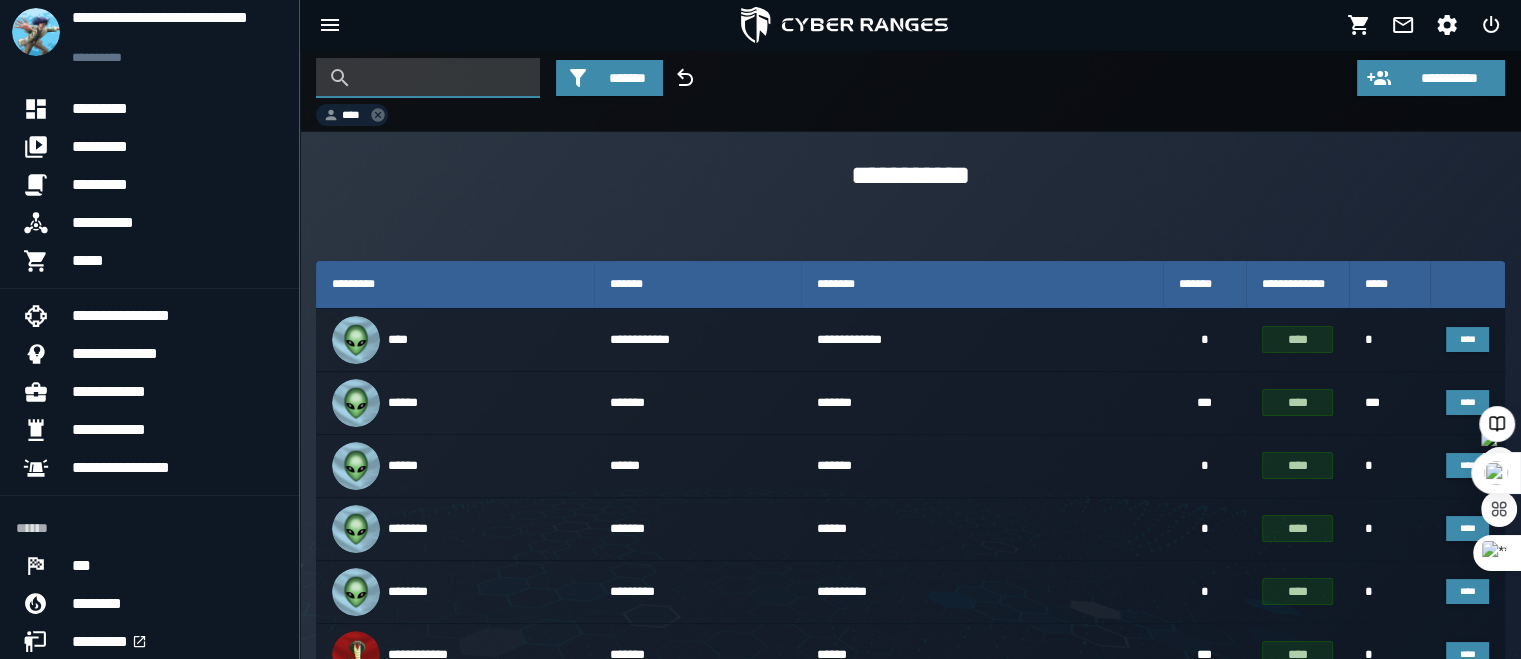 click at bounding box center [443, 78] 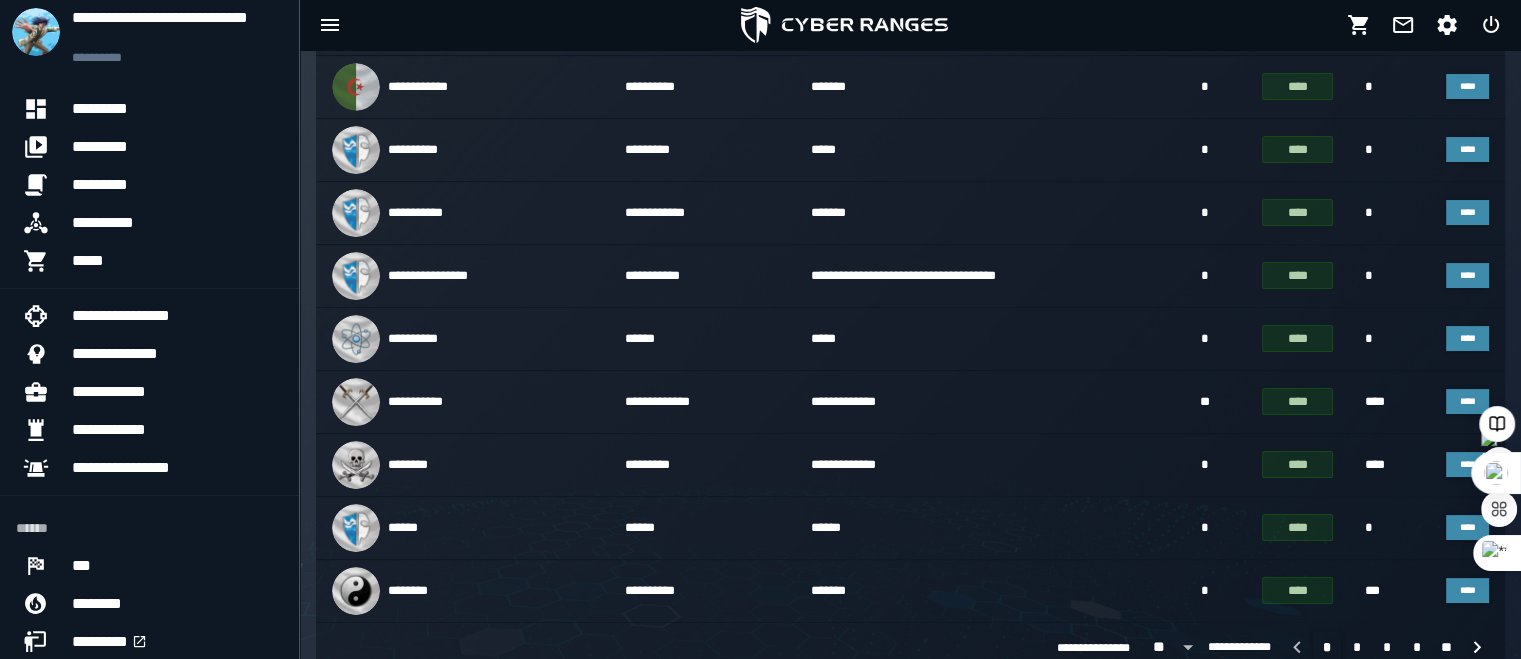 scroll, scrollTop: 326, scrollLeft: 0, axis: vertical 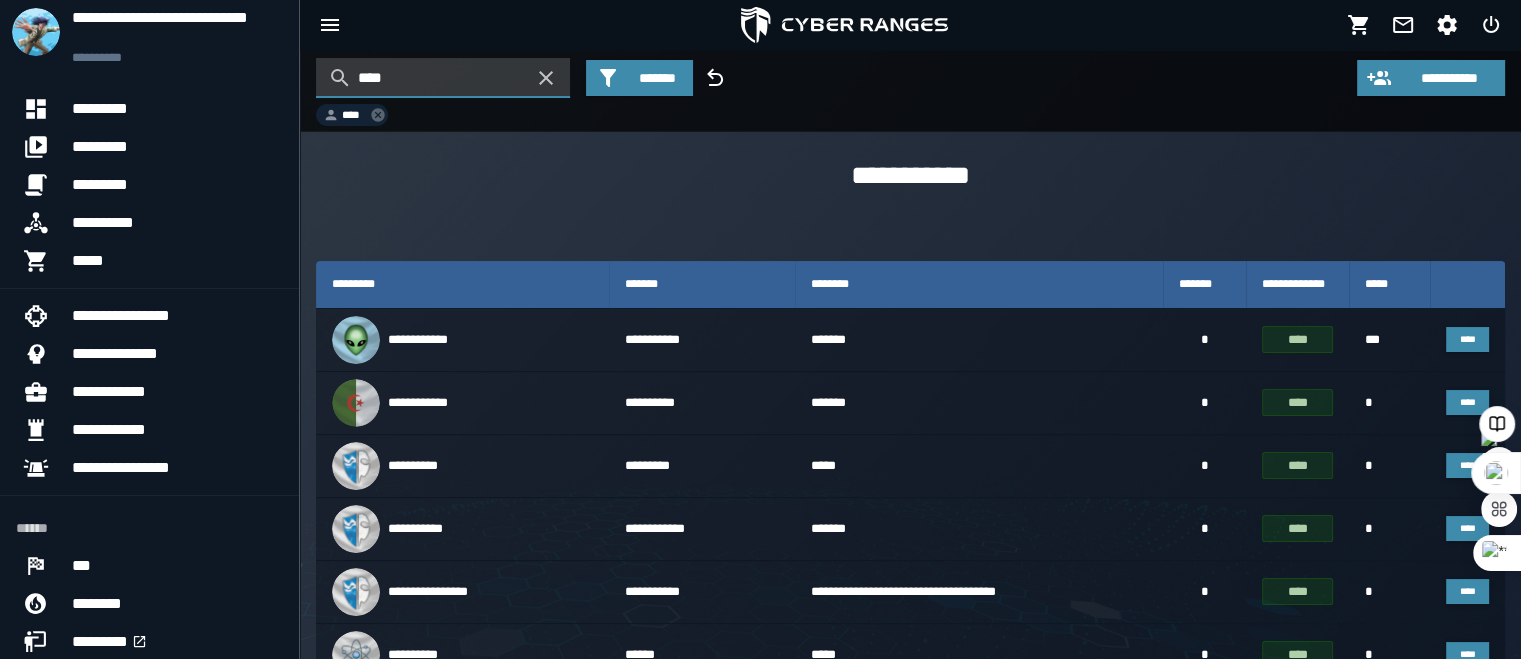 click on "****" at bounding box center [443, 78] 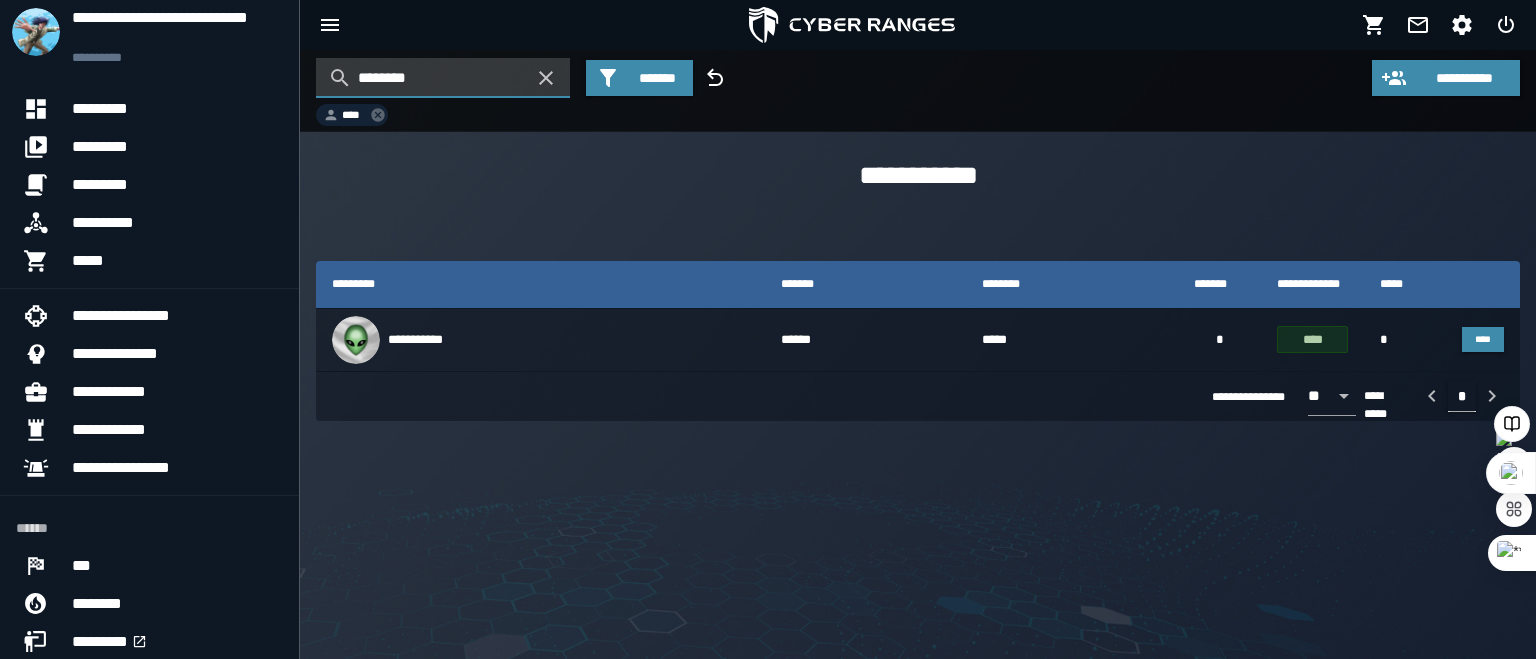 type on "********" 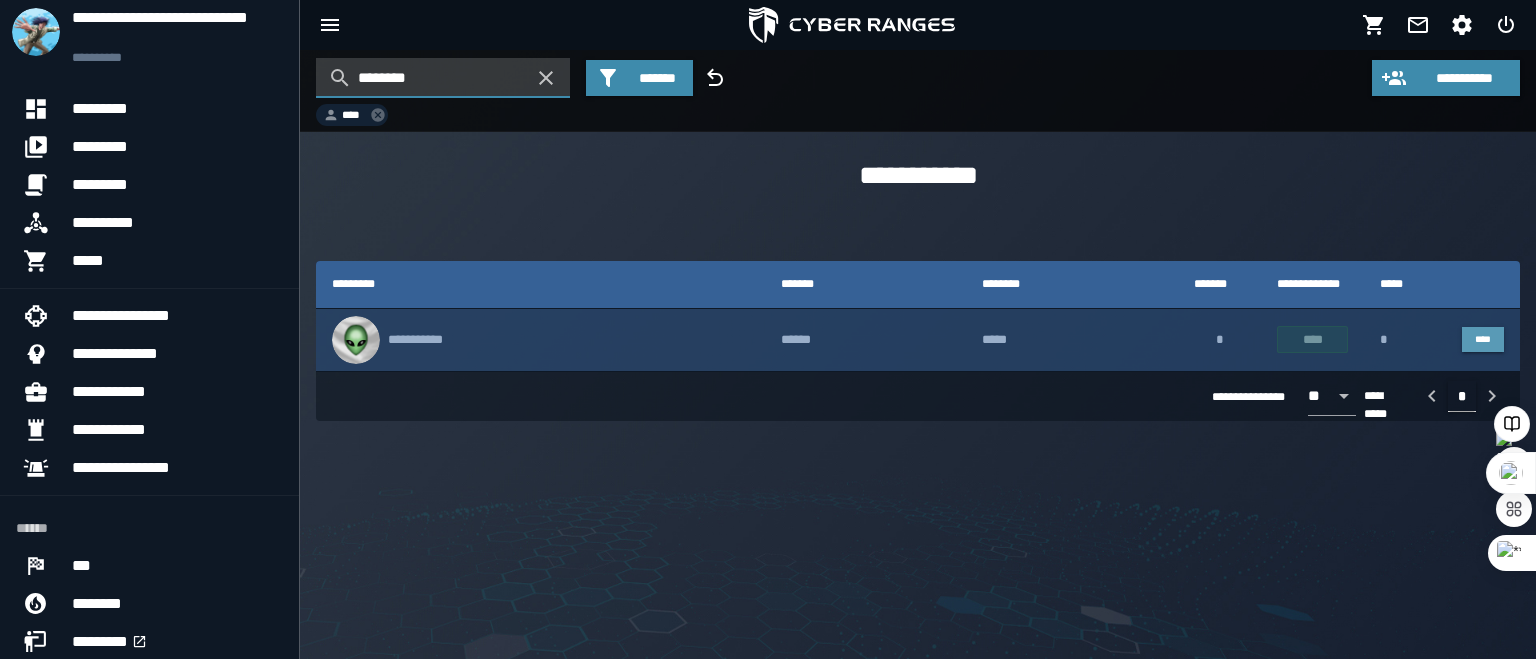 click on "****" at bounding box center [1483, 339] 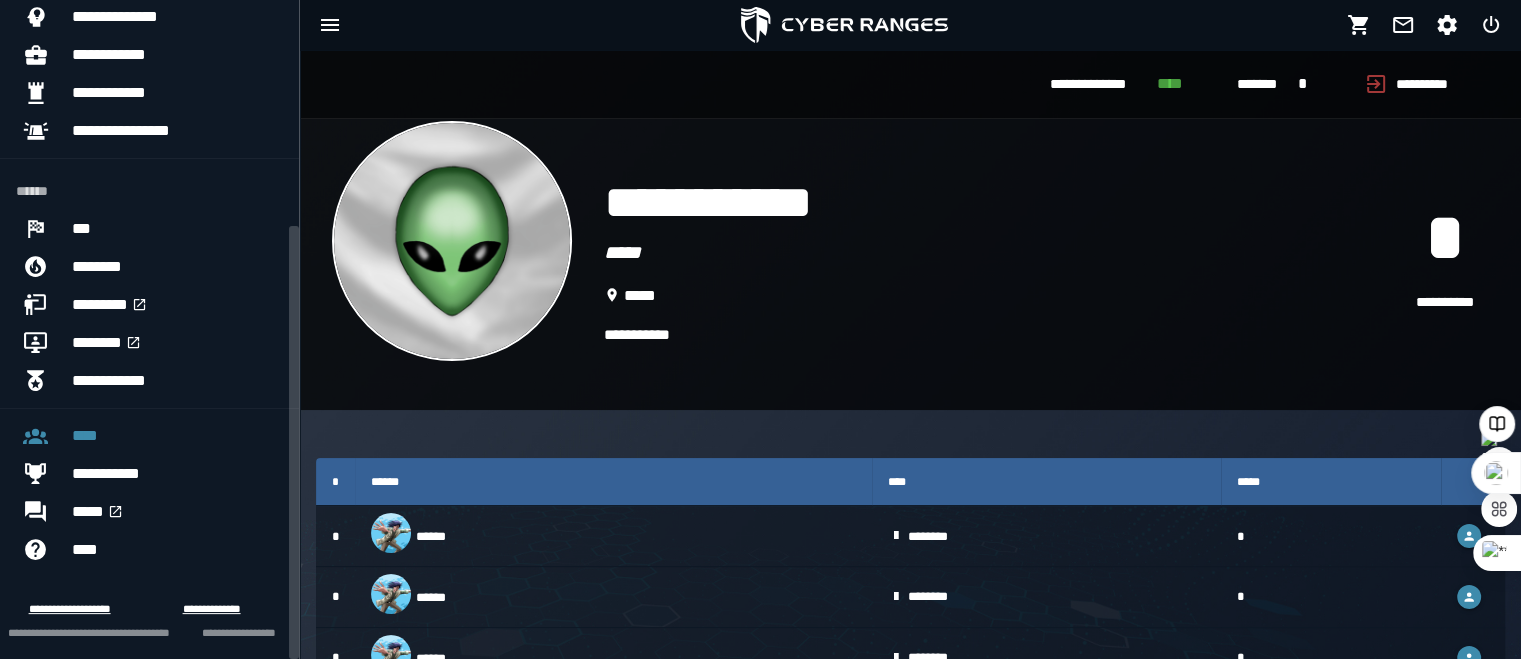 scroll, scrollTop: 344, scrollLeft: 0, axis: vertical 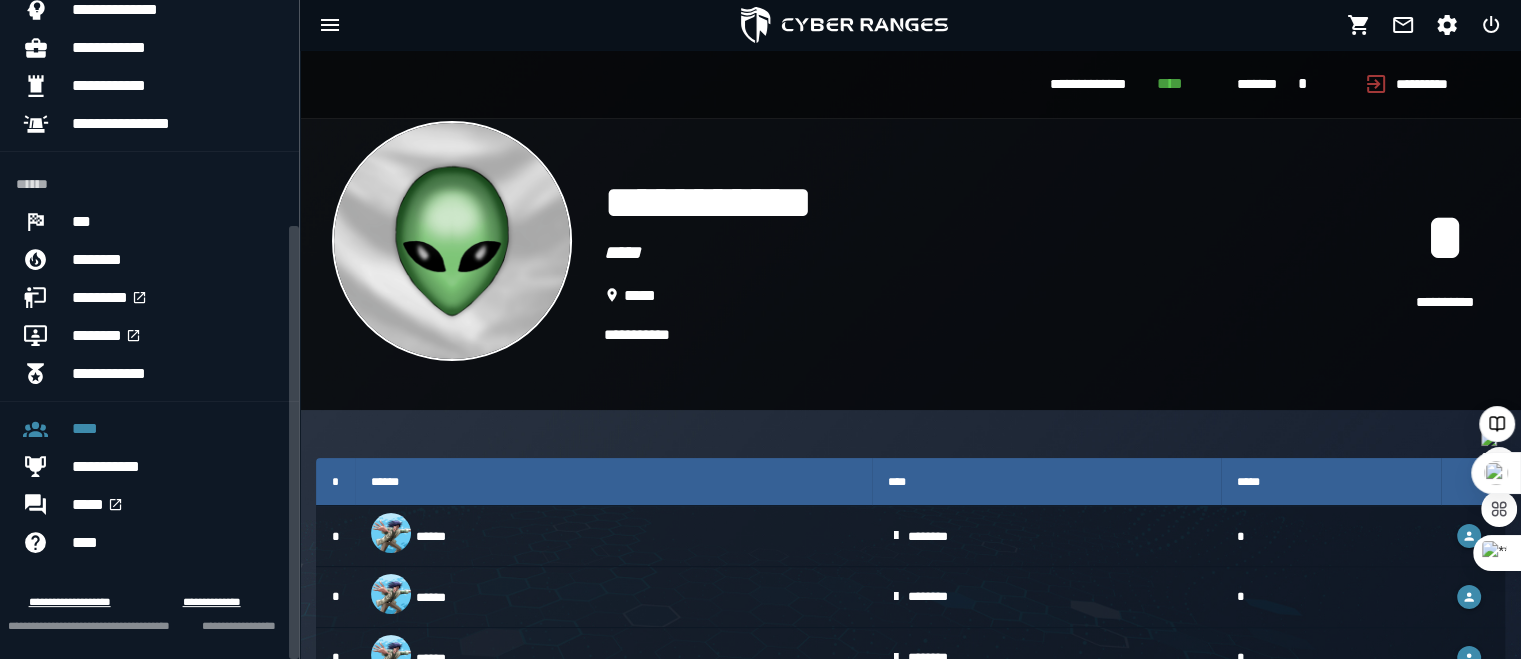 drag, startPoint x: 294, startPoint y: 103, endPoint x: 238, endPoint y: 353, distance: 256.19525 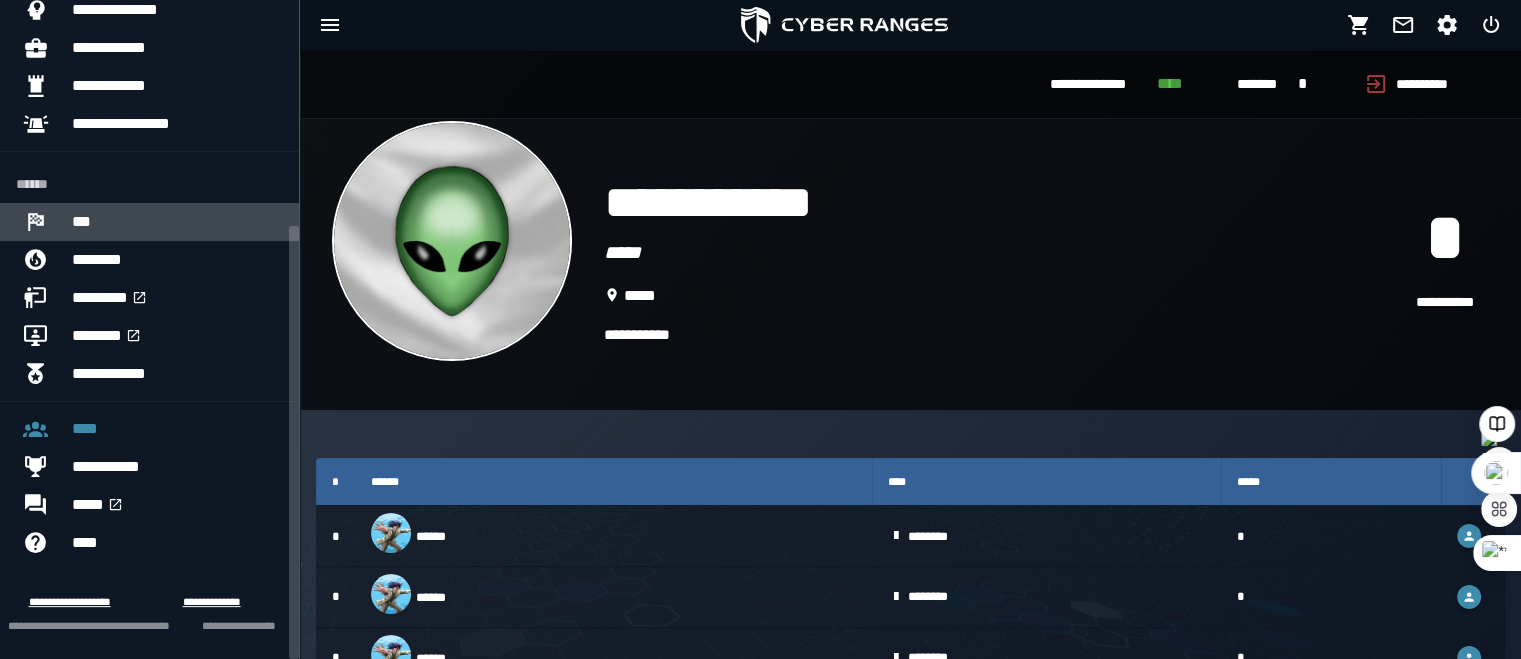 click on "***" 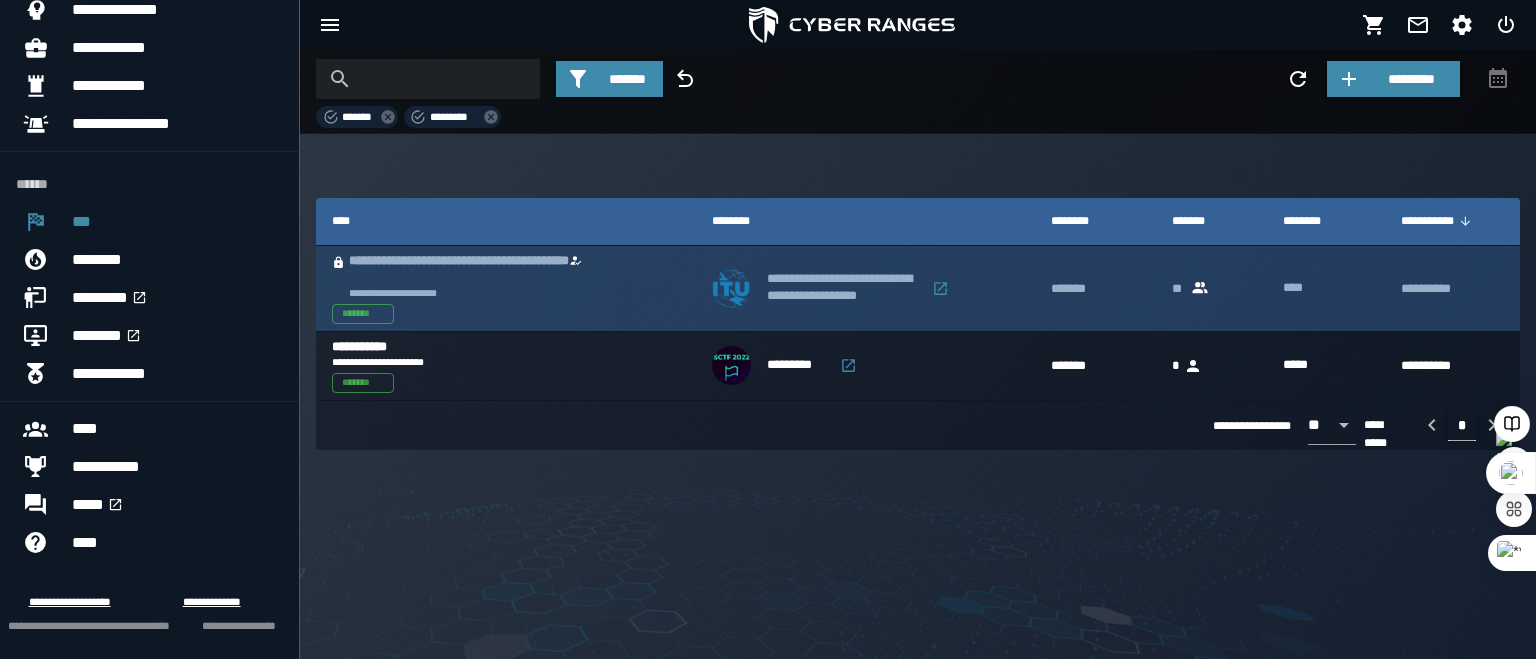 click on "*******" at bounding box center (363, 313) 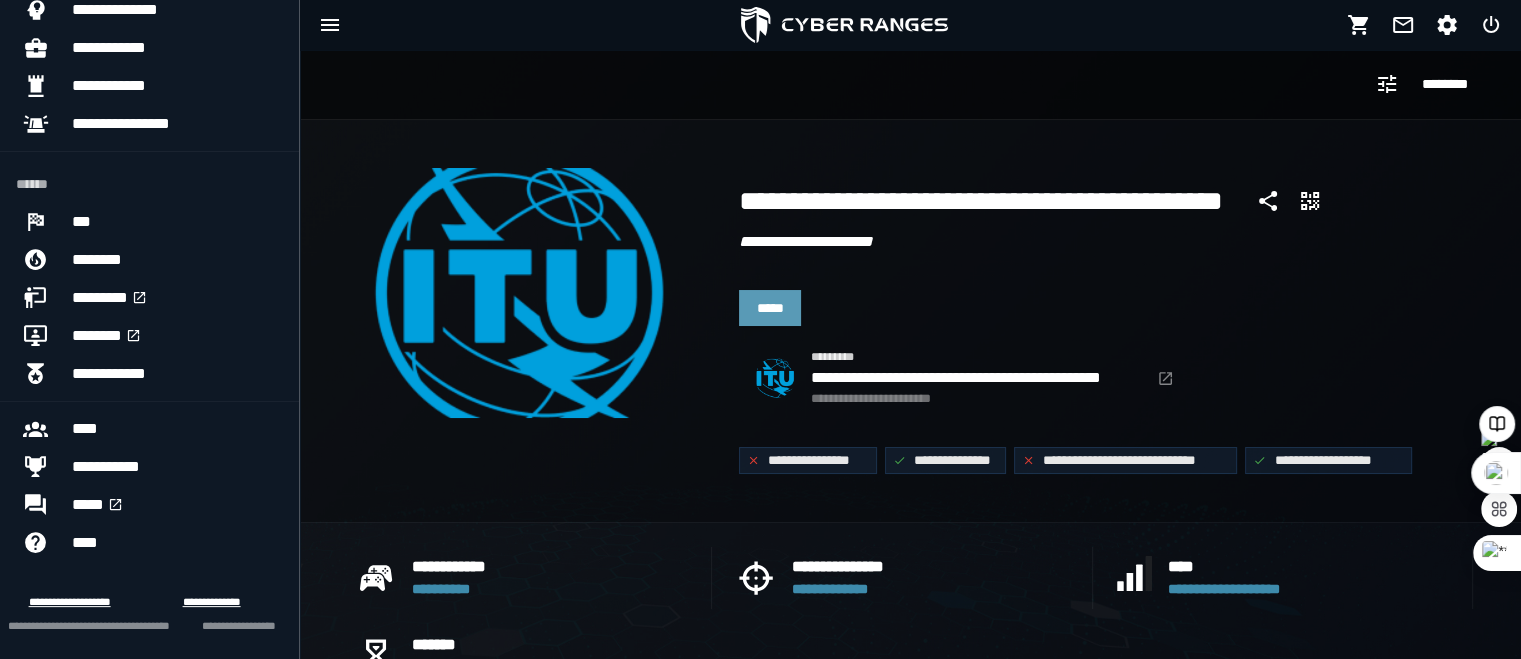 click on "*****" at bounding box center [770, 308] 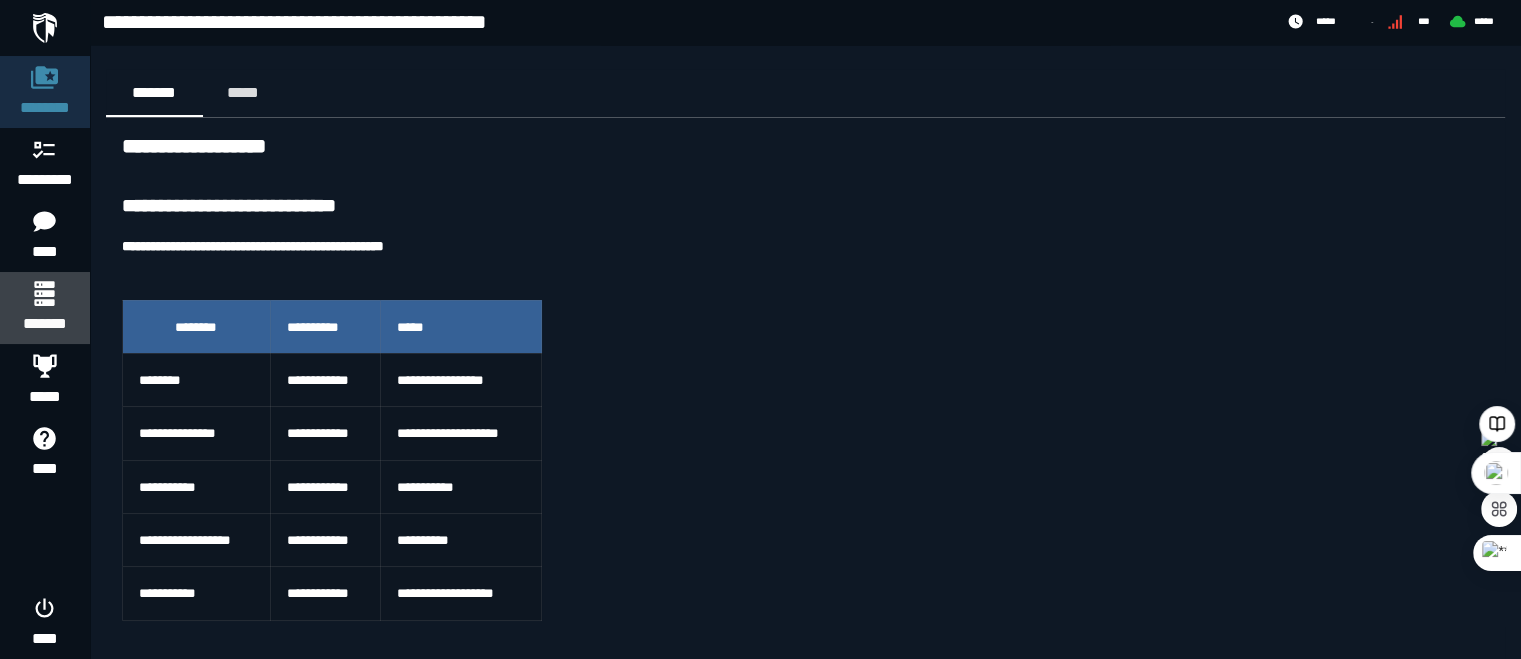 click 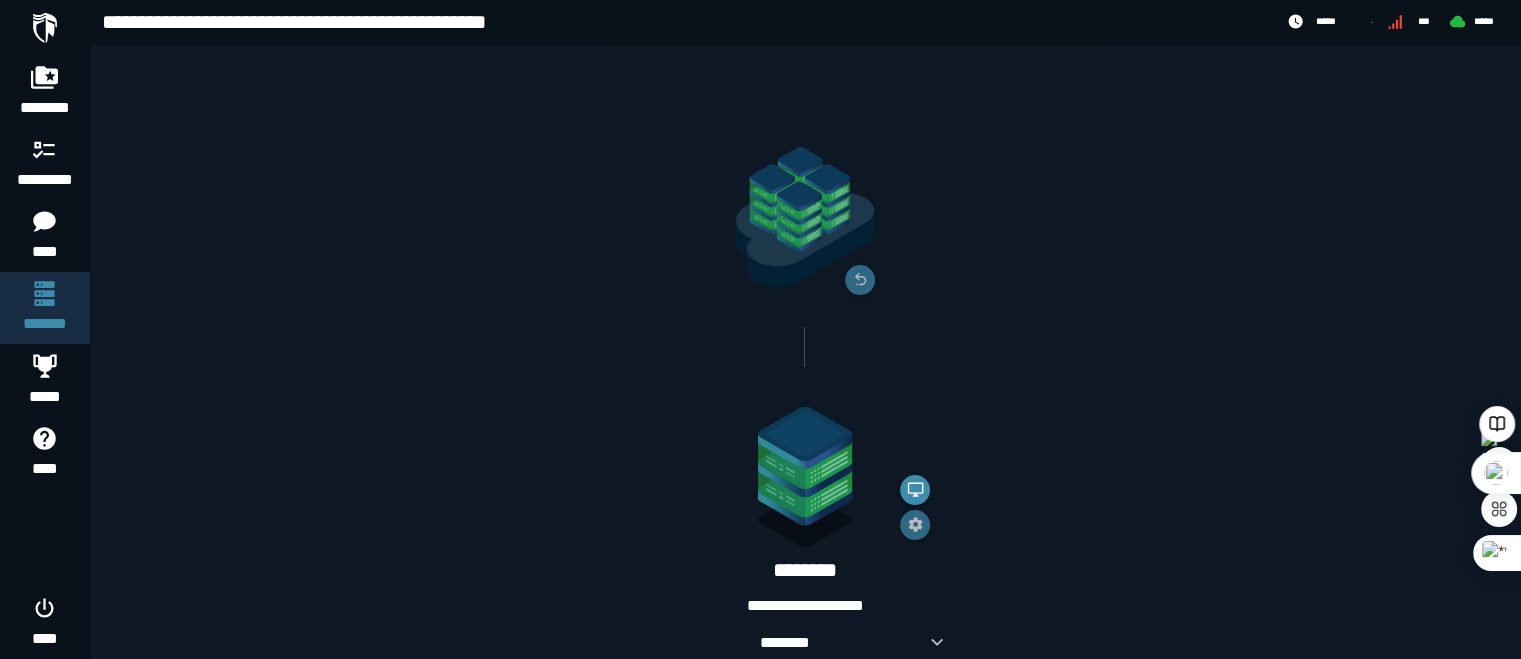scroll, scrollTop: 152, scrollLeft: 0, axis: vertical 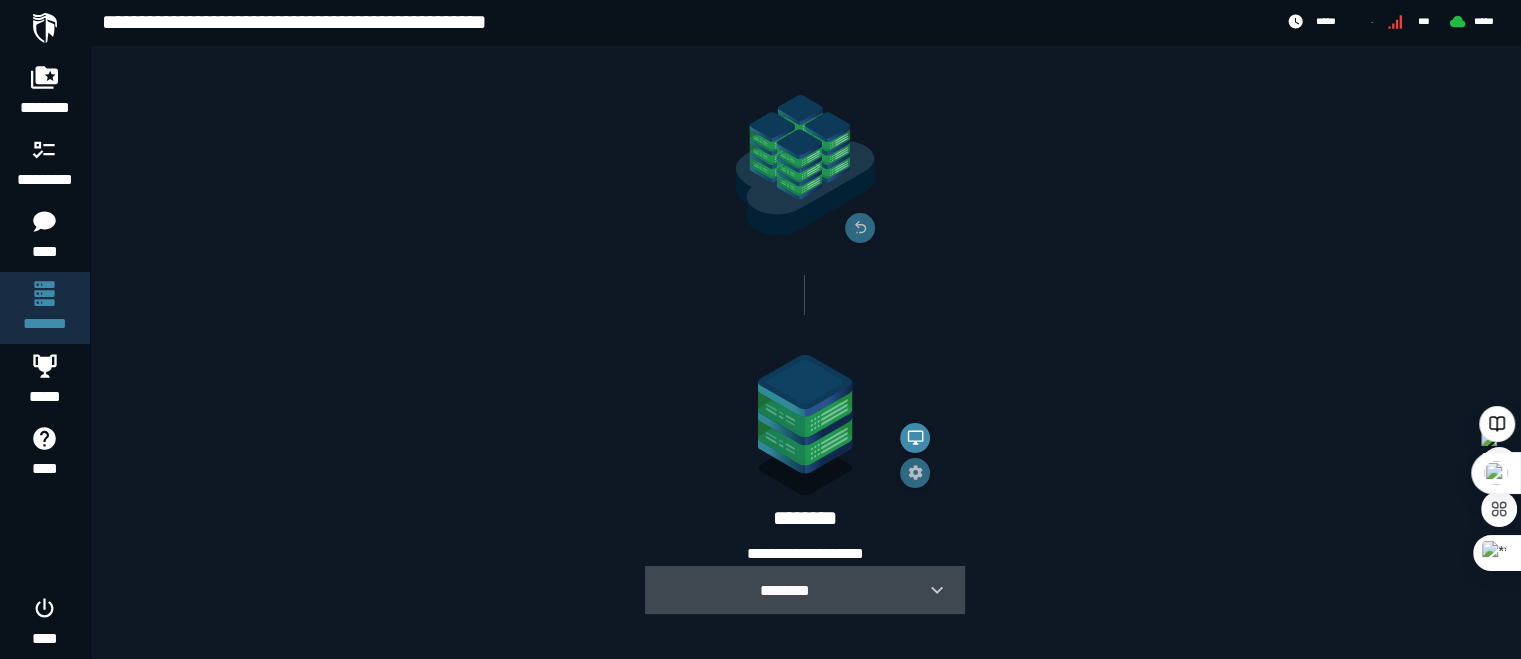 click 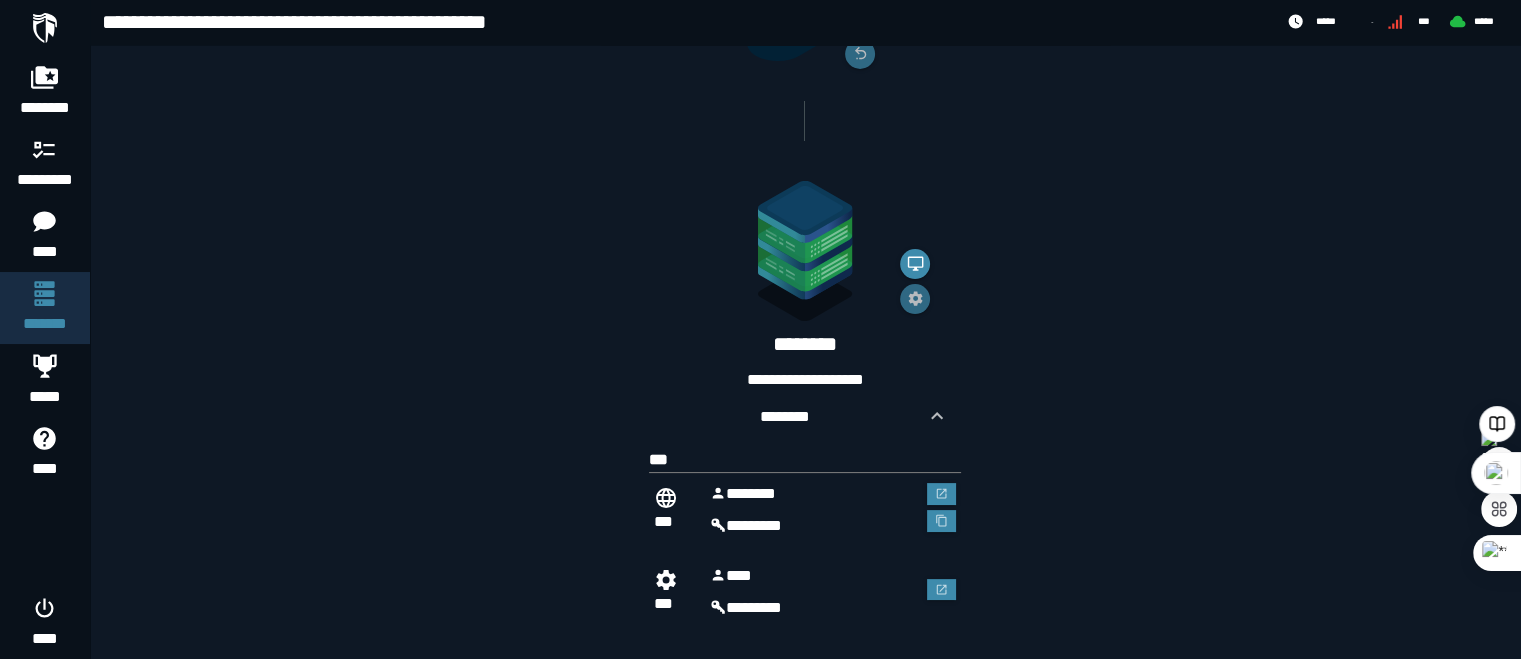 scroll, scrollTop: 339, scrollLeft: 0, axis: vertical 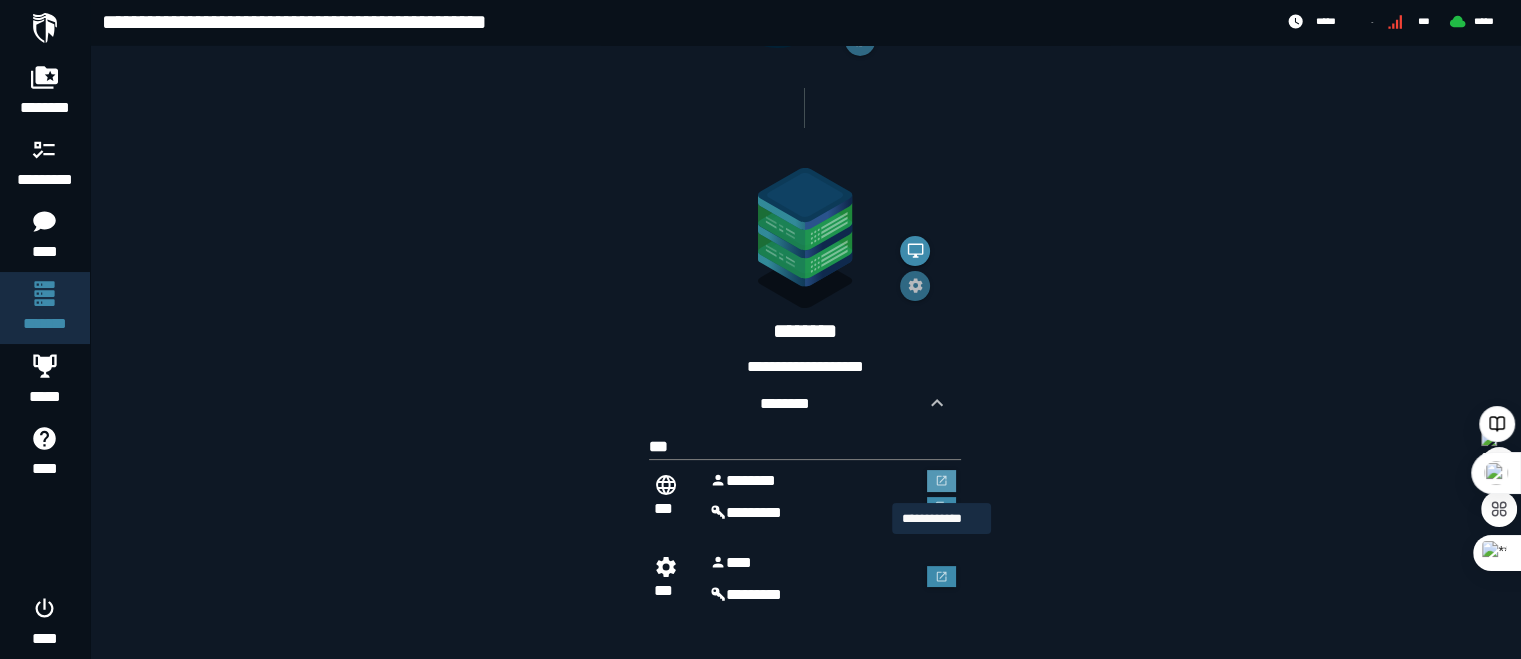 click 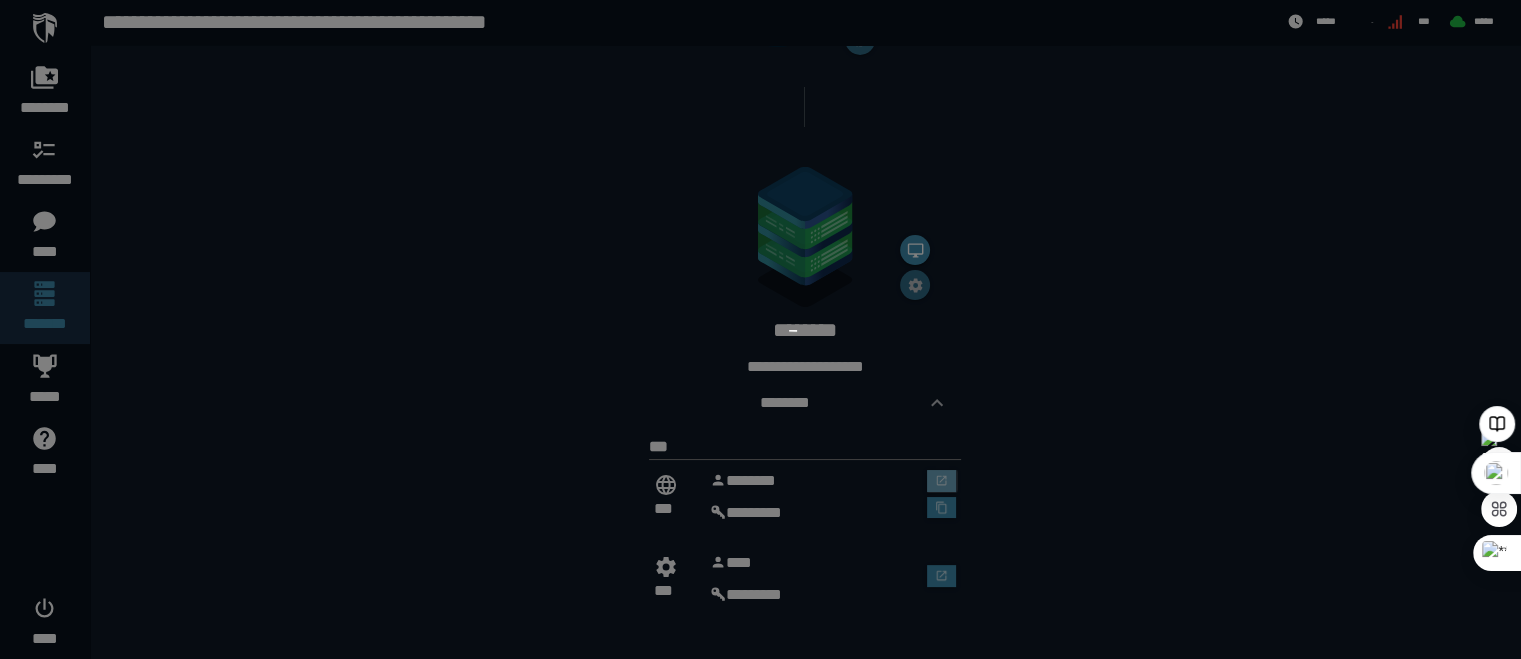 scroll, scrollTop: 0, scrollLeft: 0, axis: both 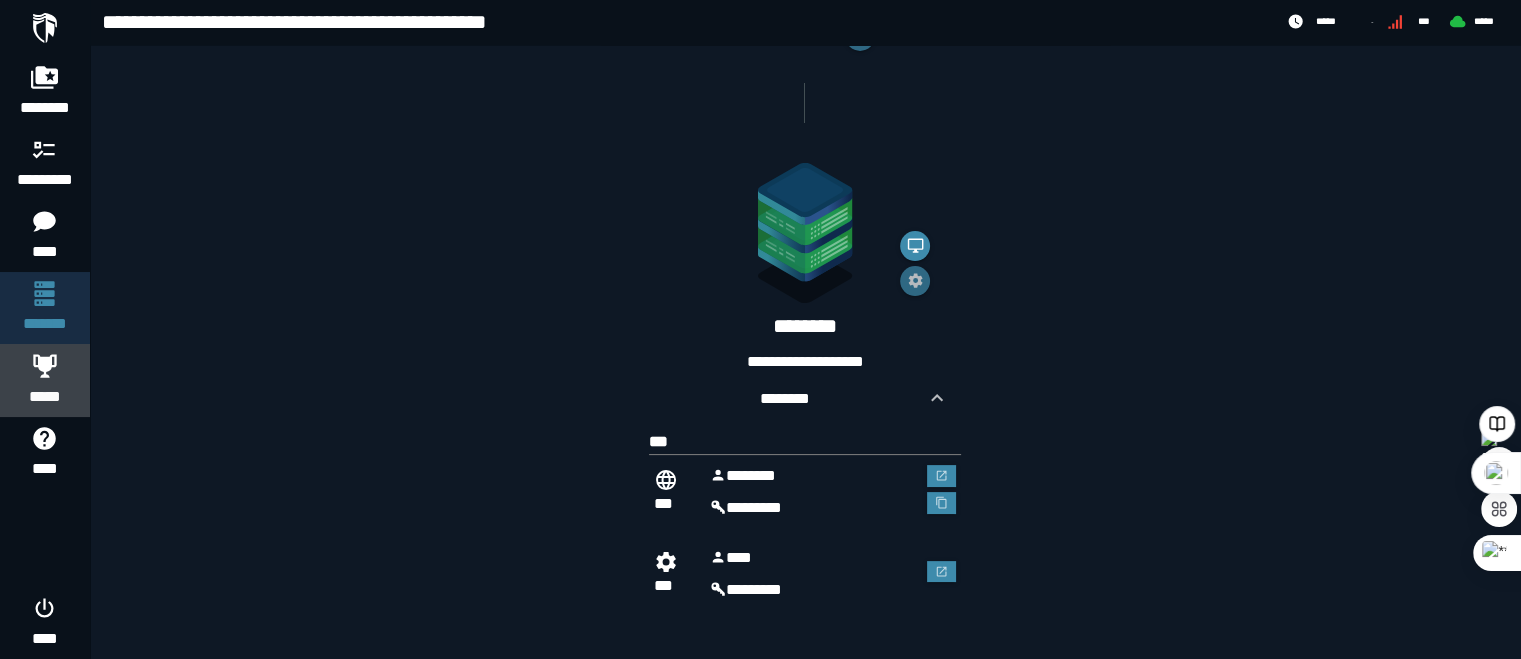 click 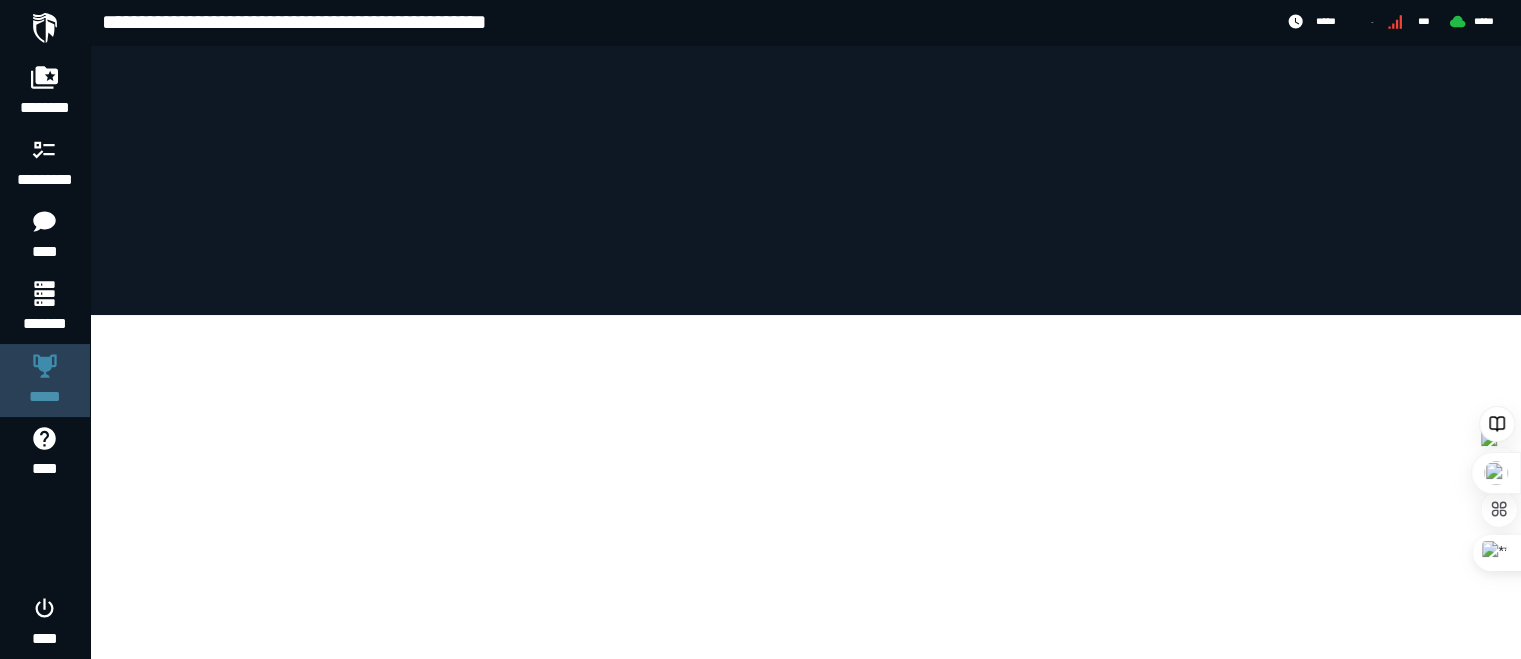 scroll, scrollTop: 0, scrollLeft: 0, axis: both 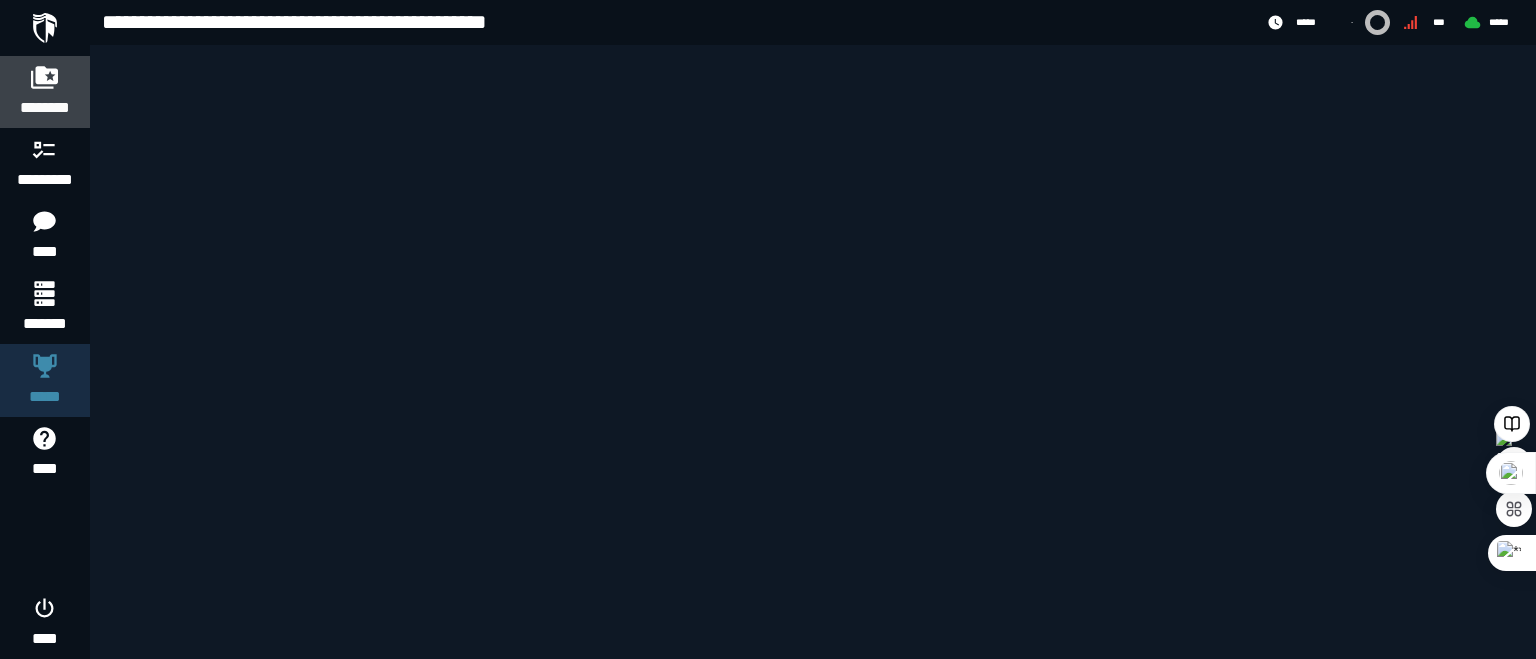 click at bounding box center [45, 77] 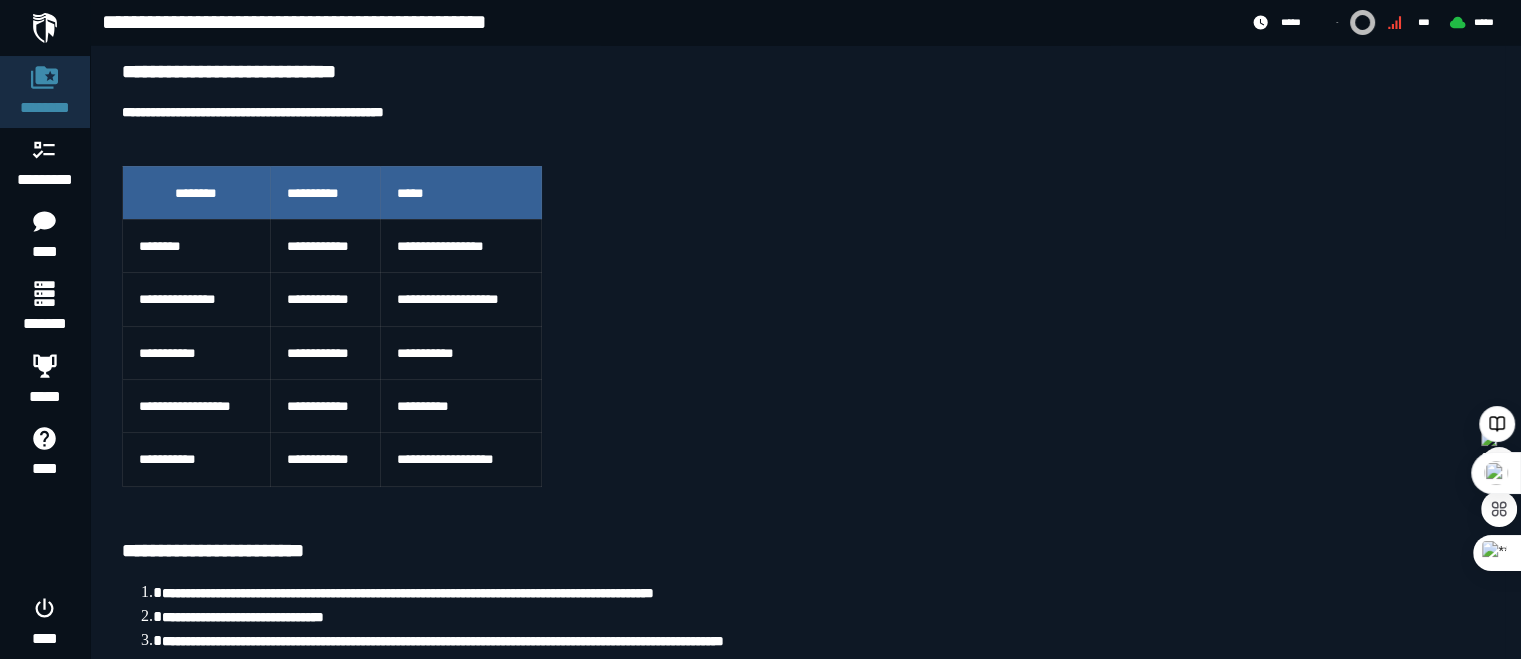 scroll, scrollTop: 136, scrollLeft: 0, axis: vertical 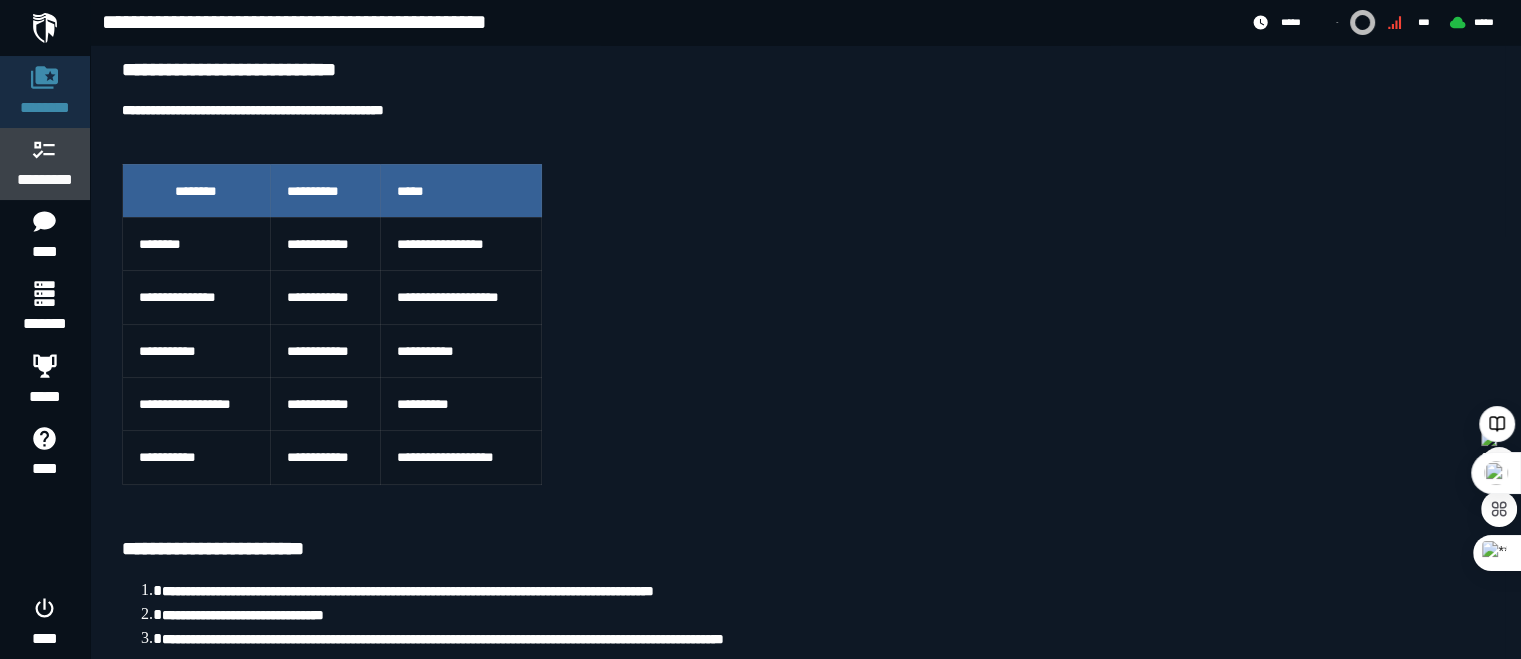 click on "*********" at bounding box center [45, 164] 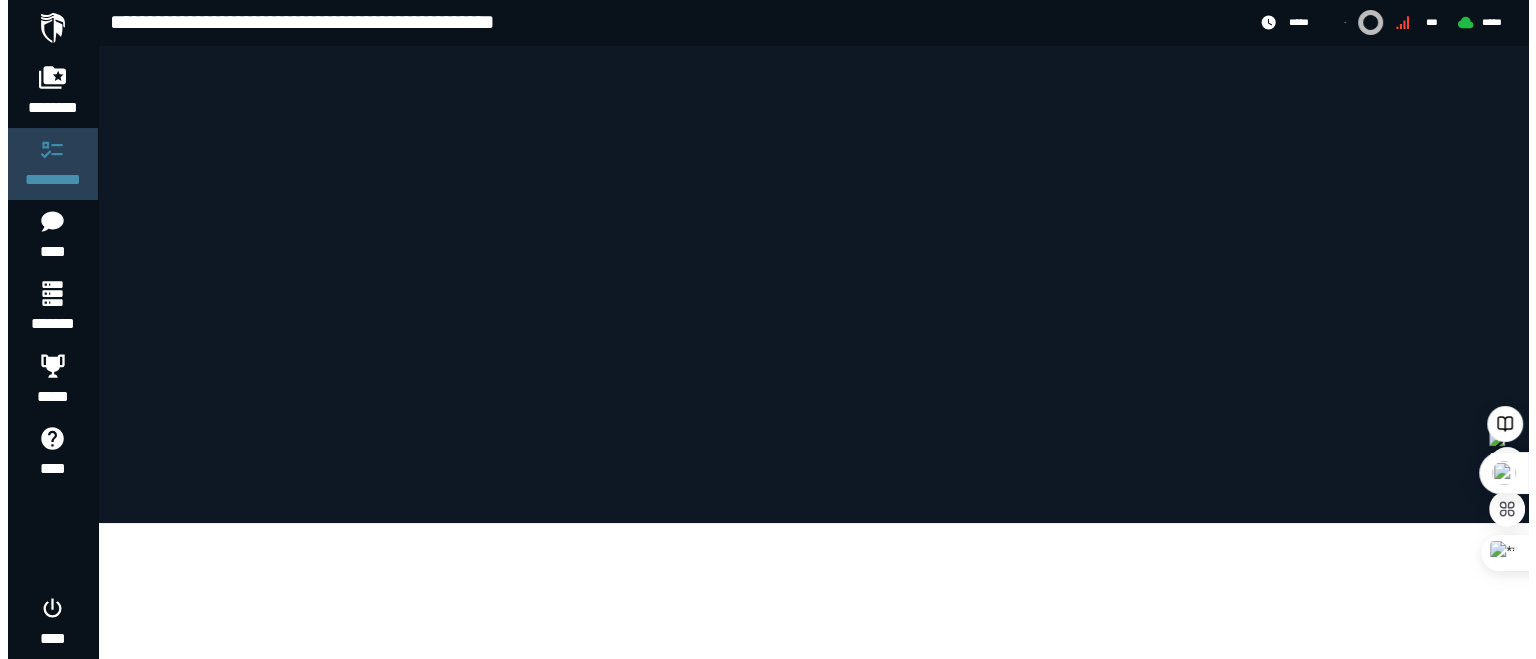 scroll, scrollTop: 0, scrollLeft: 0, axis: both 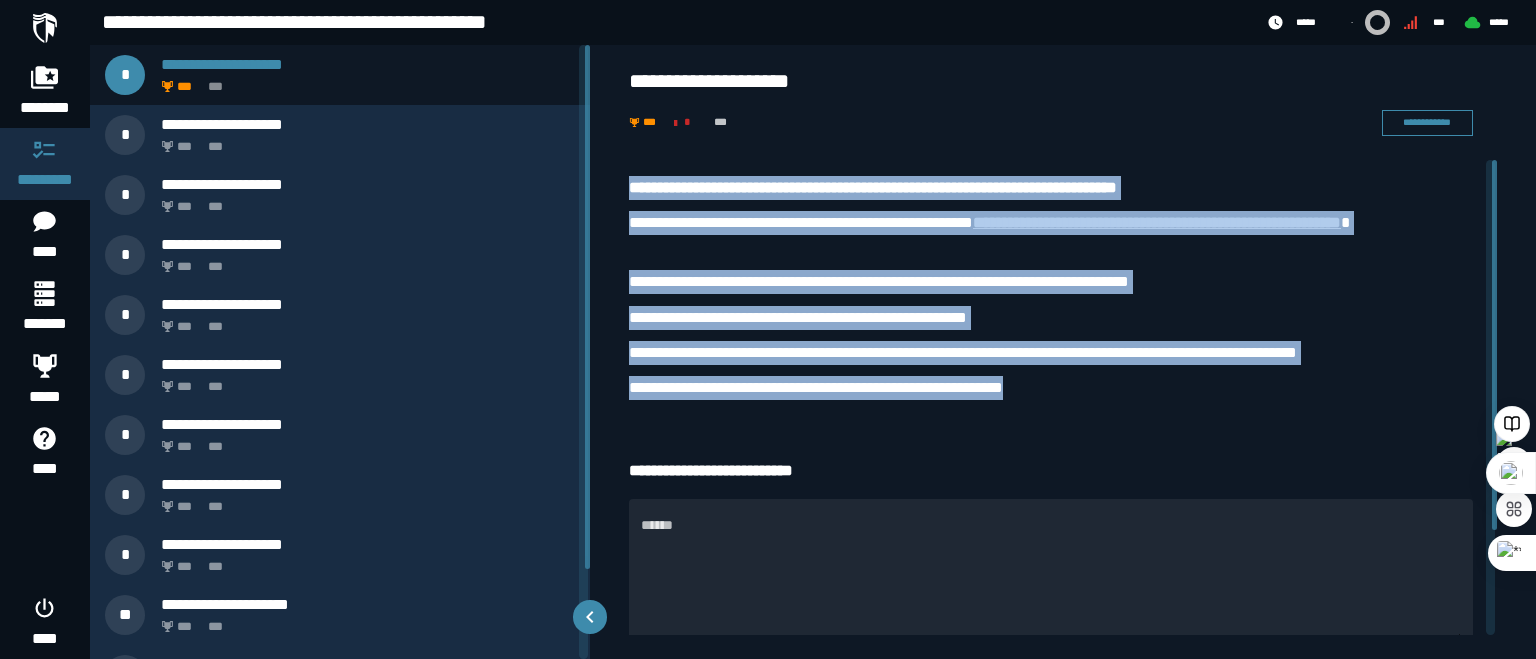 drag, startPoint x: 629, startPoint y: 187, endPoint x: 1124, endPoint y: 401, distance: 539.2782 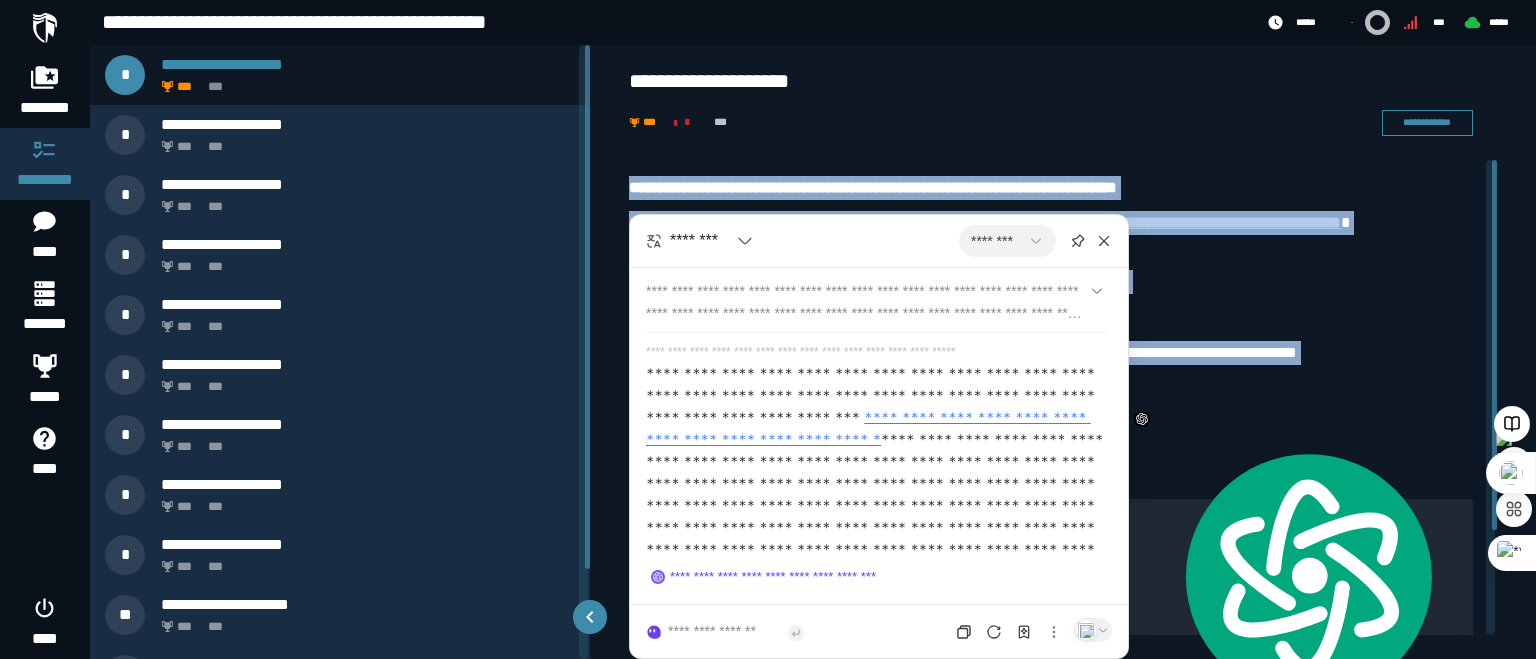 click on "**********" at bounding box center [868, 428] 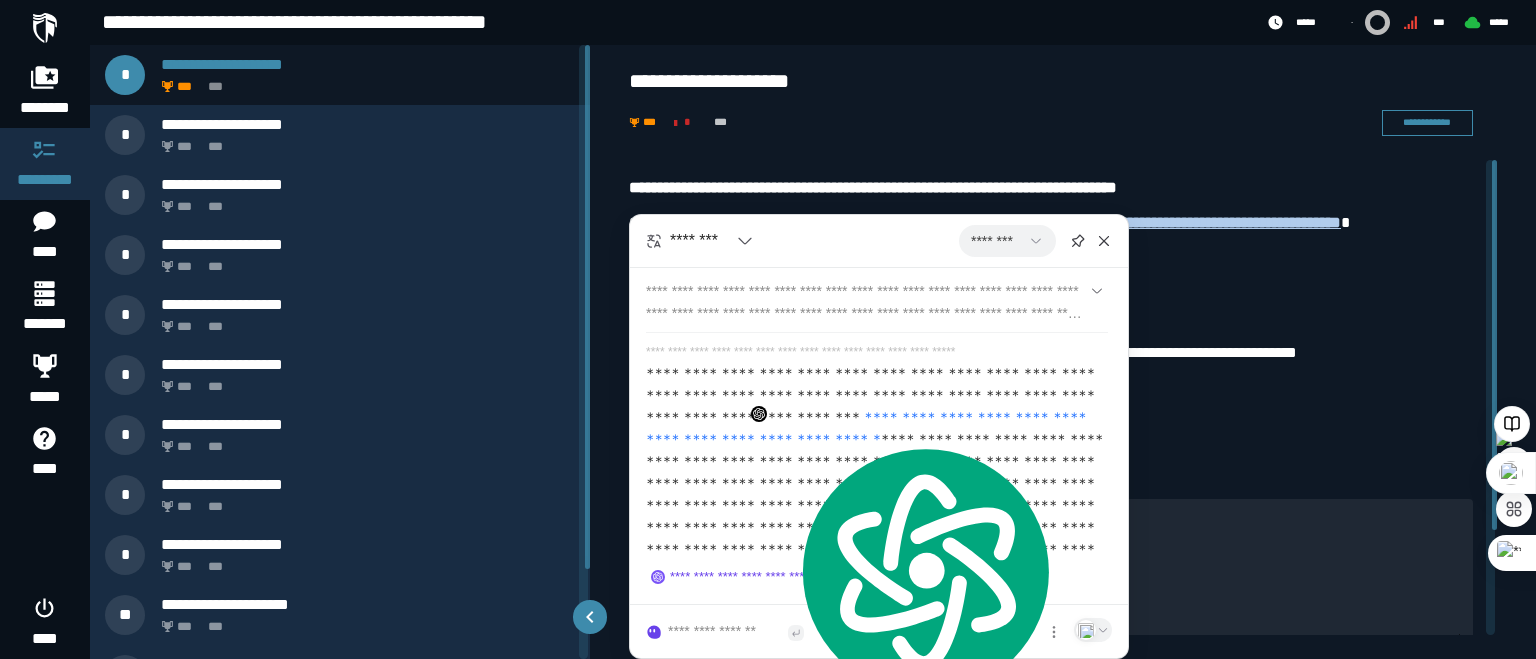 drag, startPoint x: 652, startPoint y: 371, endPoint x: 745, endPoint y: 404, distance: 98.681305 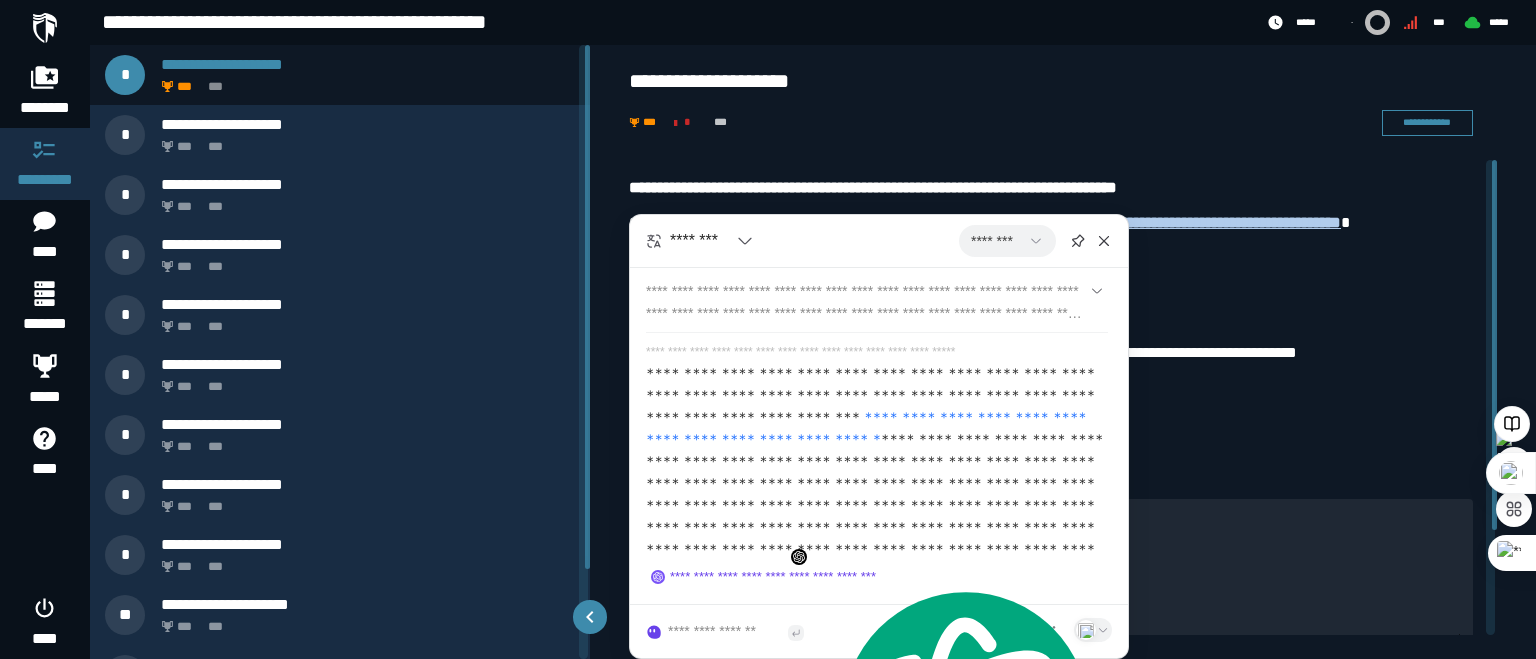 drag, startPoint x: 644, startPoint y: 373, endPoint x: 780, endPoint y: 547, distance: 220.84384 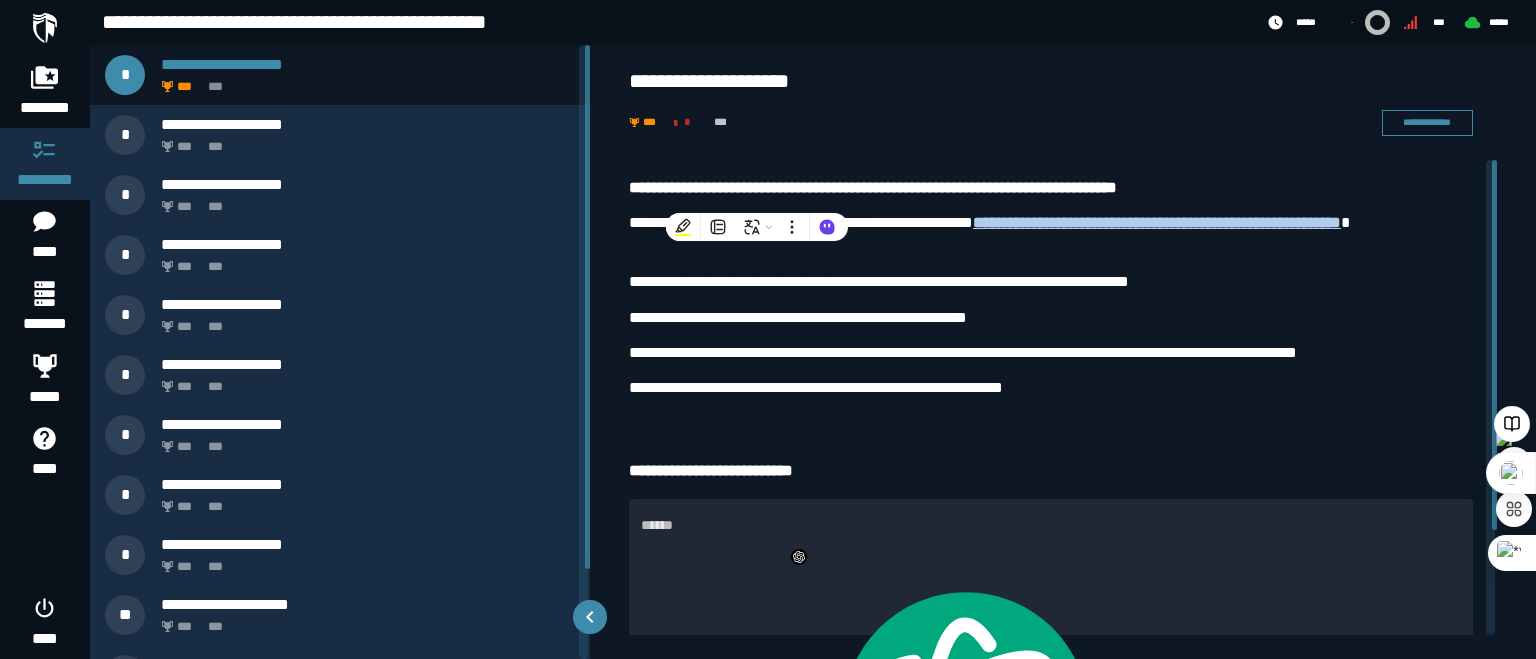 drag, startPoint x: 592, startPoint y: 142, endPoint x: 587, endPoint y: 271, distance: 129.09686 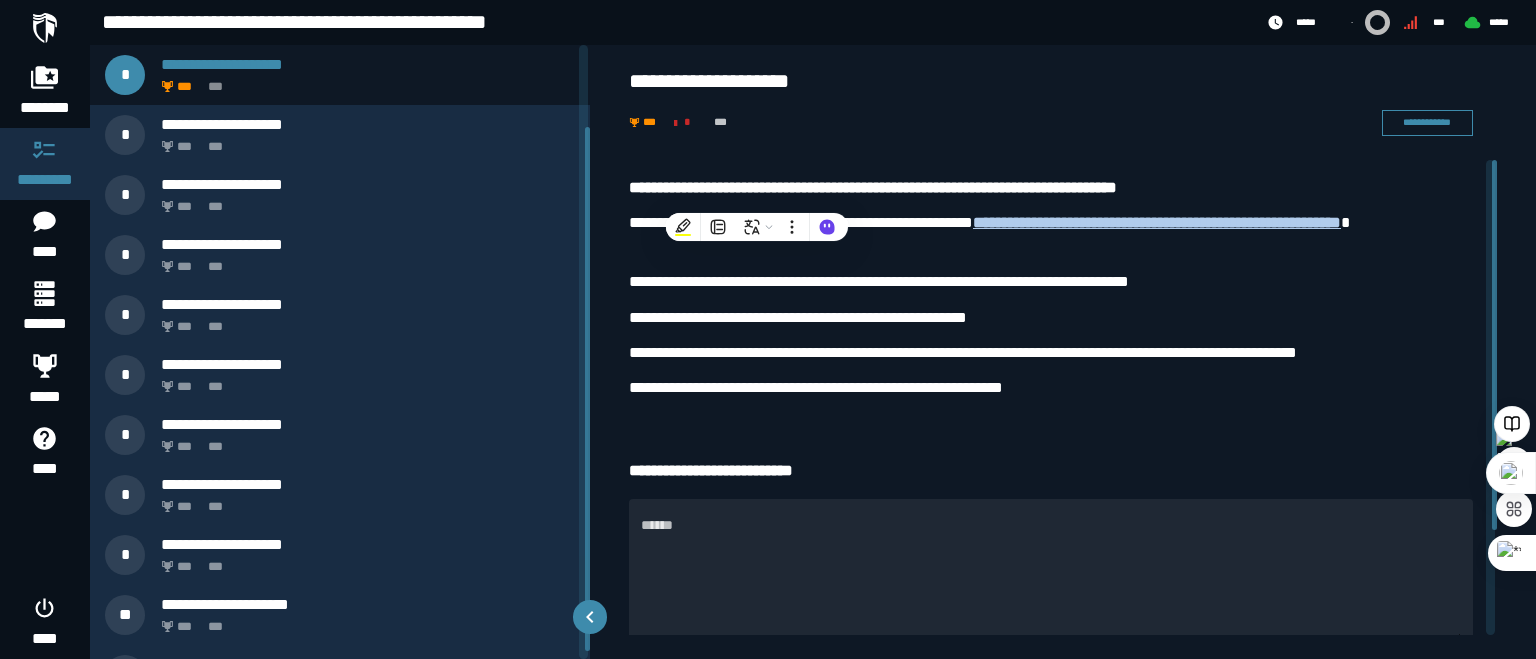 scroll, scrollTop: 105, scrollLeft: 0, axis: vertical 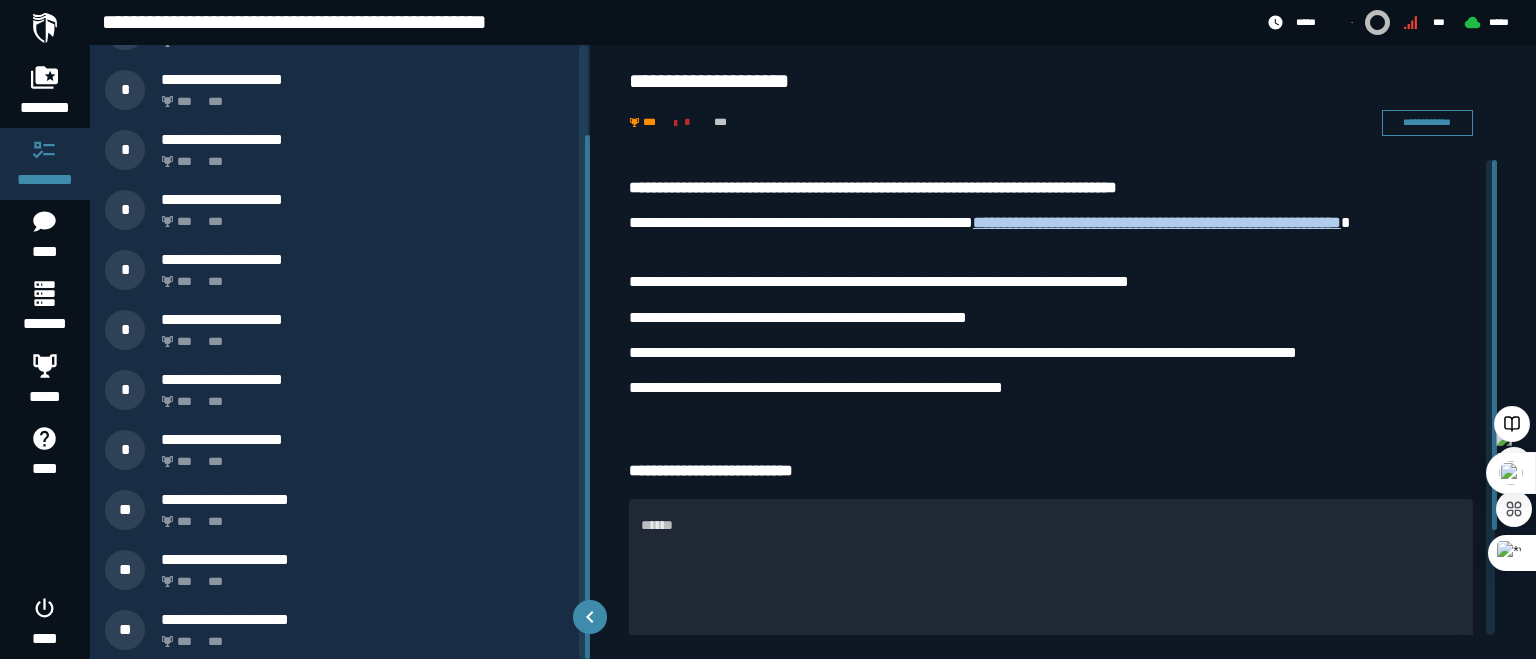 drag, startPoint x: 586, startPoint y: 295, endPoint x: 601, endPoint y: 434, distance: 139.807 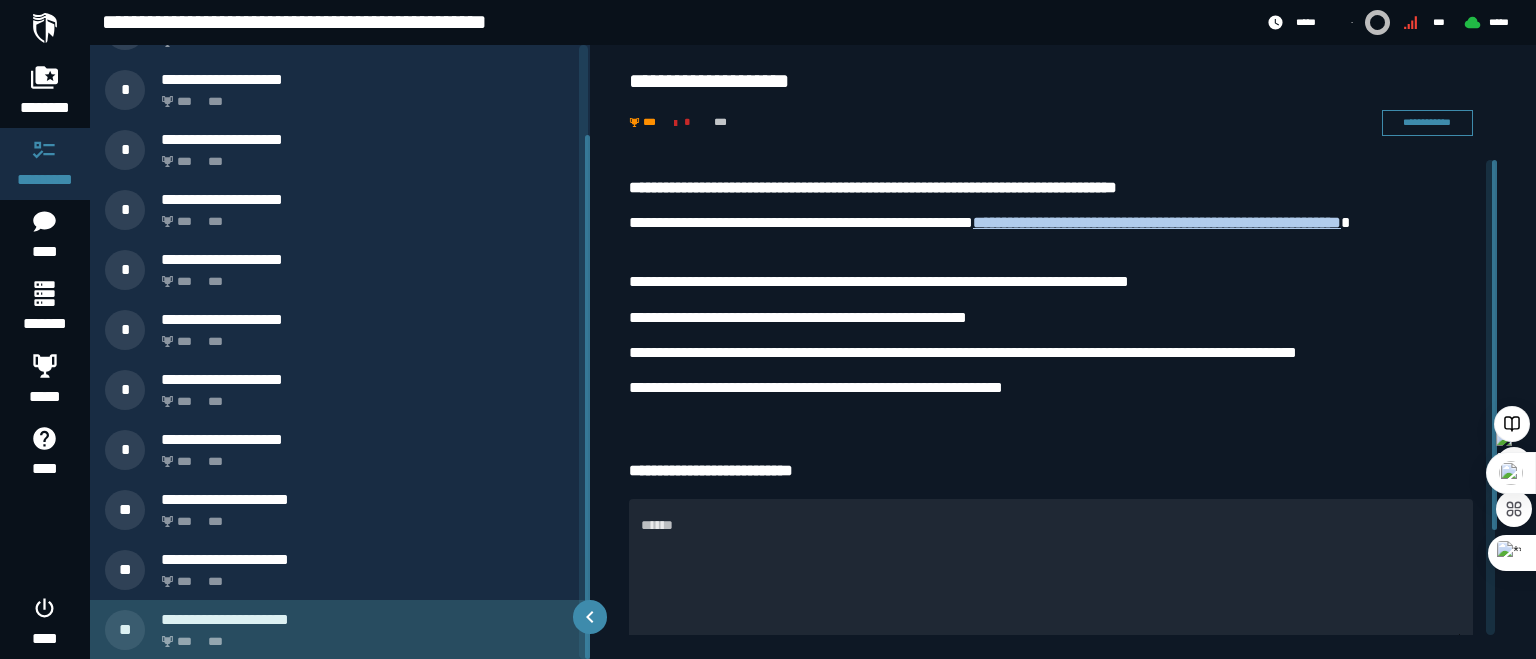 click on "**********" at bounding box center [368, 619] 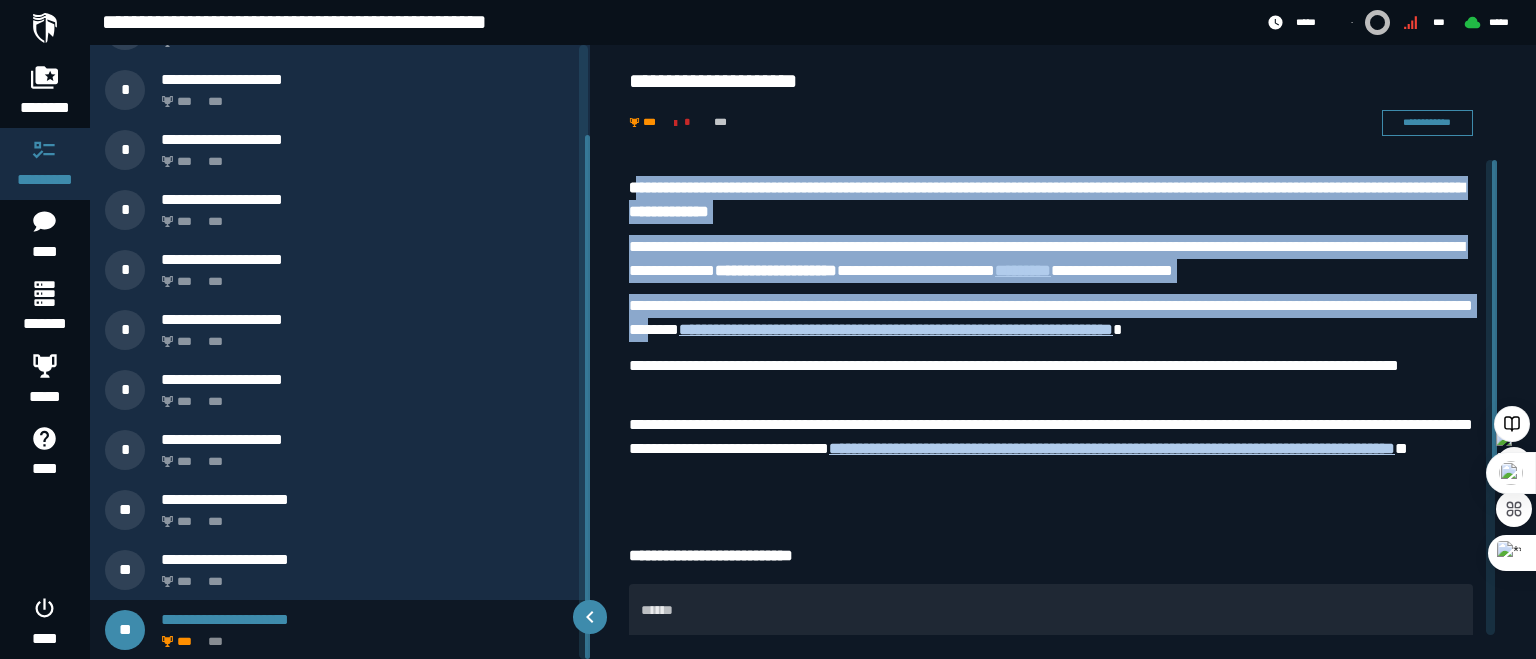 drag, startPoint x: 636, startPoint y: 183, endPoint x: 805, endPoint y: 328, distance: 222.67914 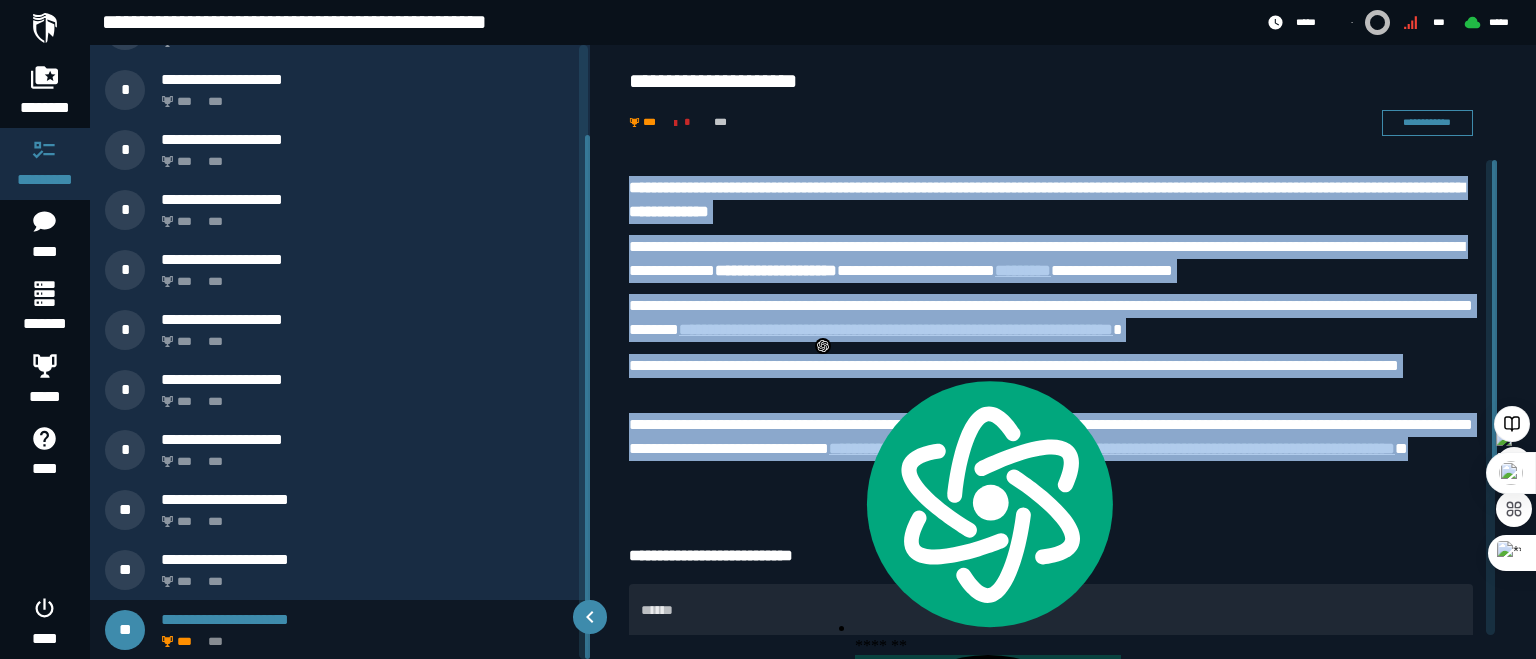 drag, startPoint x: 627, startPoint y: 183, endPoint x: 1055, endPoint y: 478, distance: 519.8163 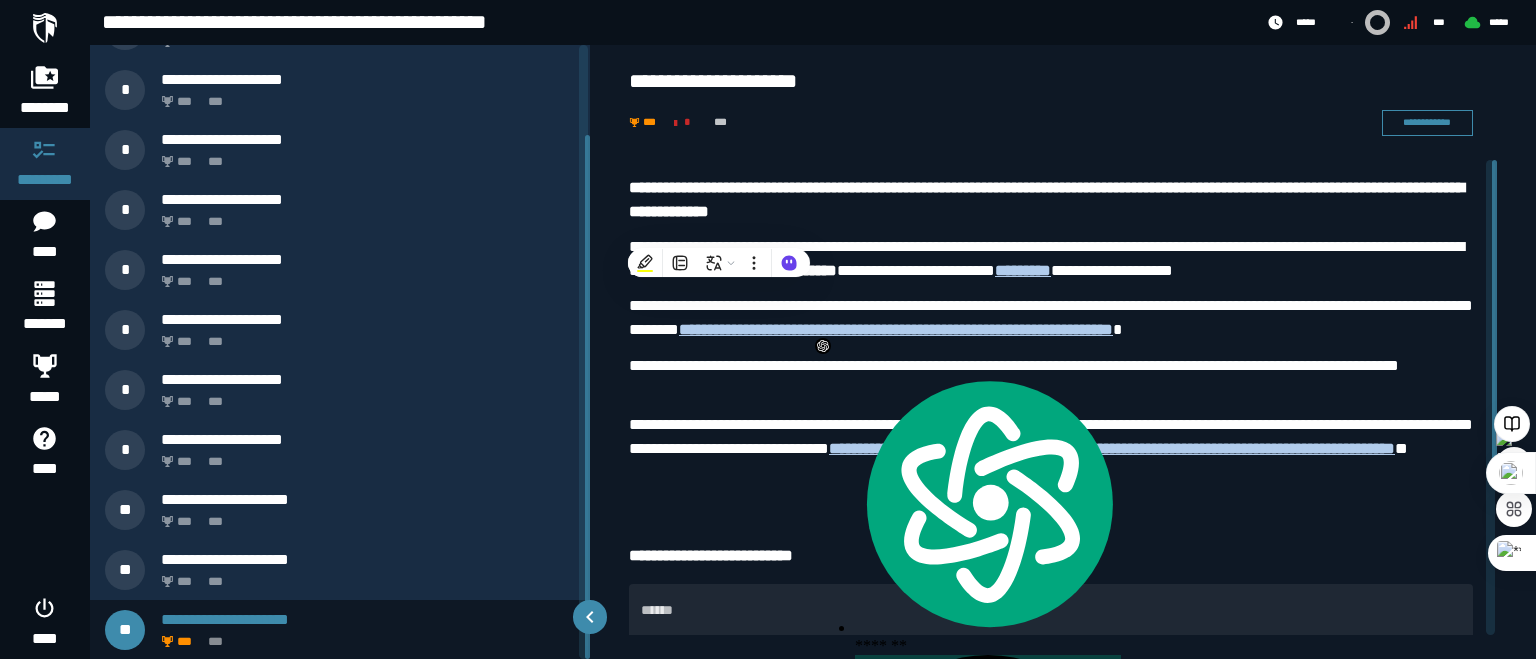 click on "**********" at bounding box center [1063, 102] 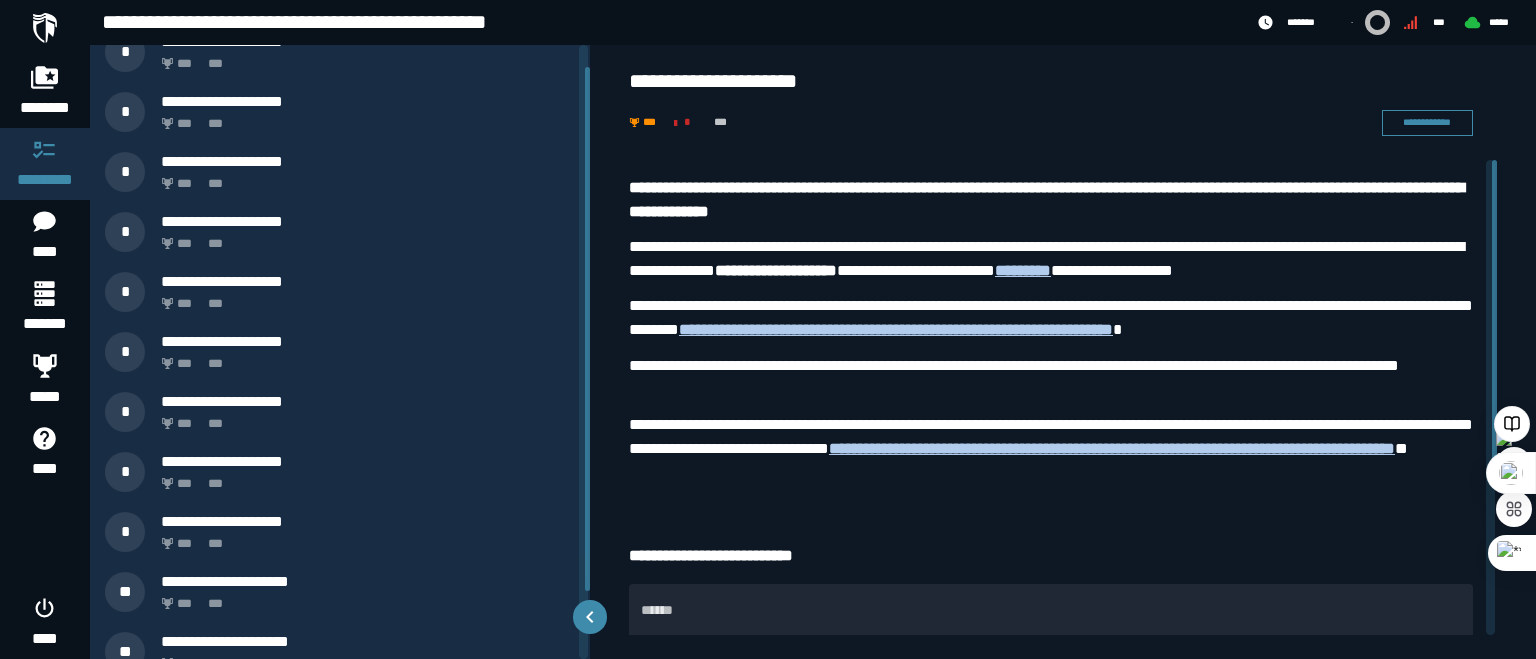 drag, startPoint x: 585, startPoint y: 164, endPoint x: 586, endPoint y: 92, distance: 72.00694 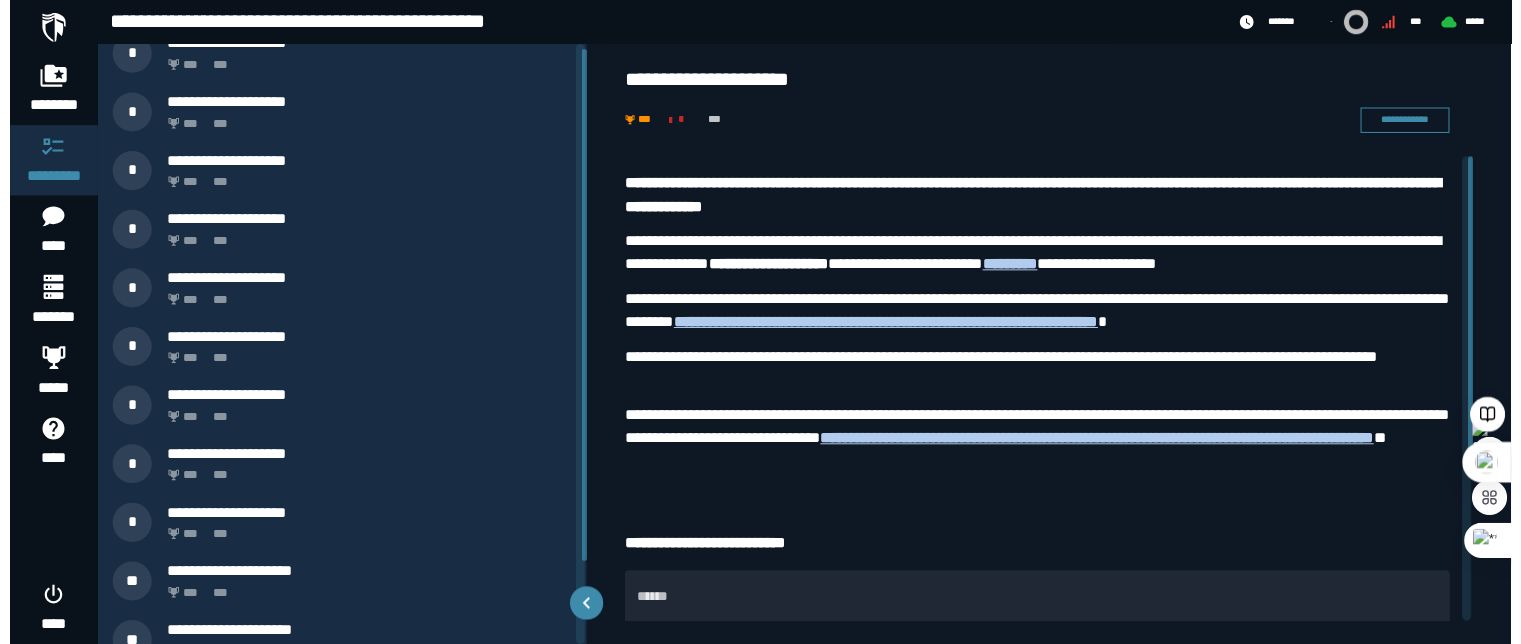 scroll, scrollTop: 0, scrollLeft: 0, axis: both 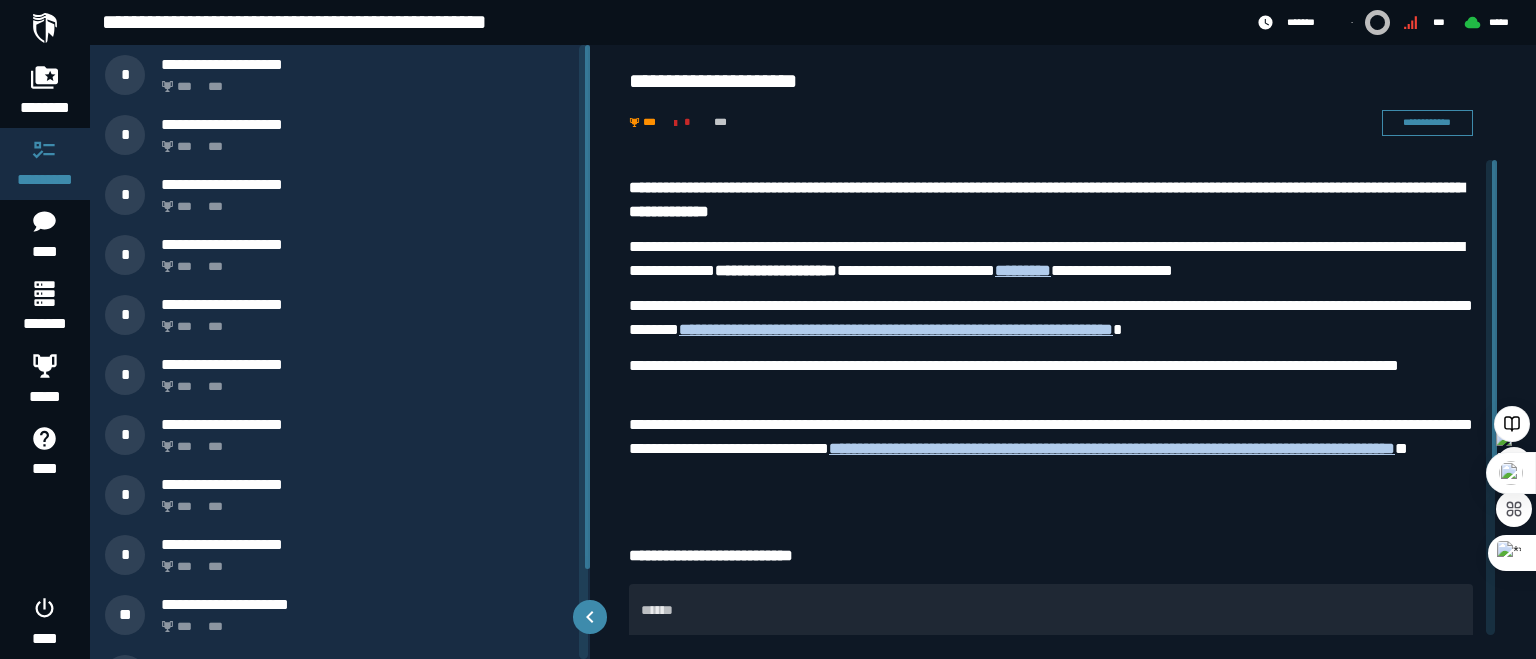 drag, startPoint x: 589, startPoint y: 87, endPoint x: 588, endPoint y: 50, distance: 37.01351 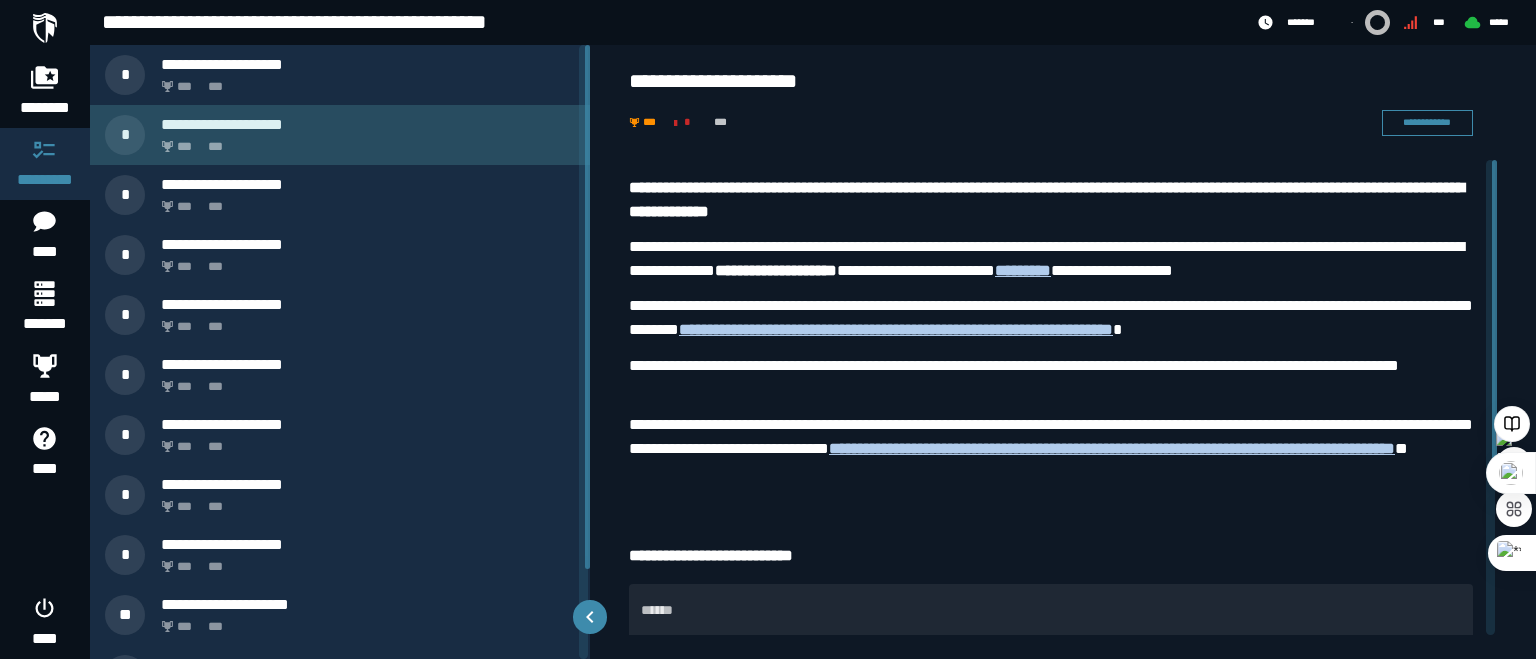 click on "*** ***" at bounding box center (364, 141) 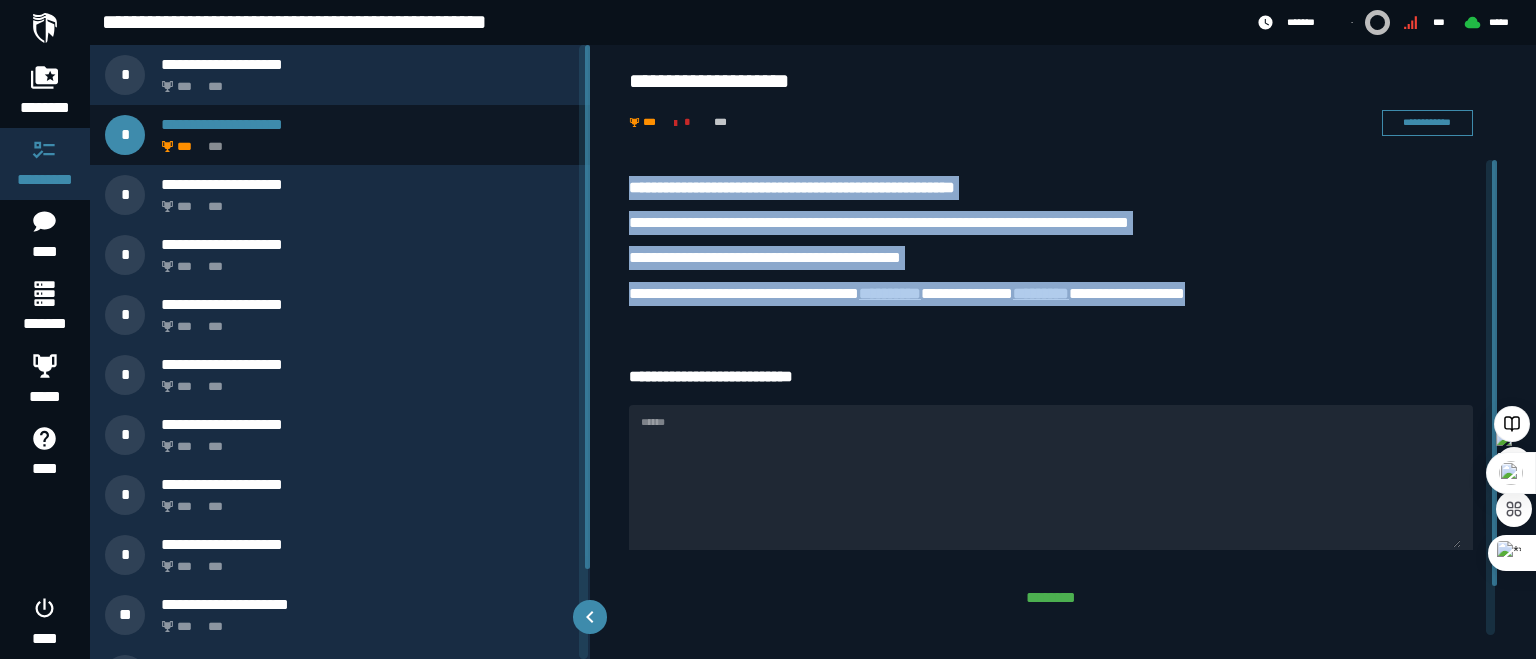 drag, startPoint x: 633, startPoint y: 184, endPoint x: 1255, endPoint y: 298, distance: 632.36066 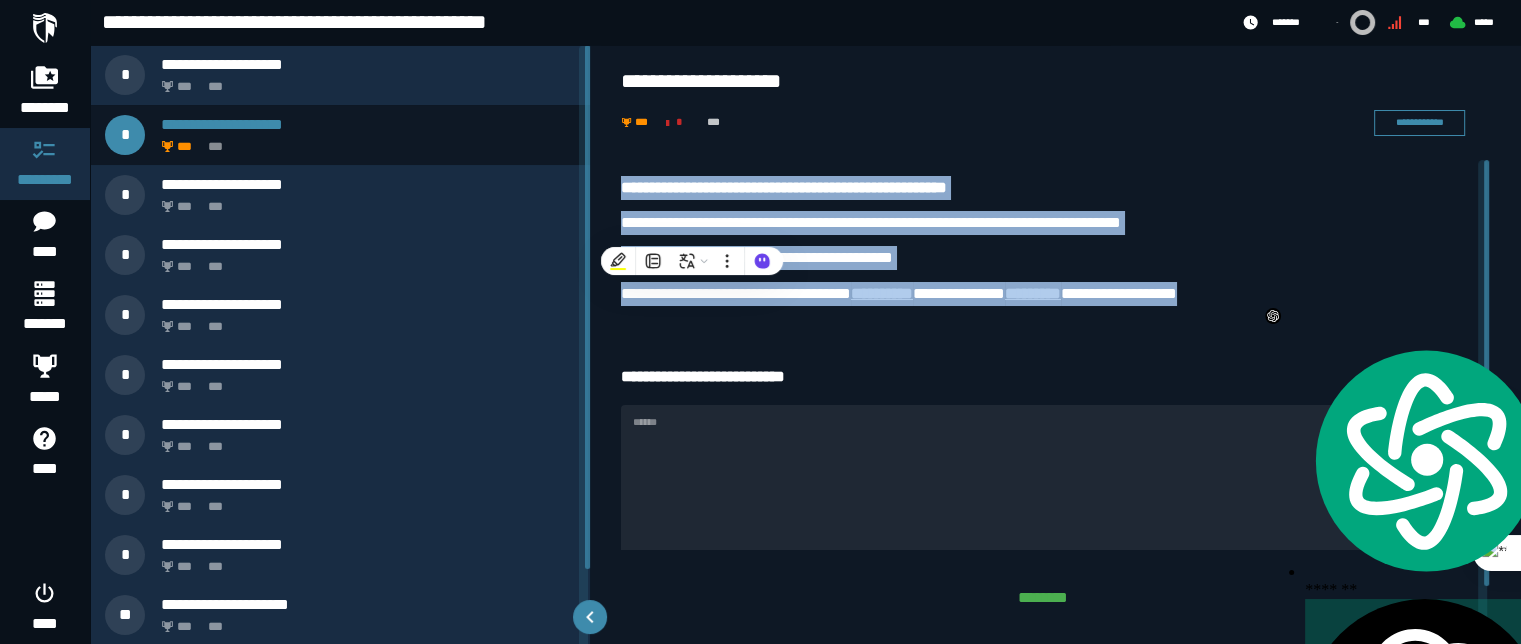 copy on "**********" 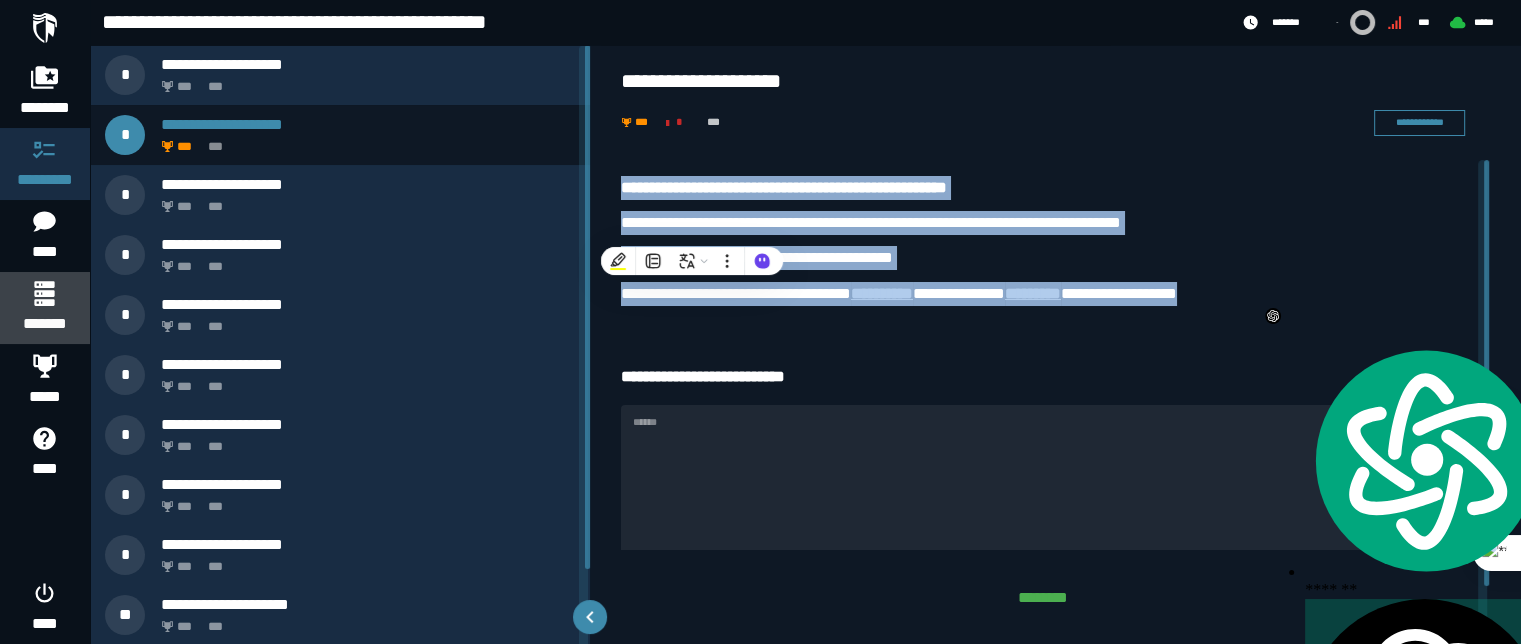 click on "*******" at bounding box center [44, 324] 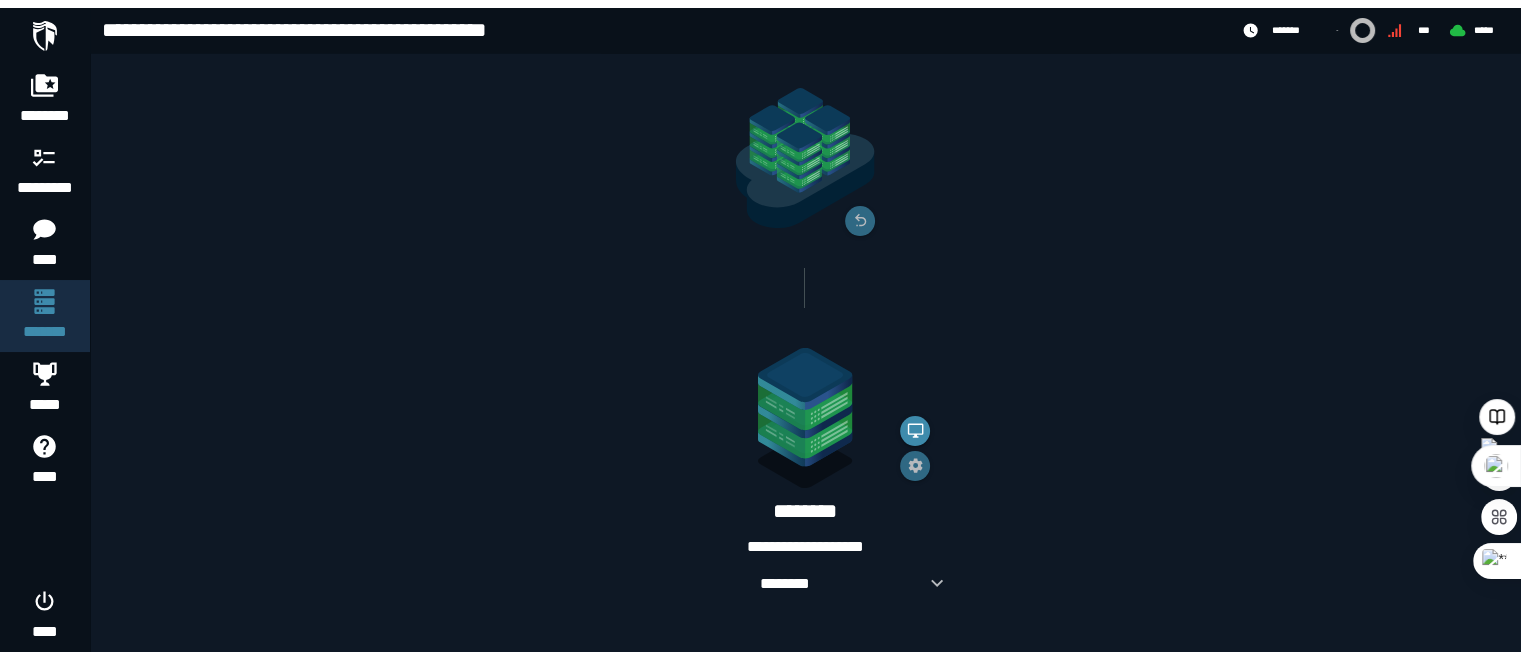scroll, scrollTop: 152, scrollLeft: 0, axis: vertical 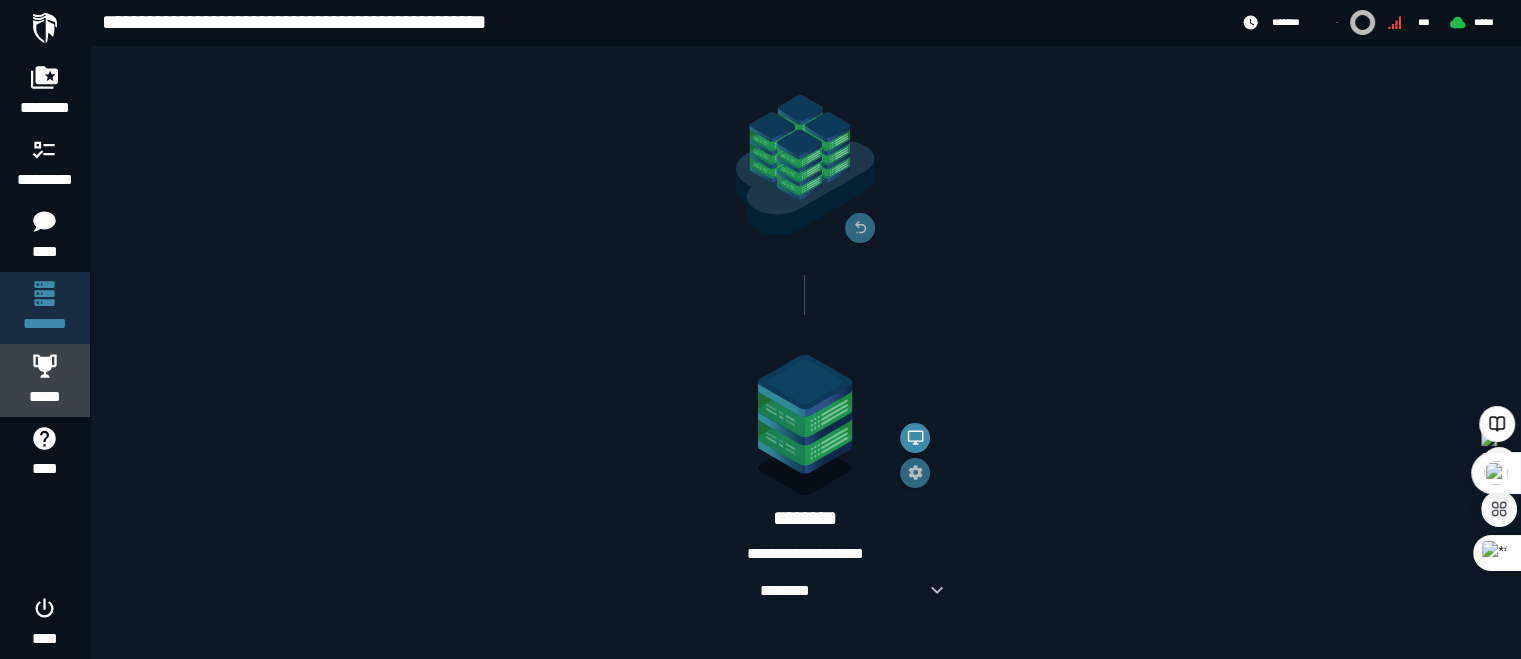 click on "*****" 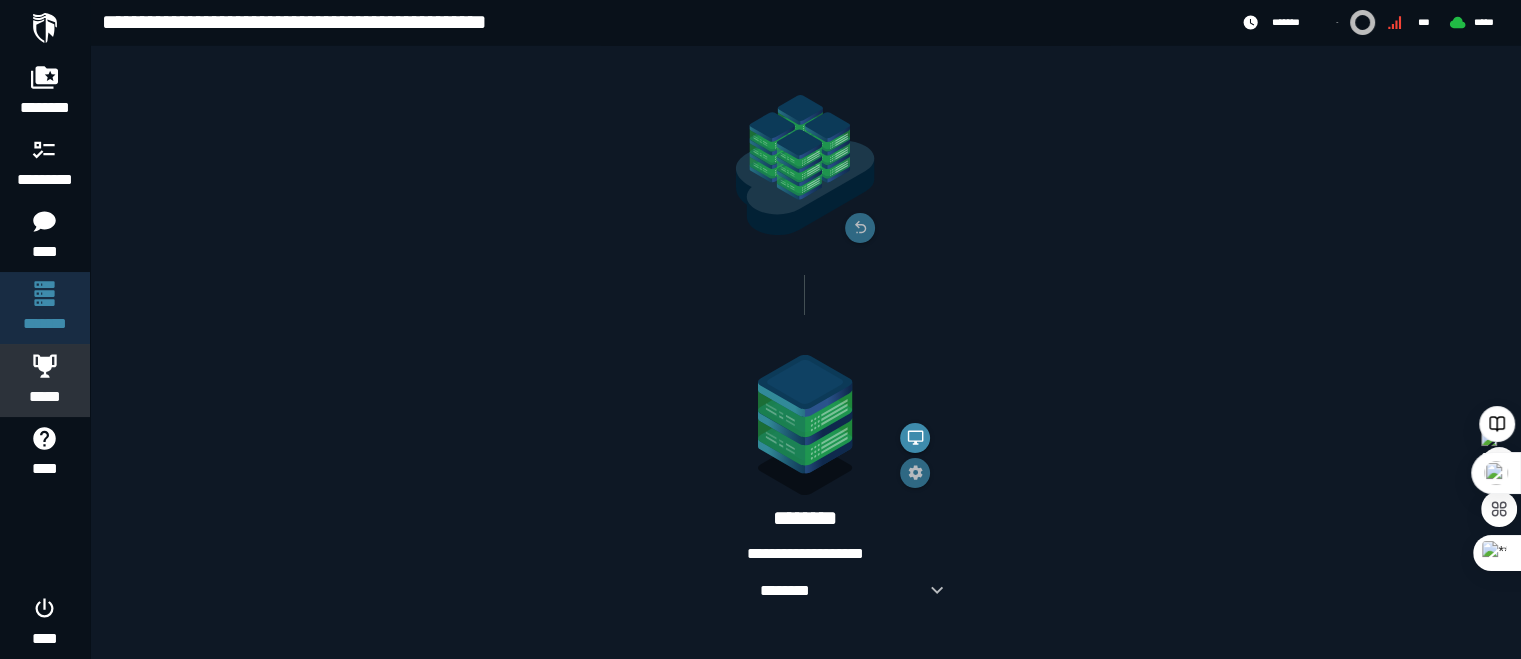 scroll, scrollTop: 0, scrollLeft: 0, axis: both 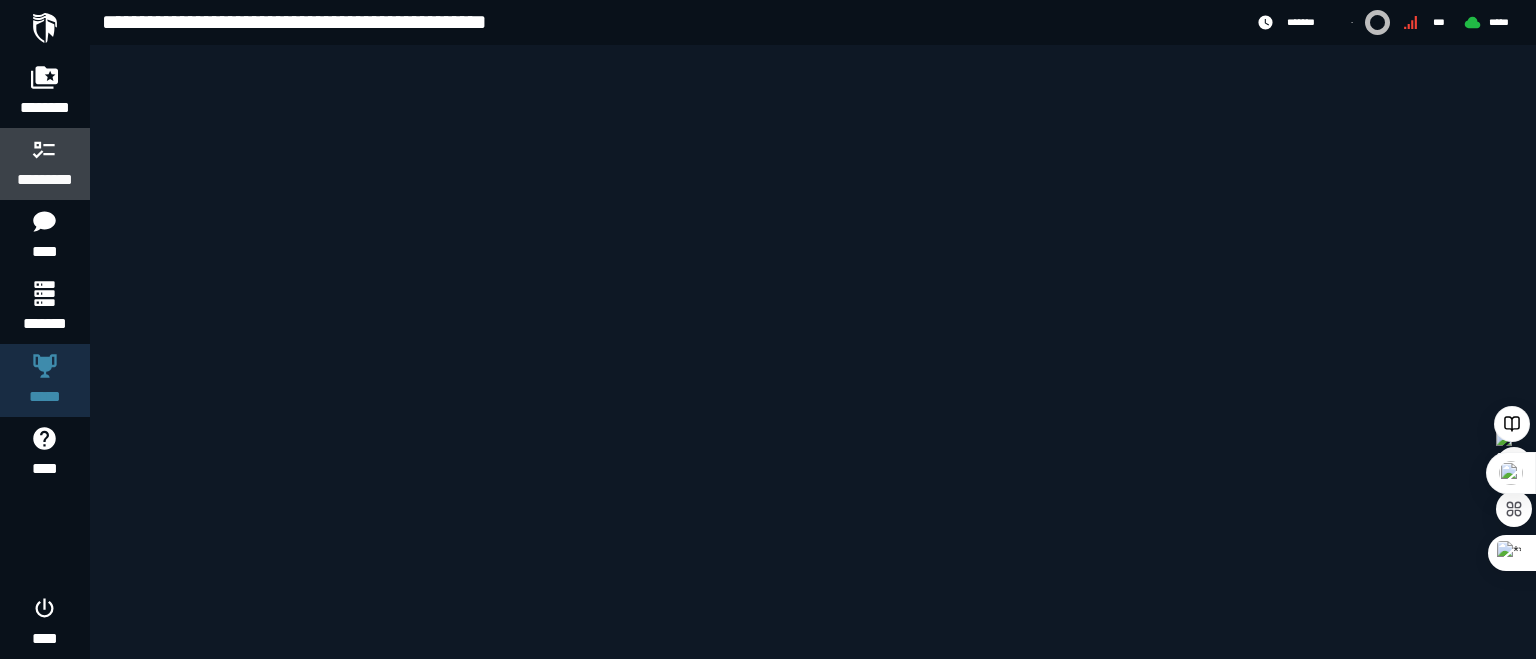 click on "*********" at bounding box center (45, 180) 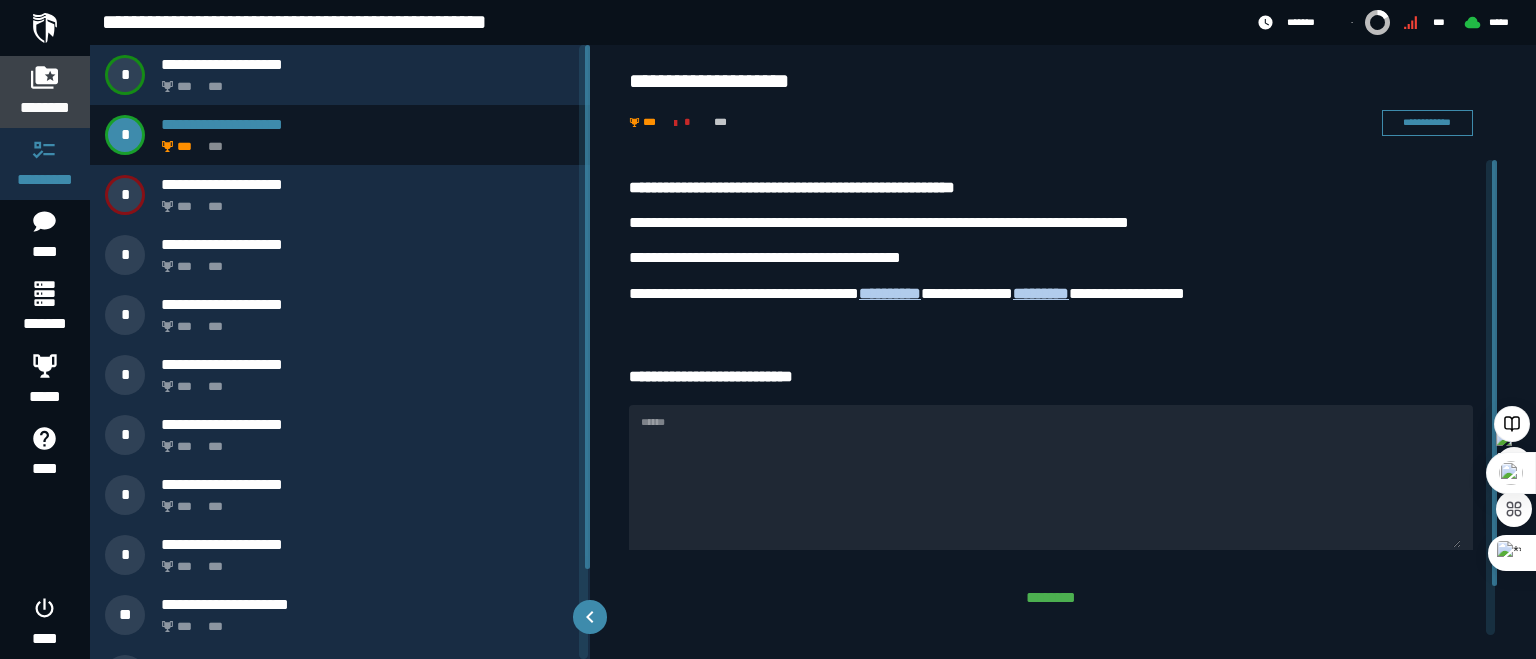 click on "********" at bounding box center [45, 108] 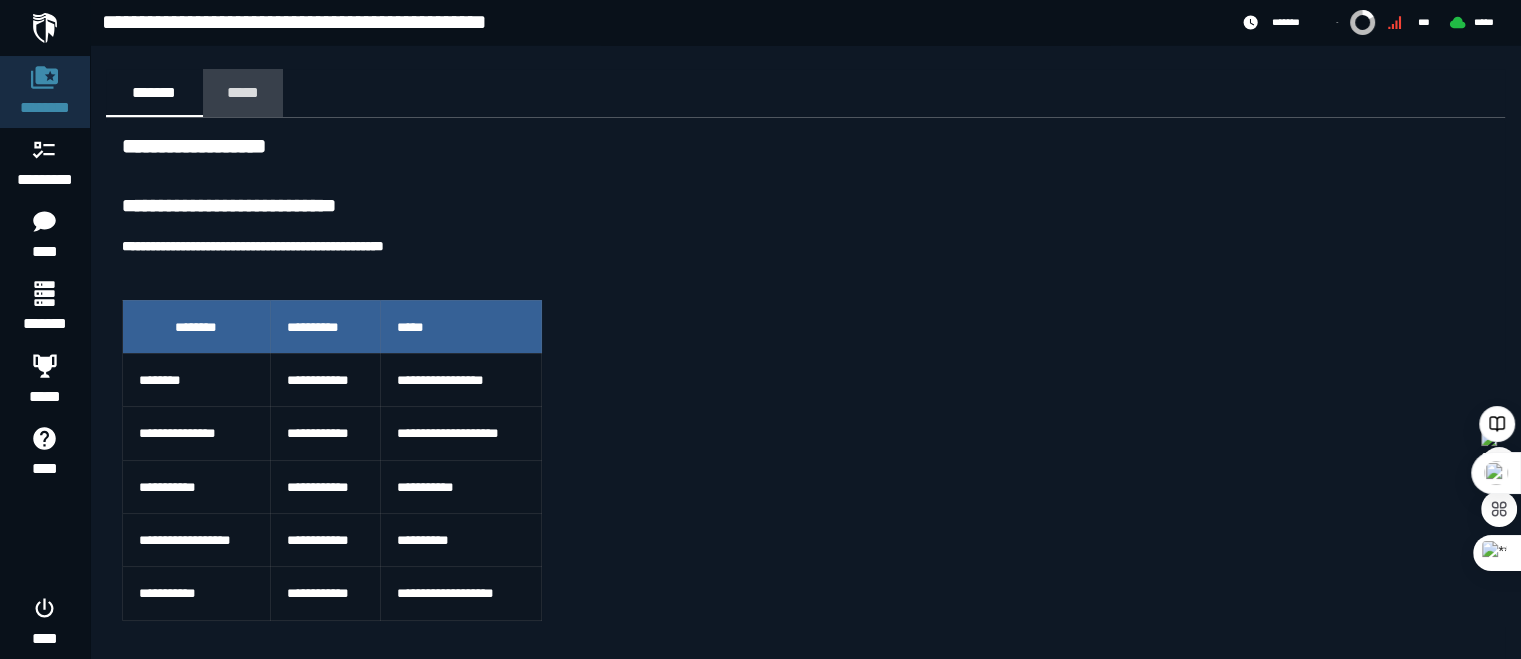 click on "*****" at bounding box center (243, 92) 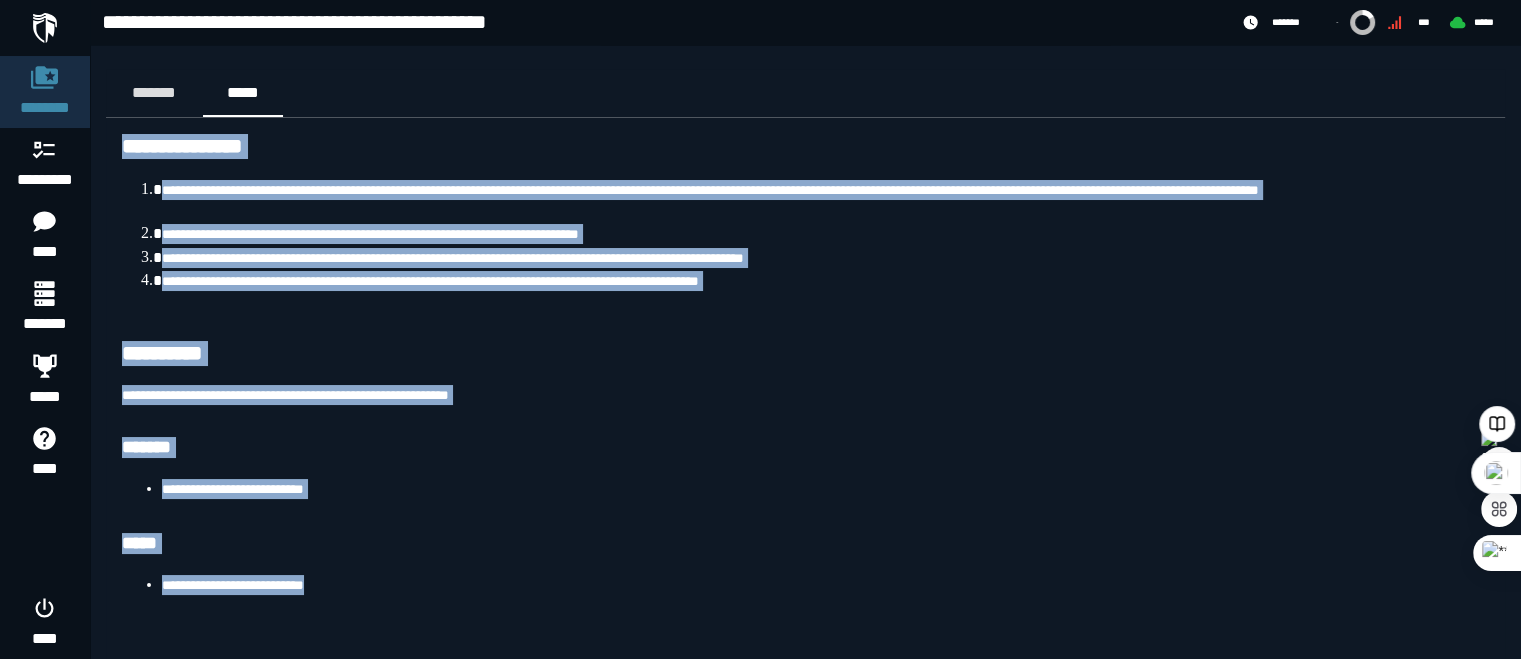 scroll, scrollTop: 35, scrollLeft: 0, axis: vertical 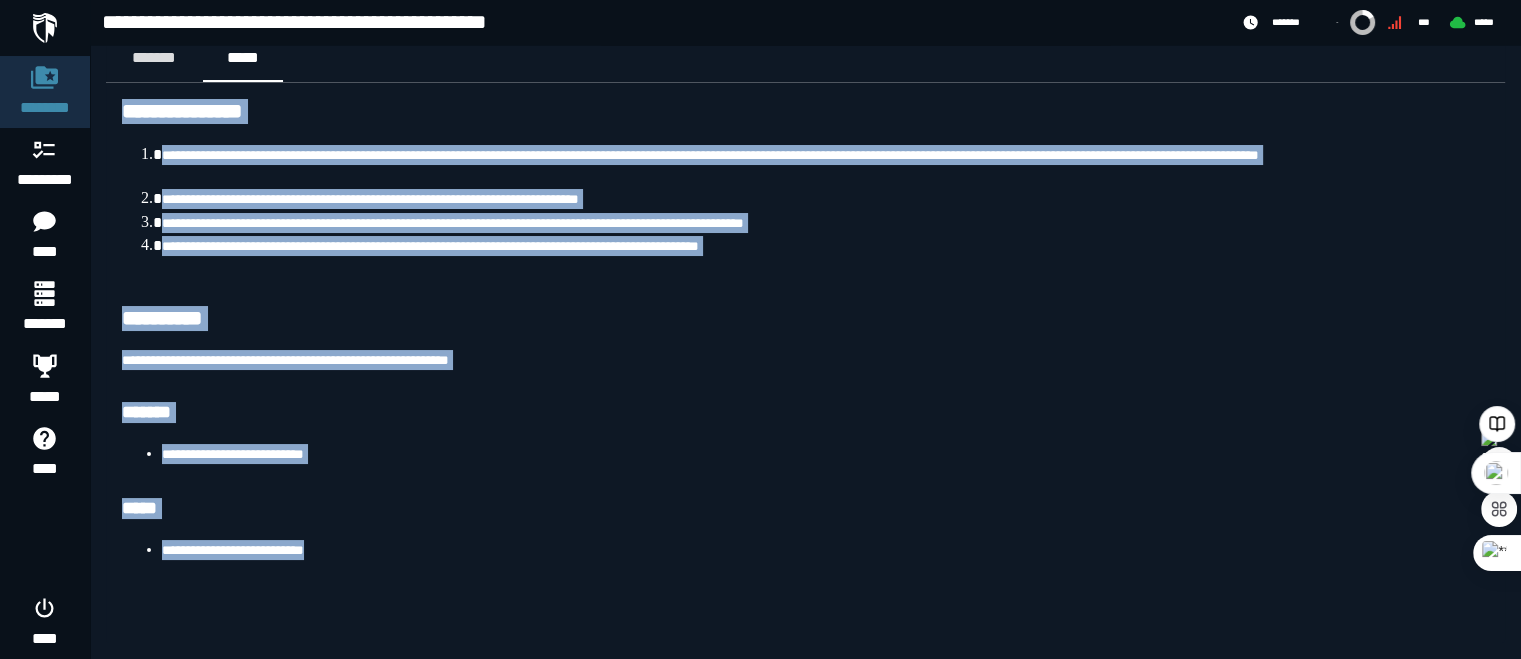 drag, startPoint x: 123, startPoint y: 139, endPoint x: 477, endPoint y: 680, distance: 646.52686 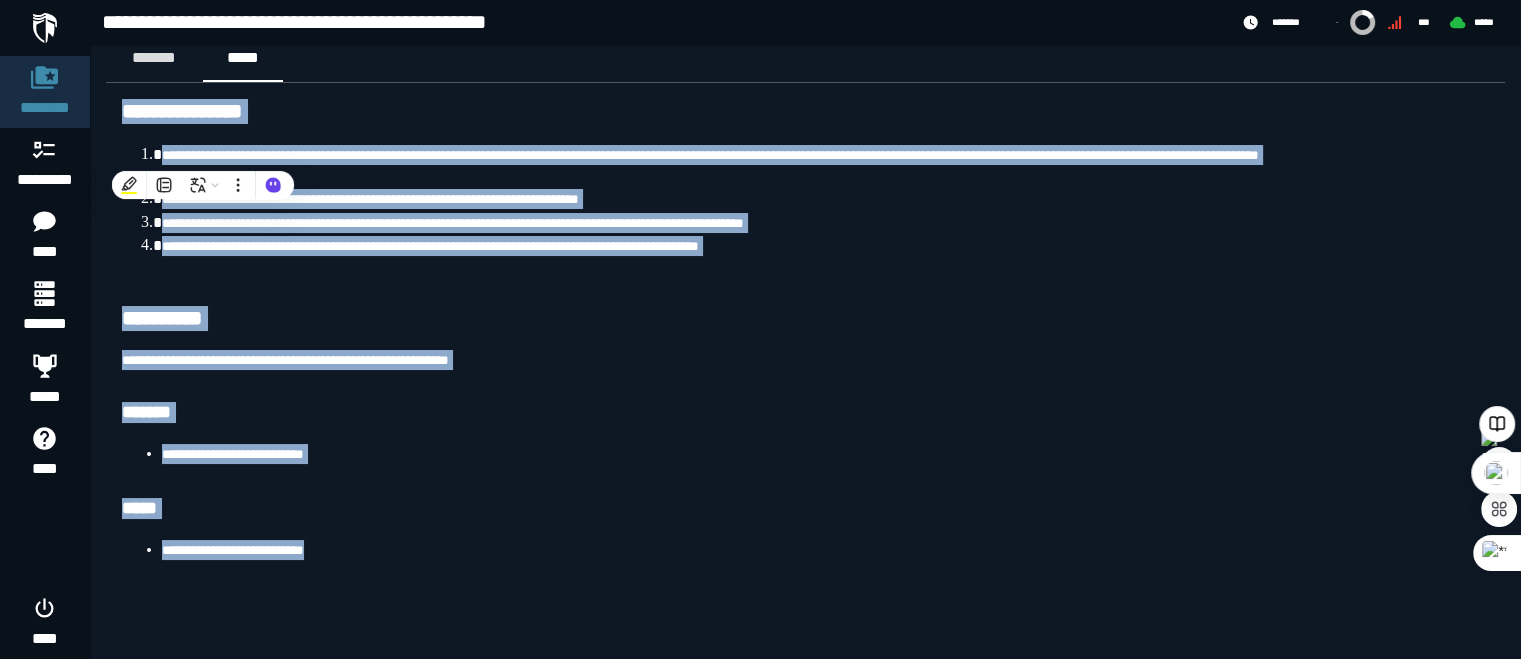 click at bounding box center (805, 284) 